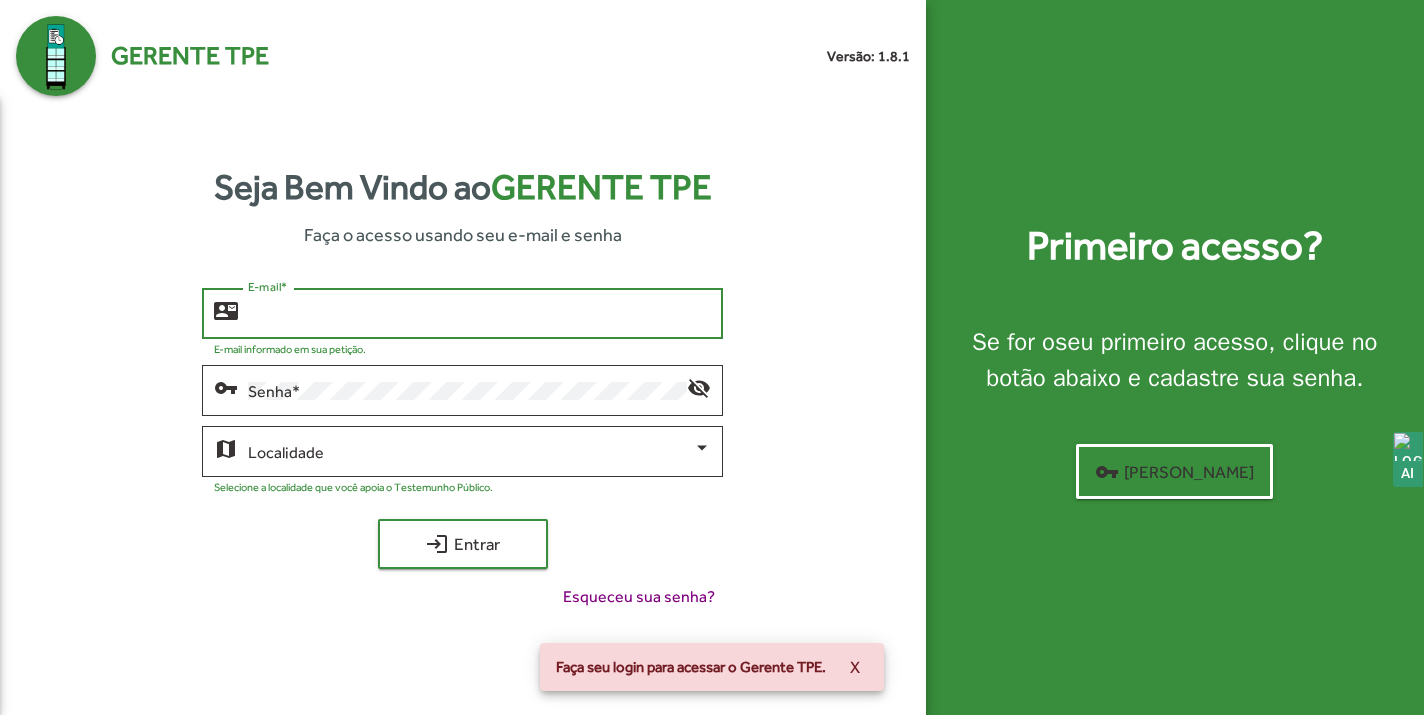 scroll, scrollTop: 0, scrollLeft: 0, axis: both 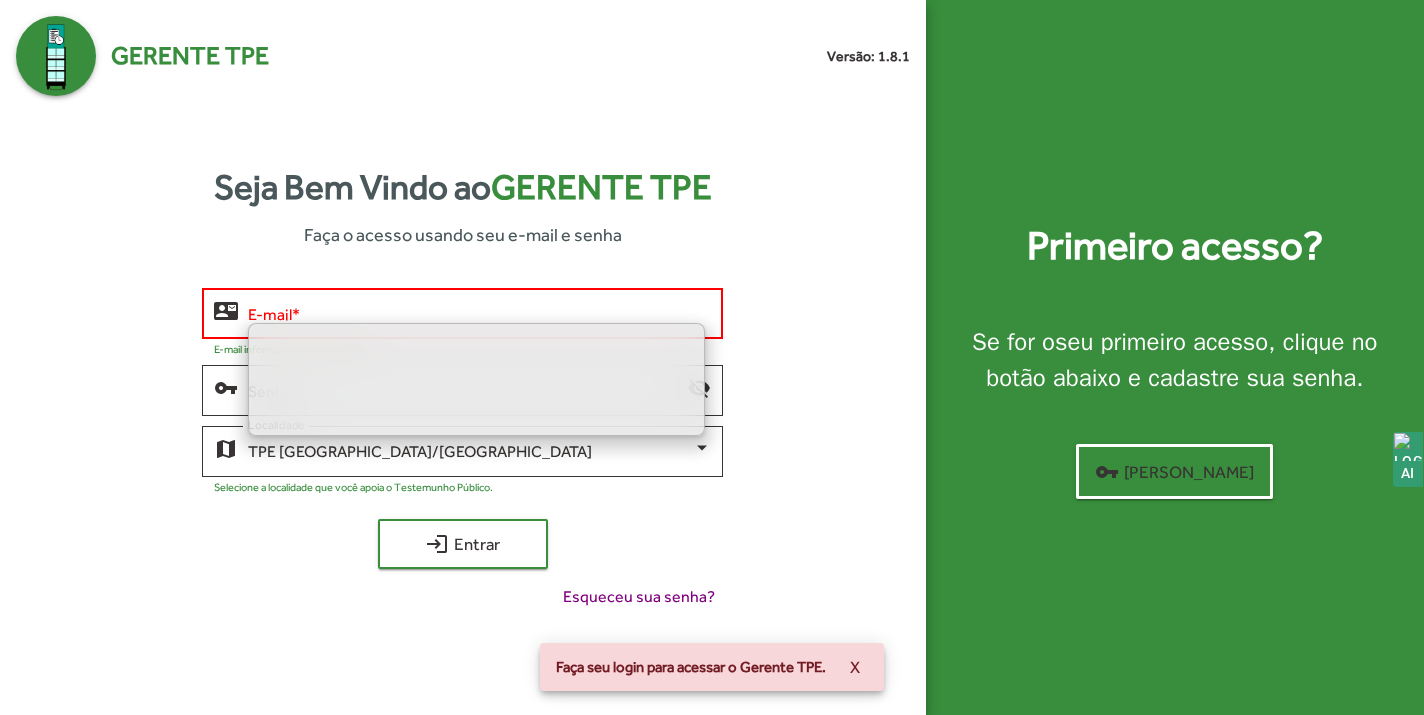 click on "Selecione a localidade que você apoia o Testemunho Público." 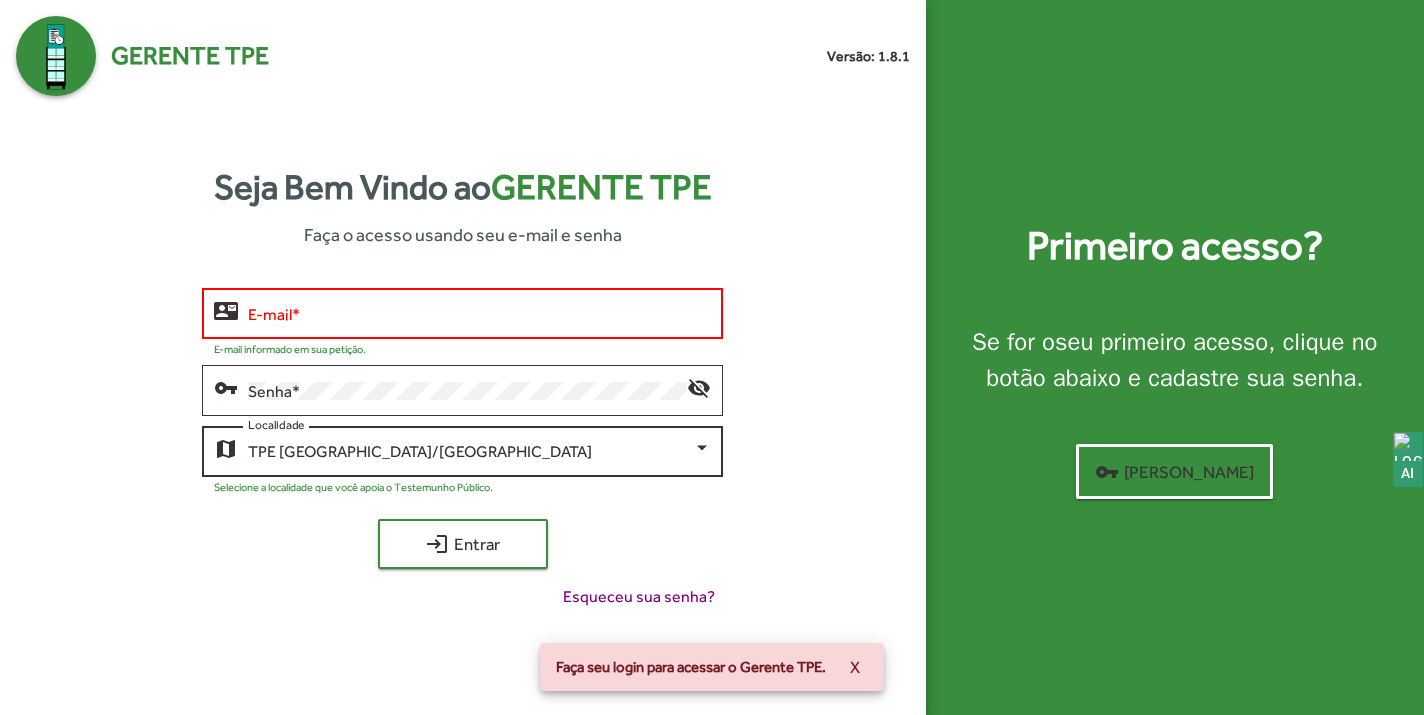 click on "[GEOGRAPHIC_DATA]/MG  Localidade" 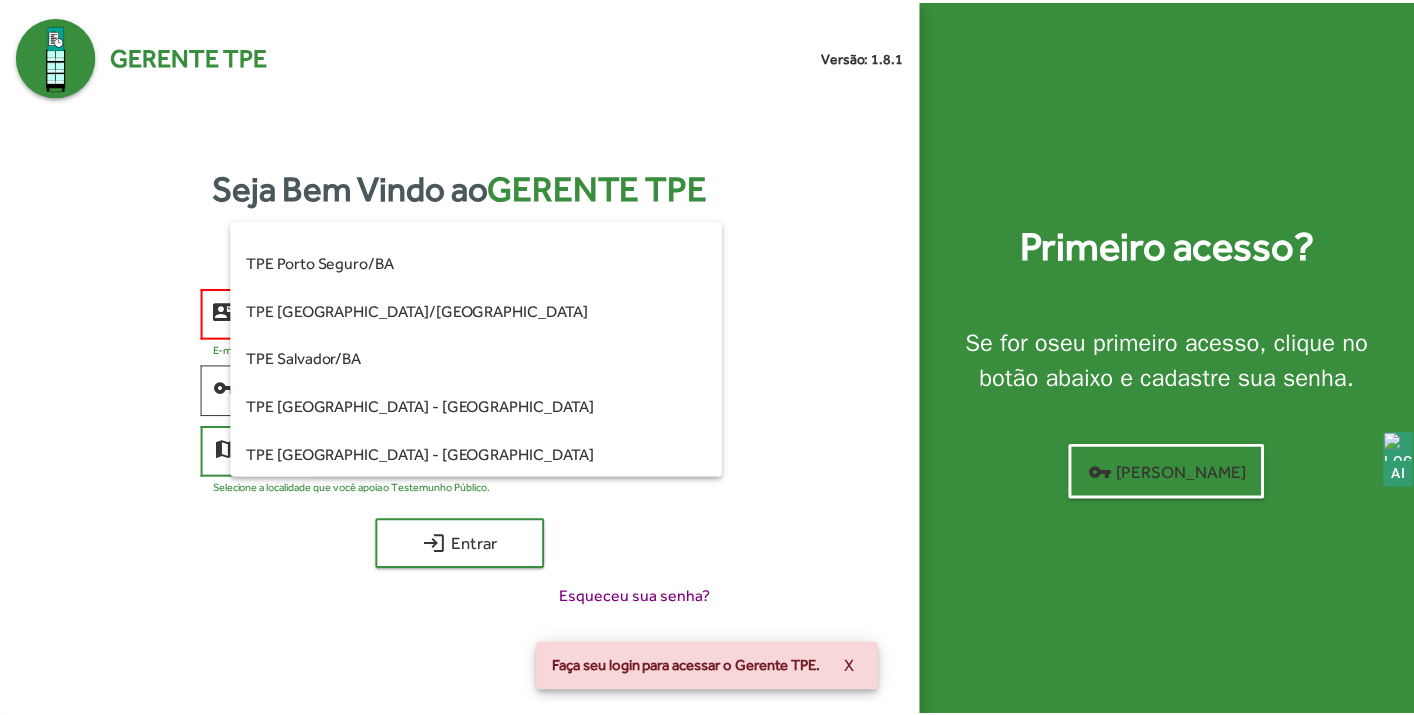 scroll, scrollTop: 199, scrollLeft: 0, axis: vertical 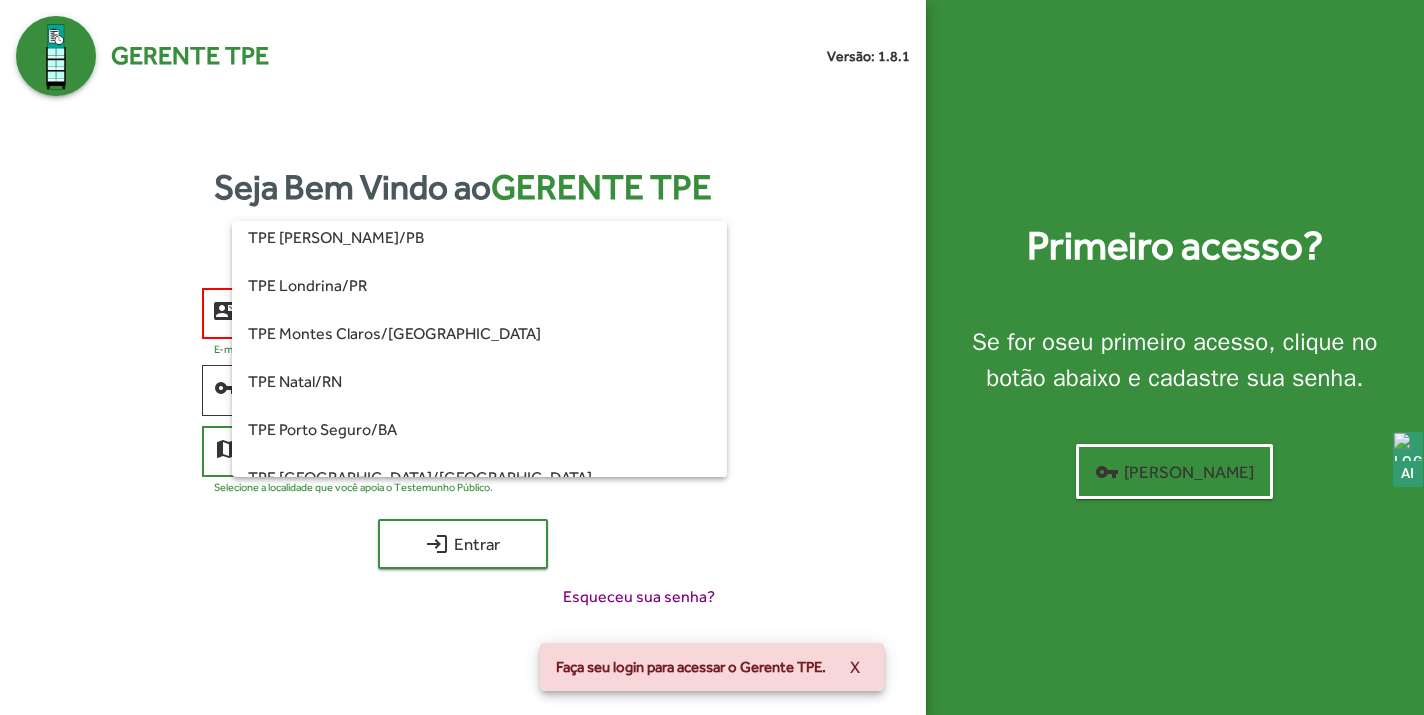 click at bounding box center [712, 357] 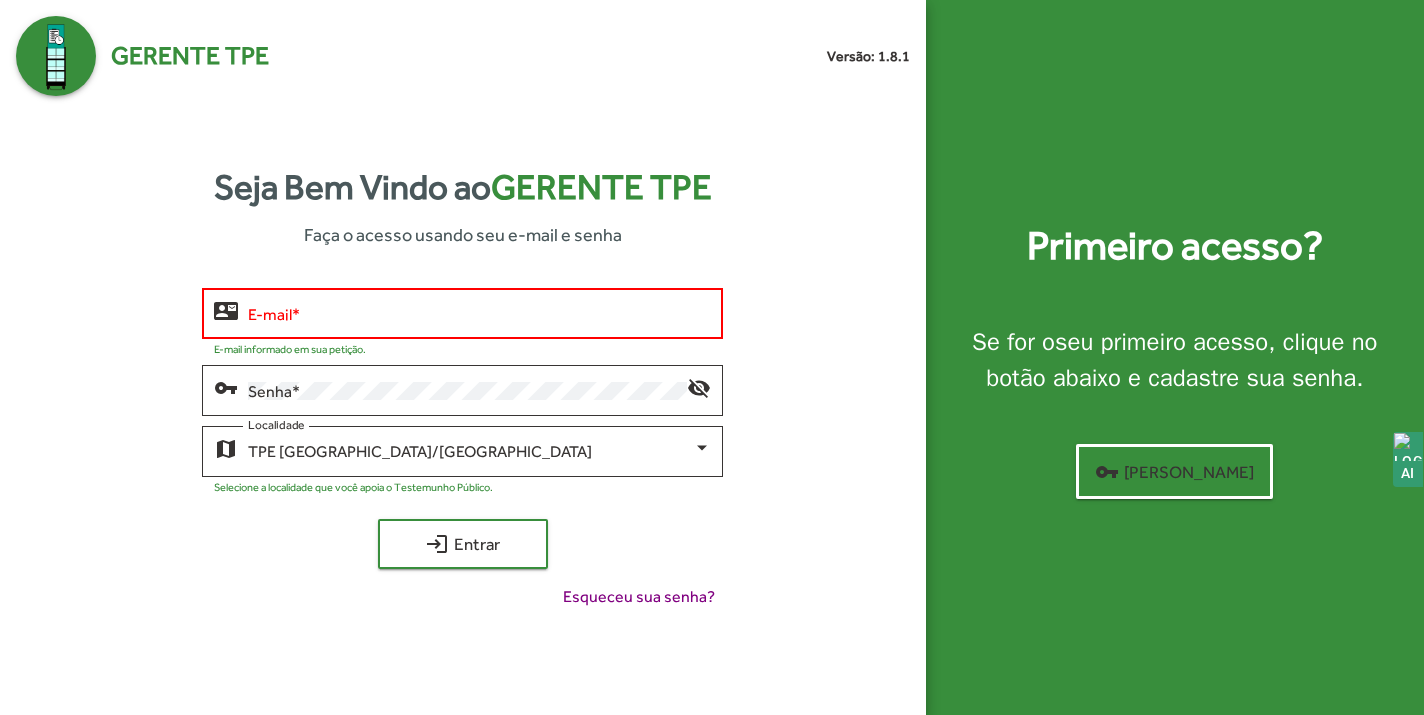 click on "E-mail   *" at bounding box center (479, 314) 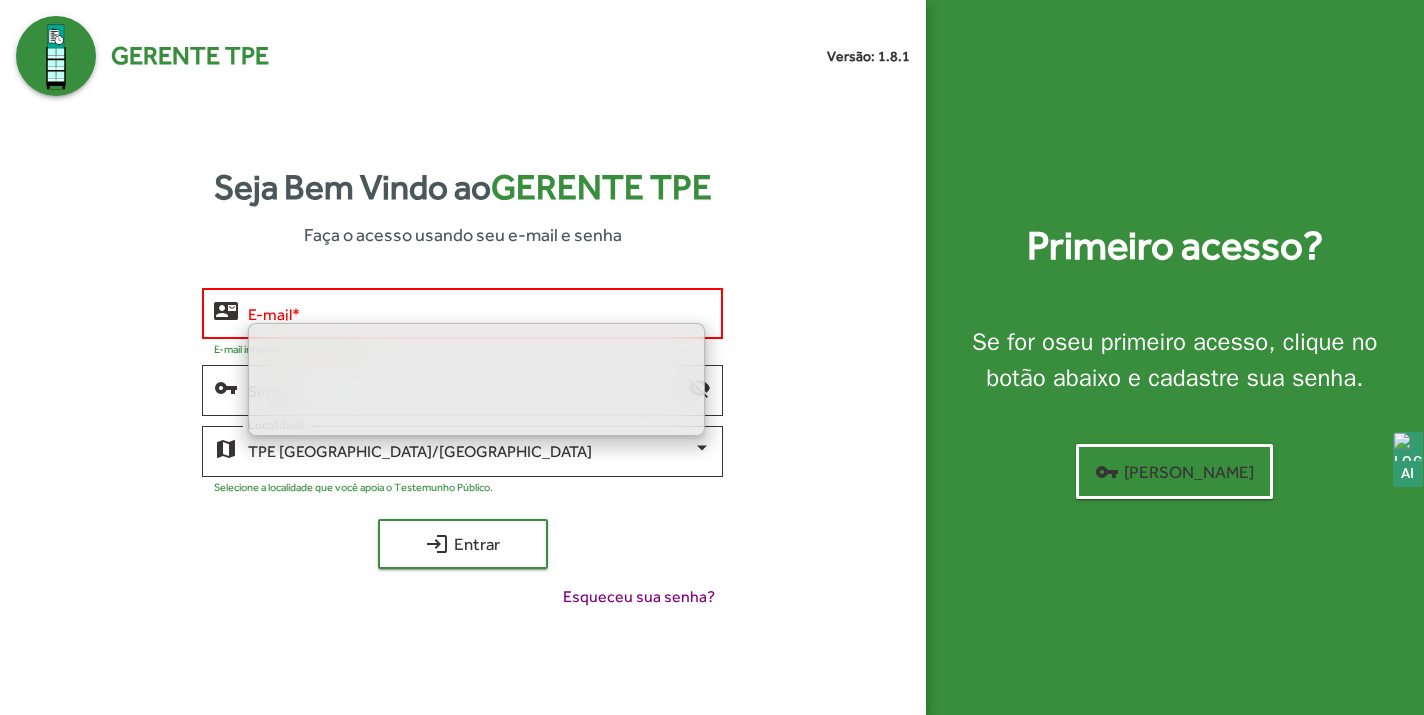 type on "**********" 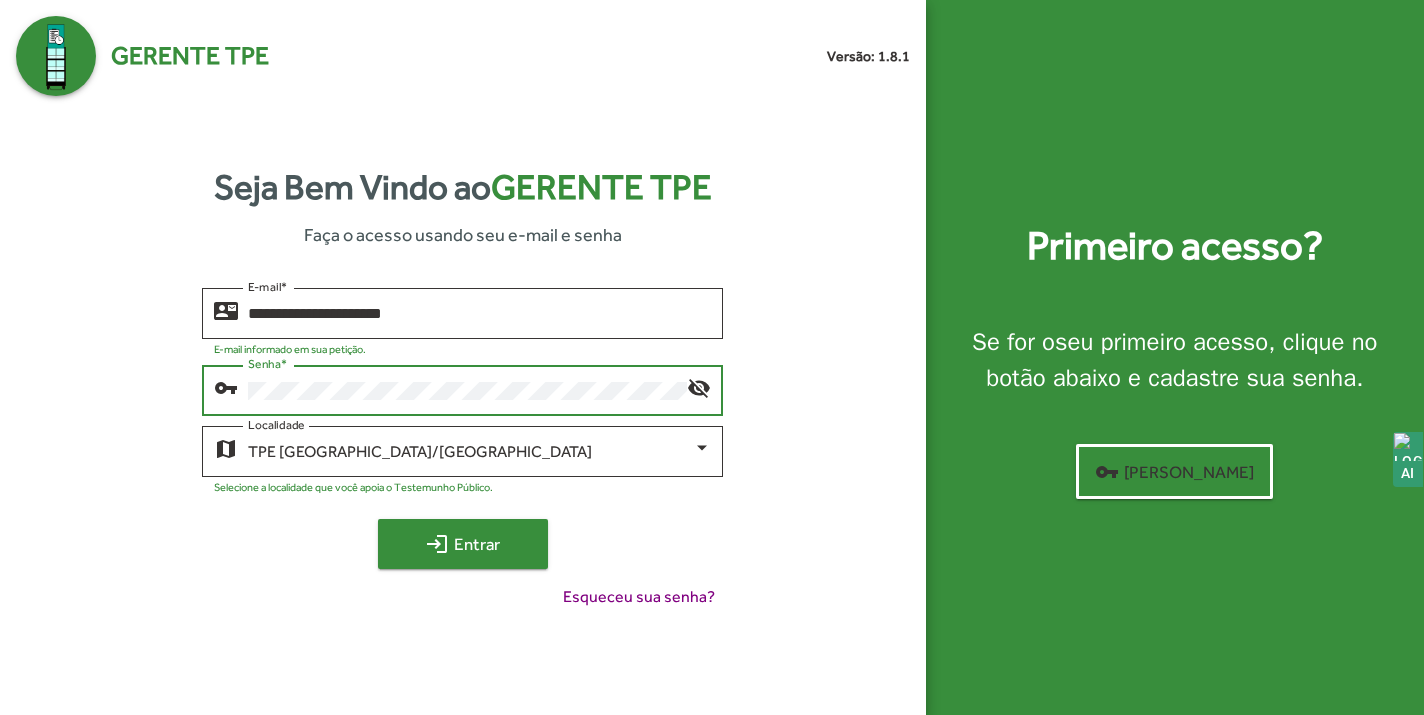click on "login  Entrar" 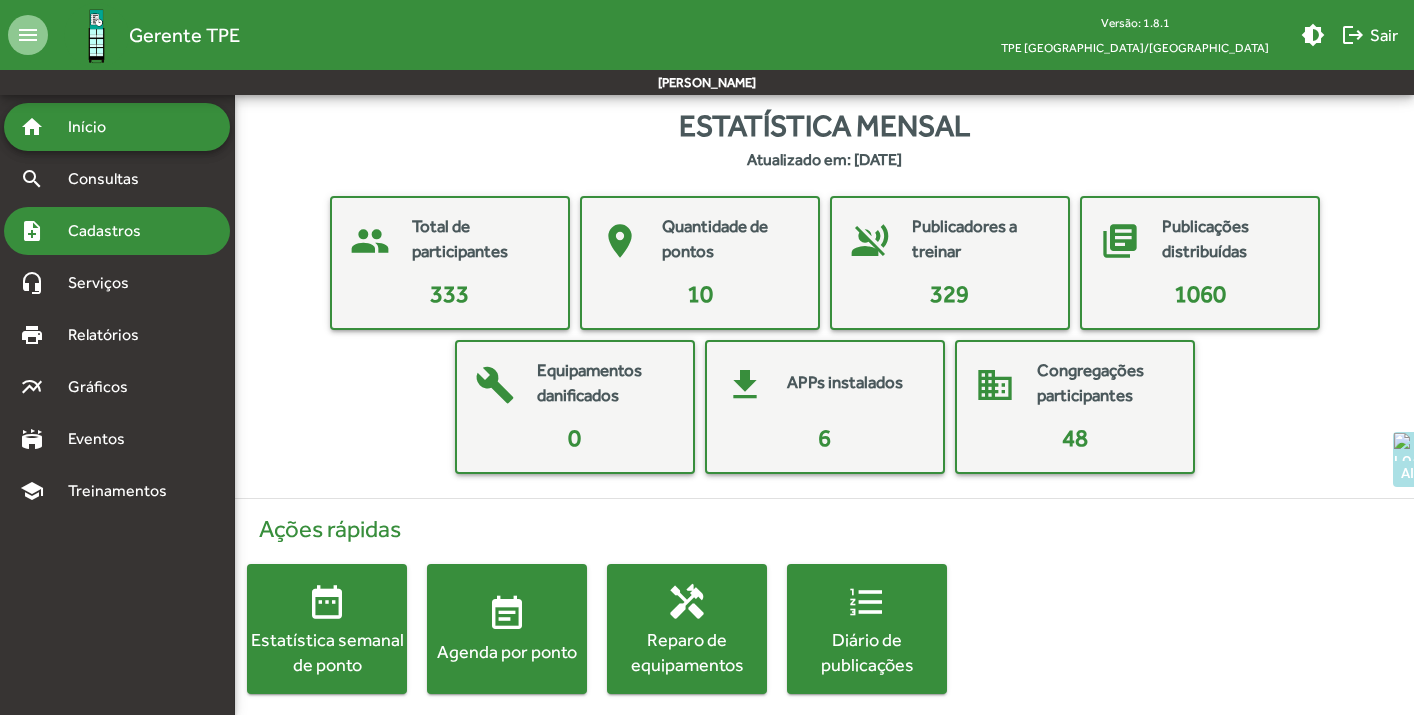 click on "Cadastros" at bounding box center (111, 231) 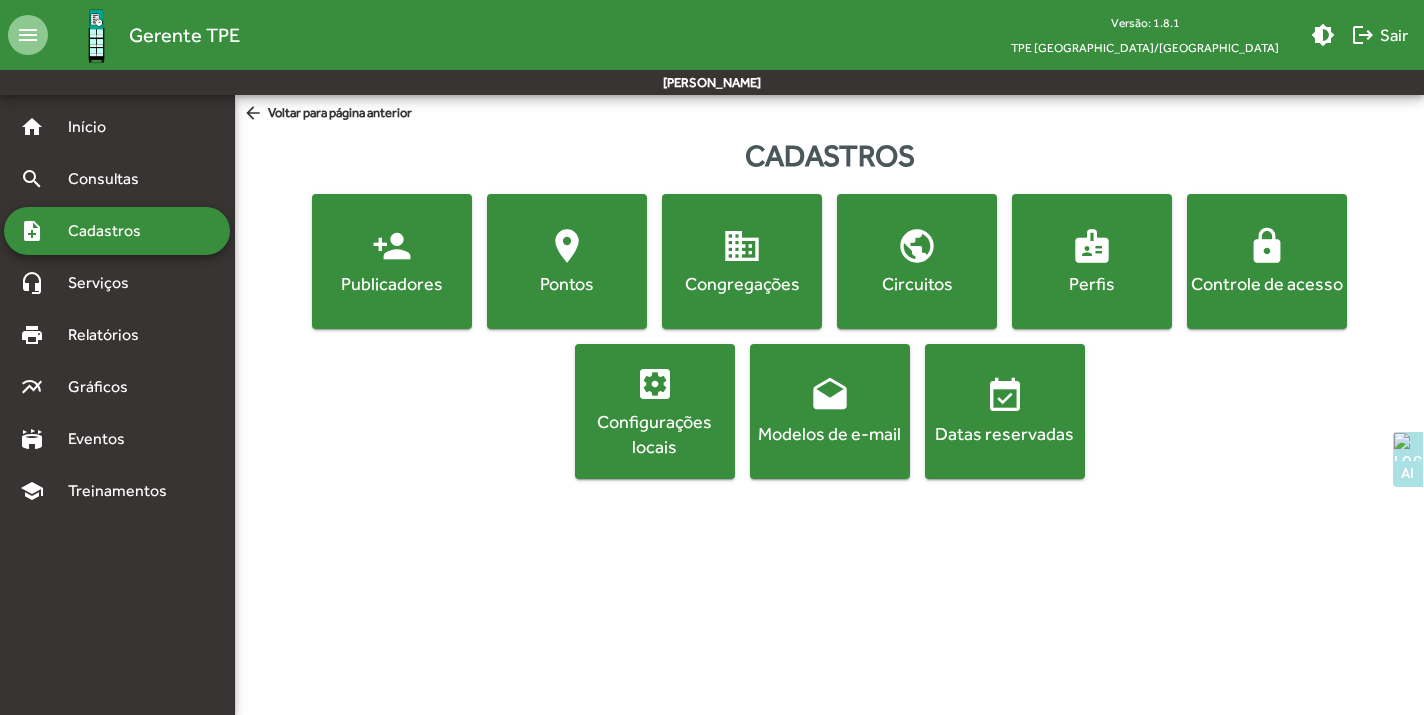 click on "Controle de acesso" 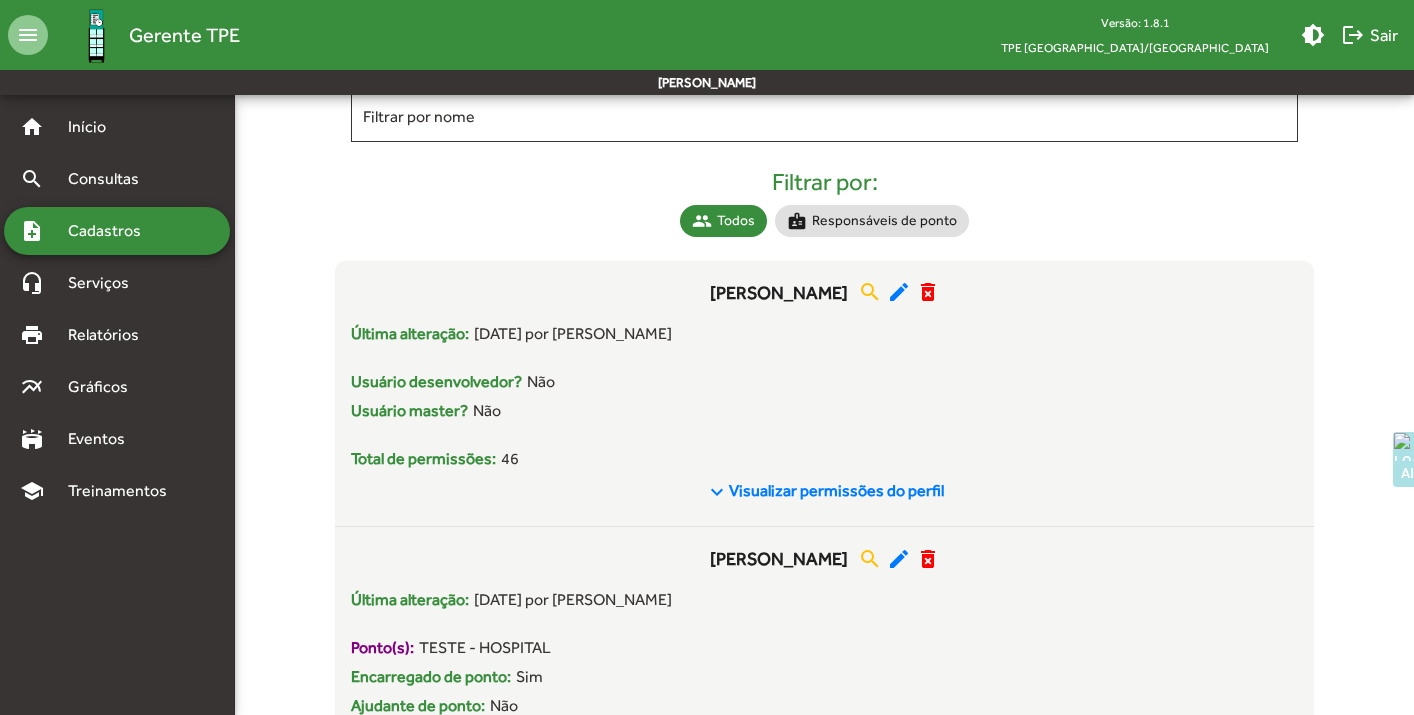 scroll, scrollTop: 423, scrollLeft: 0, axis: vertical 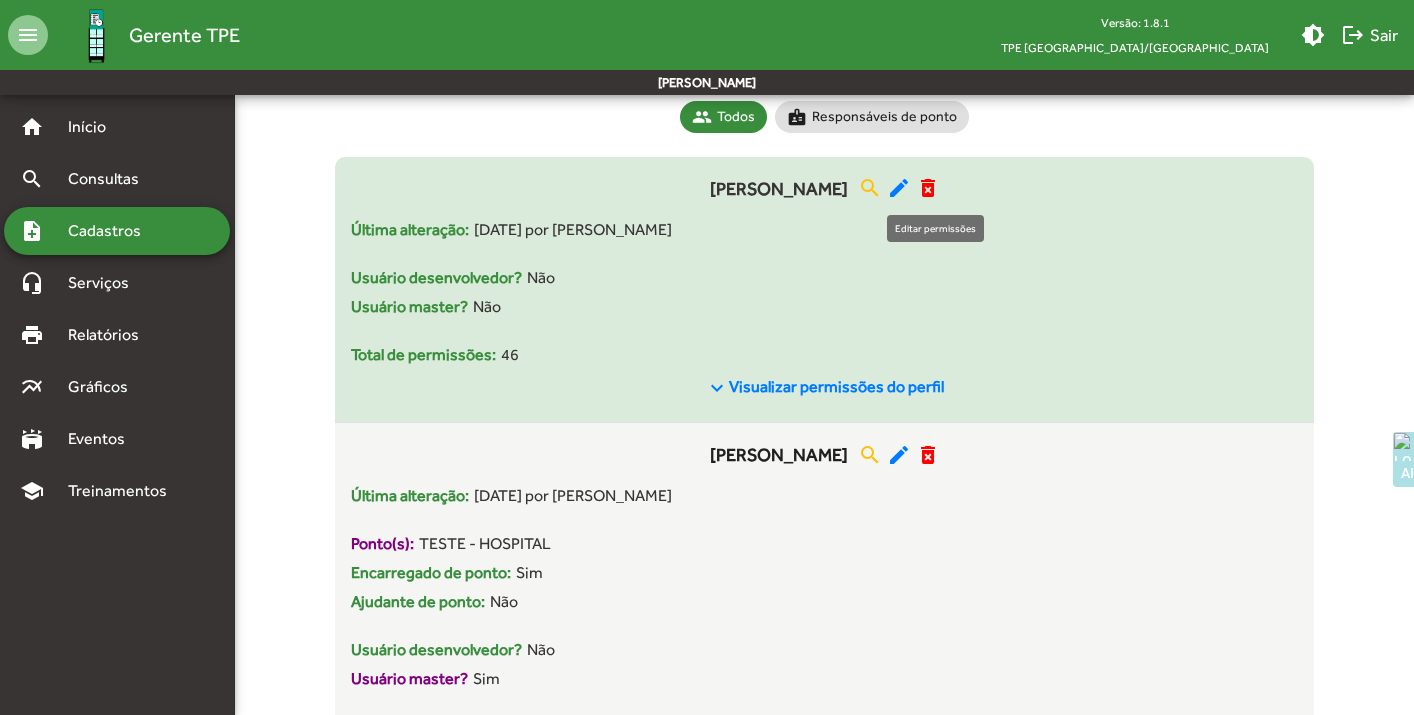 click on "edit" 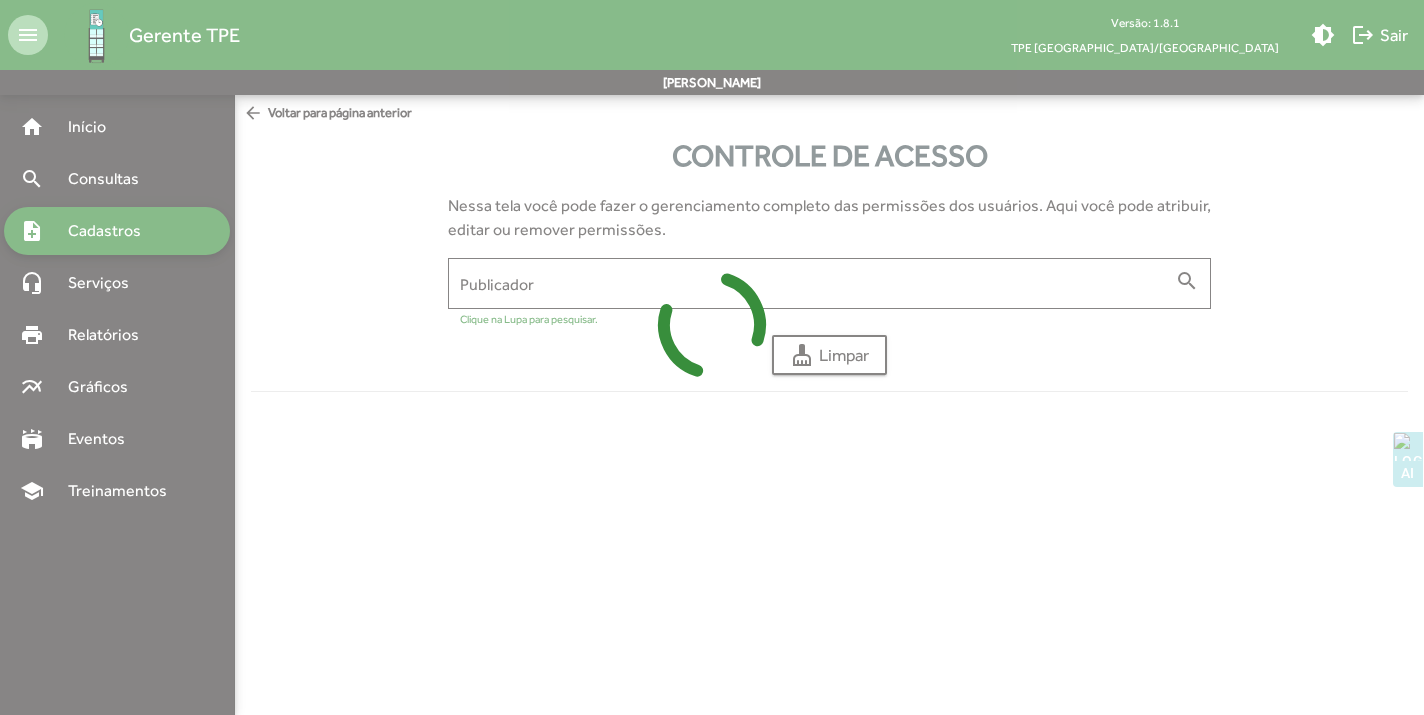 type on "**********" 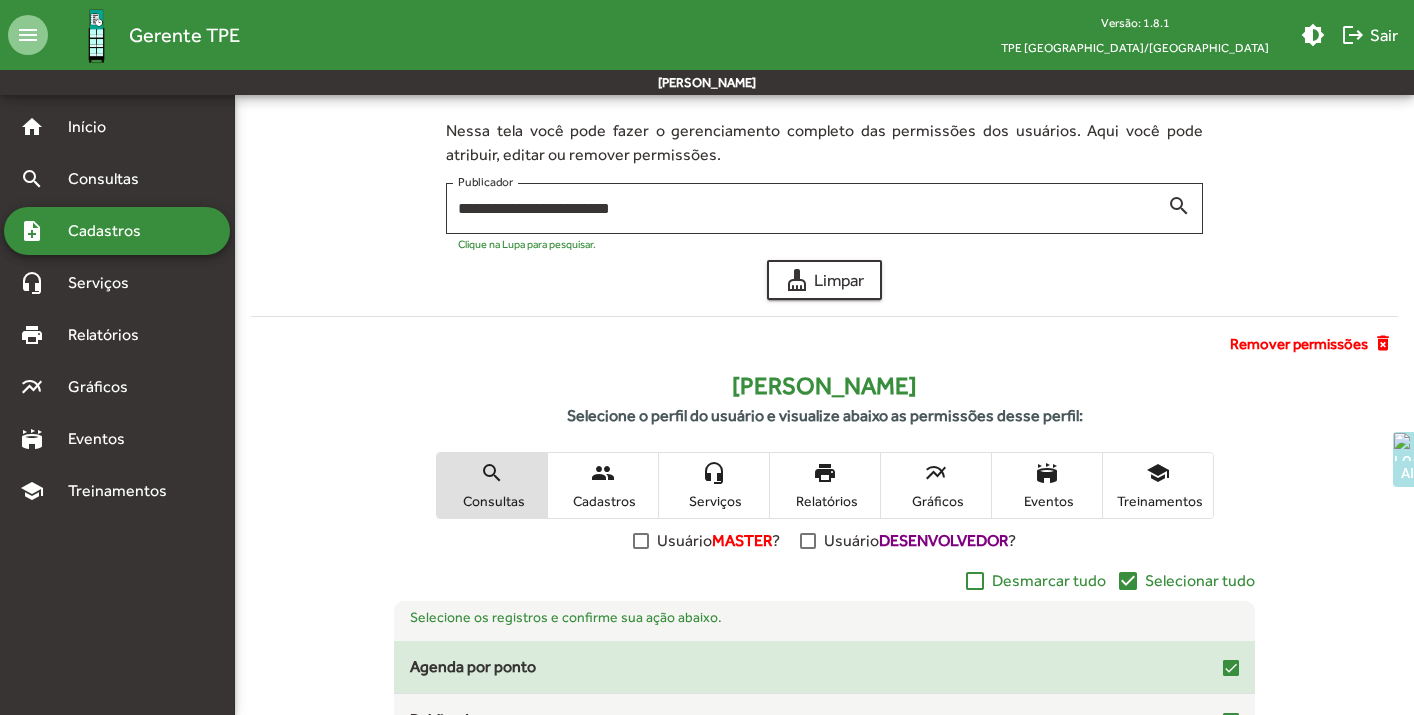 scroll, scrollTop: 41, scrollLeft: 0, axis: vertical 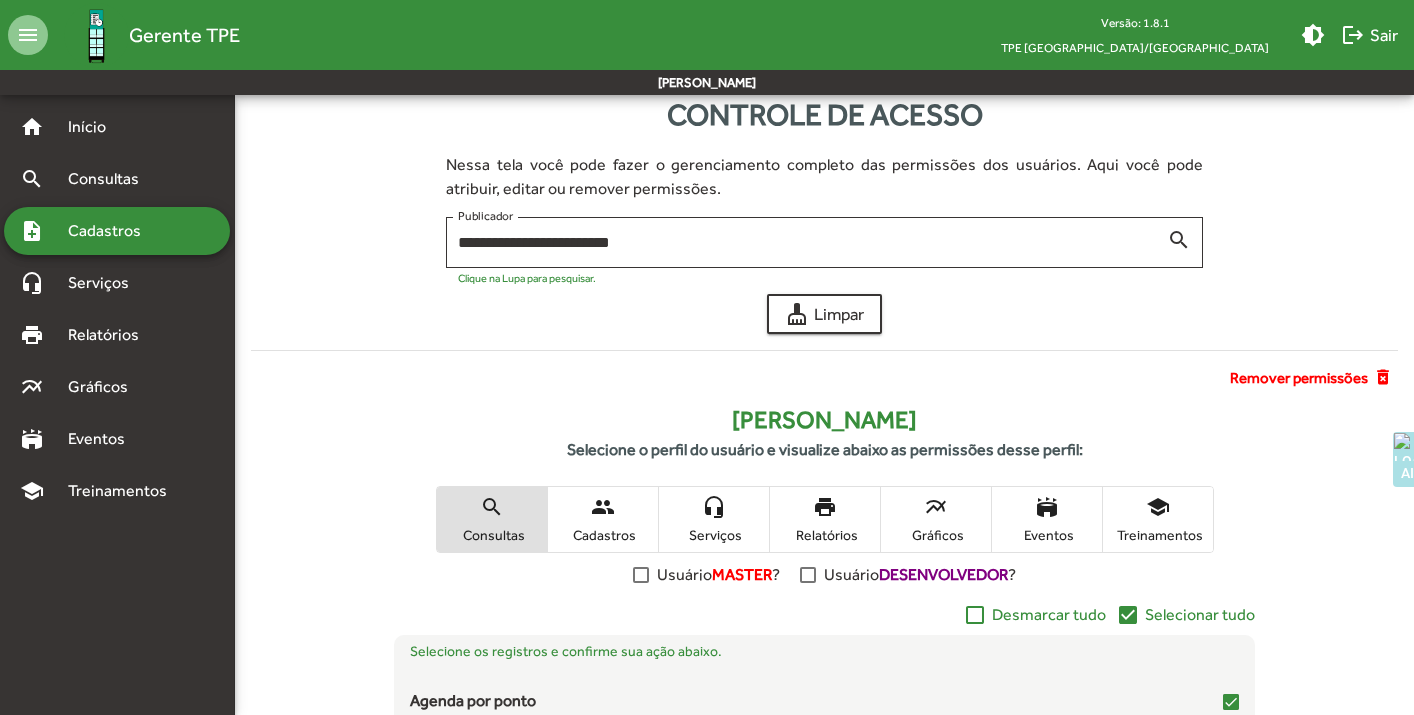 click on "Remover permissões" 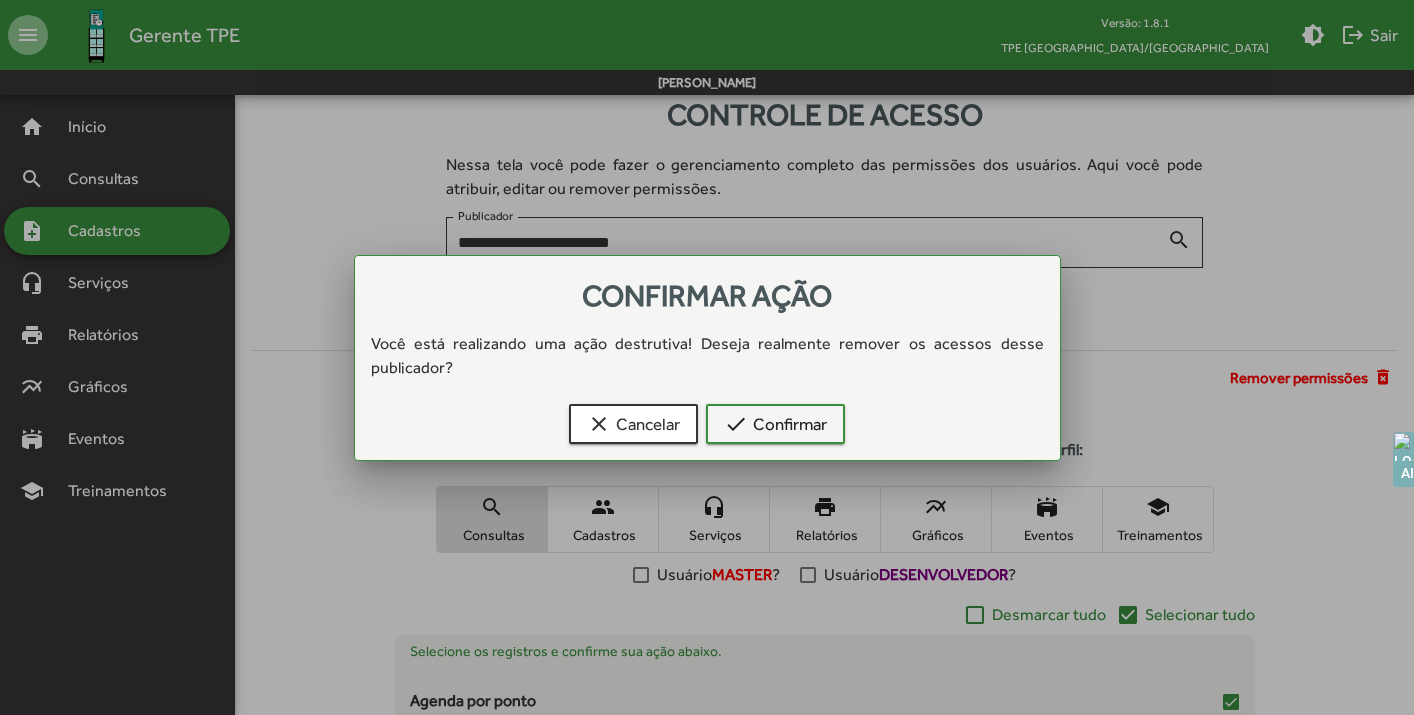 scroll, scrollTop: 0, scrollLeft: 0, axis: both 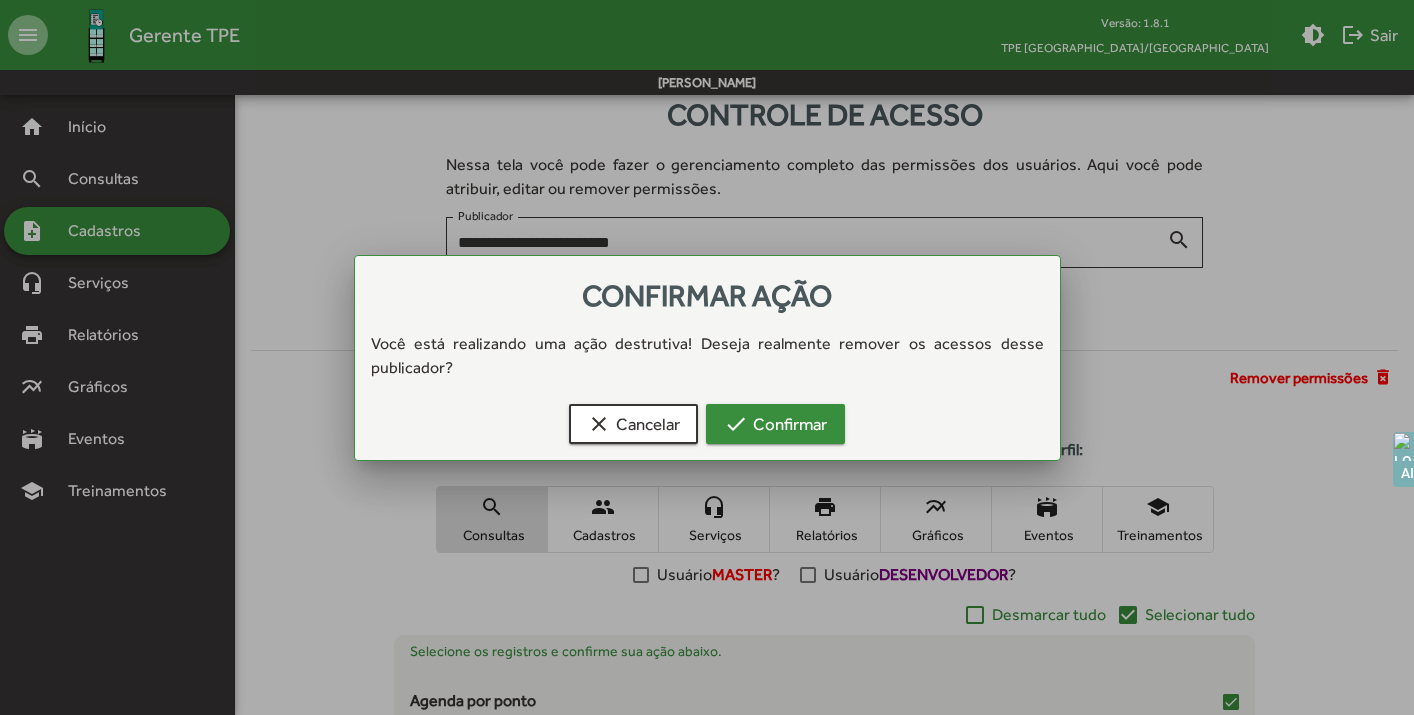 click on "check  Confirmar" at bounding box center (775, 424) 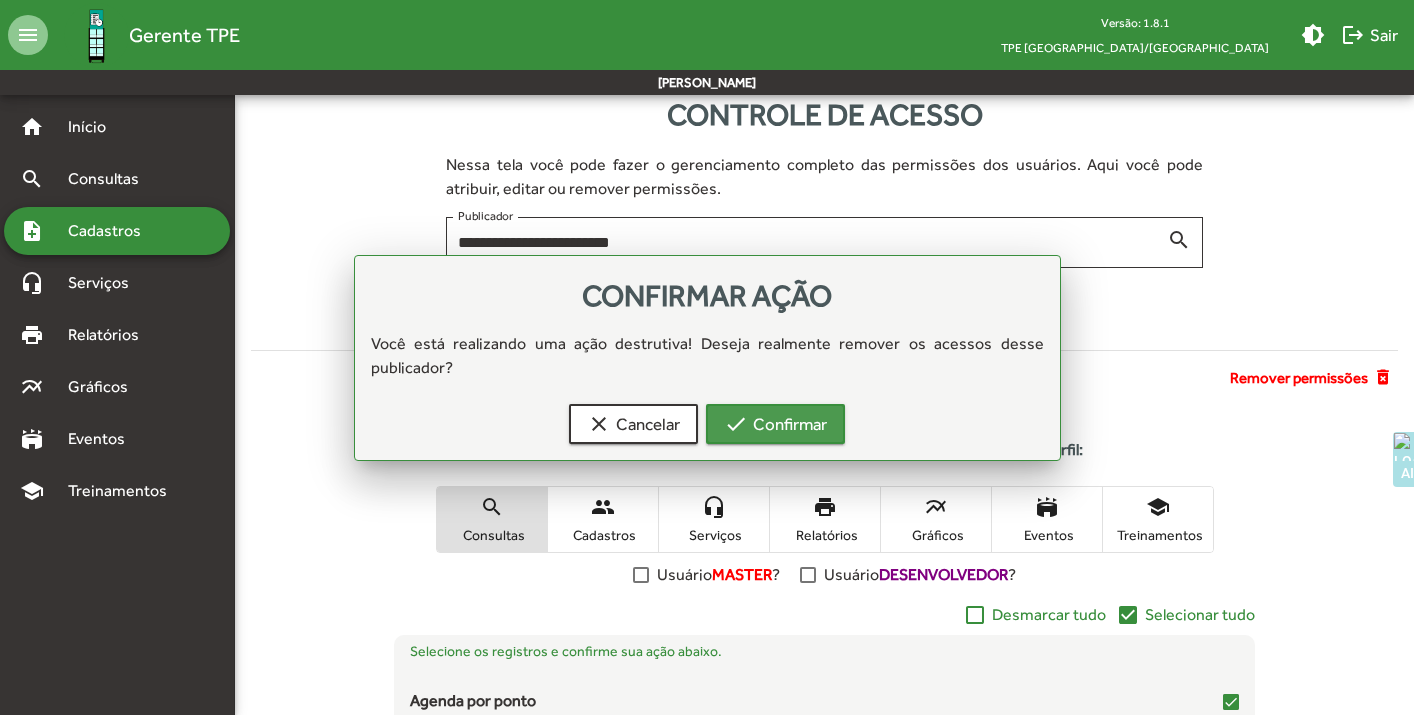 scroll, scrollTop: 41, scrollLeft: 0, axis: vertical 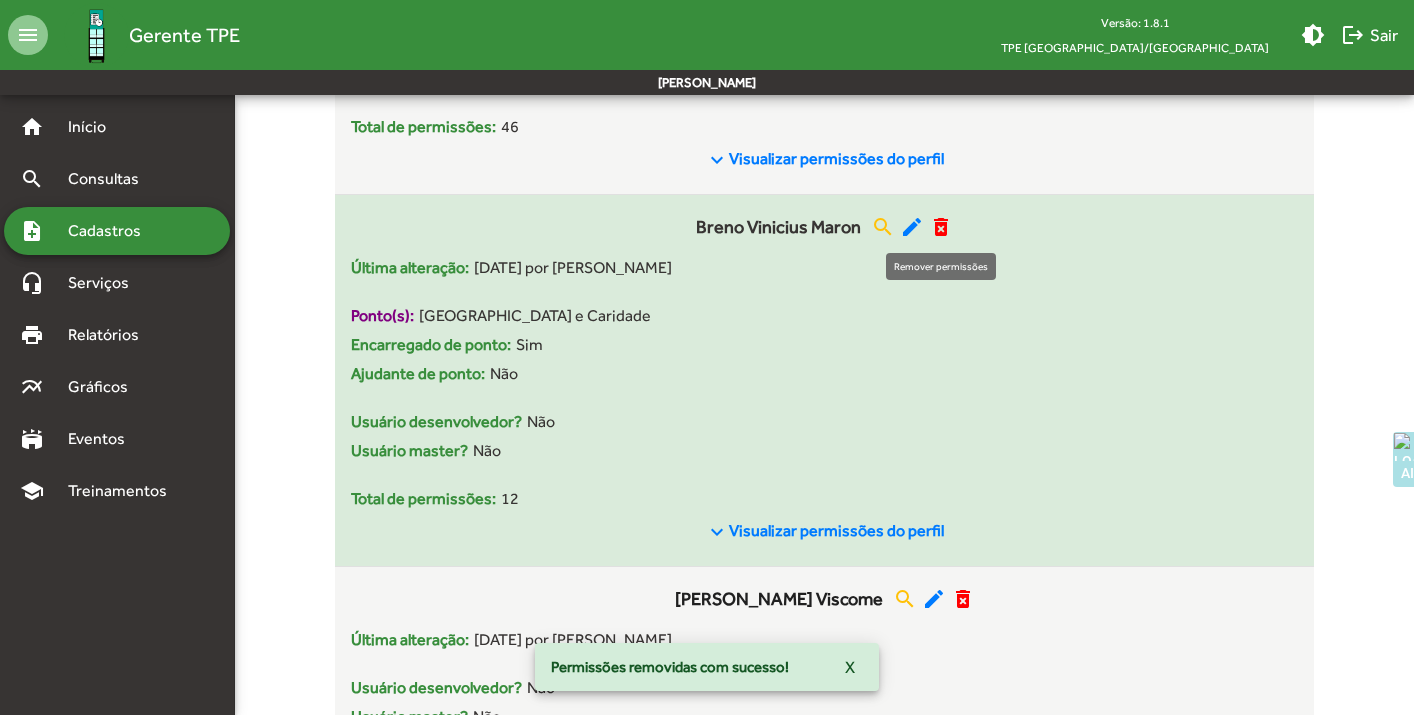 click on "delete_forever" 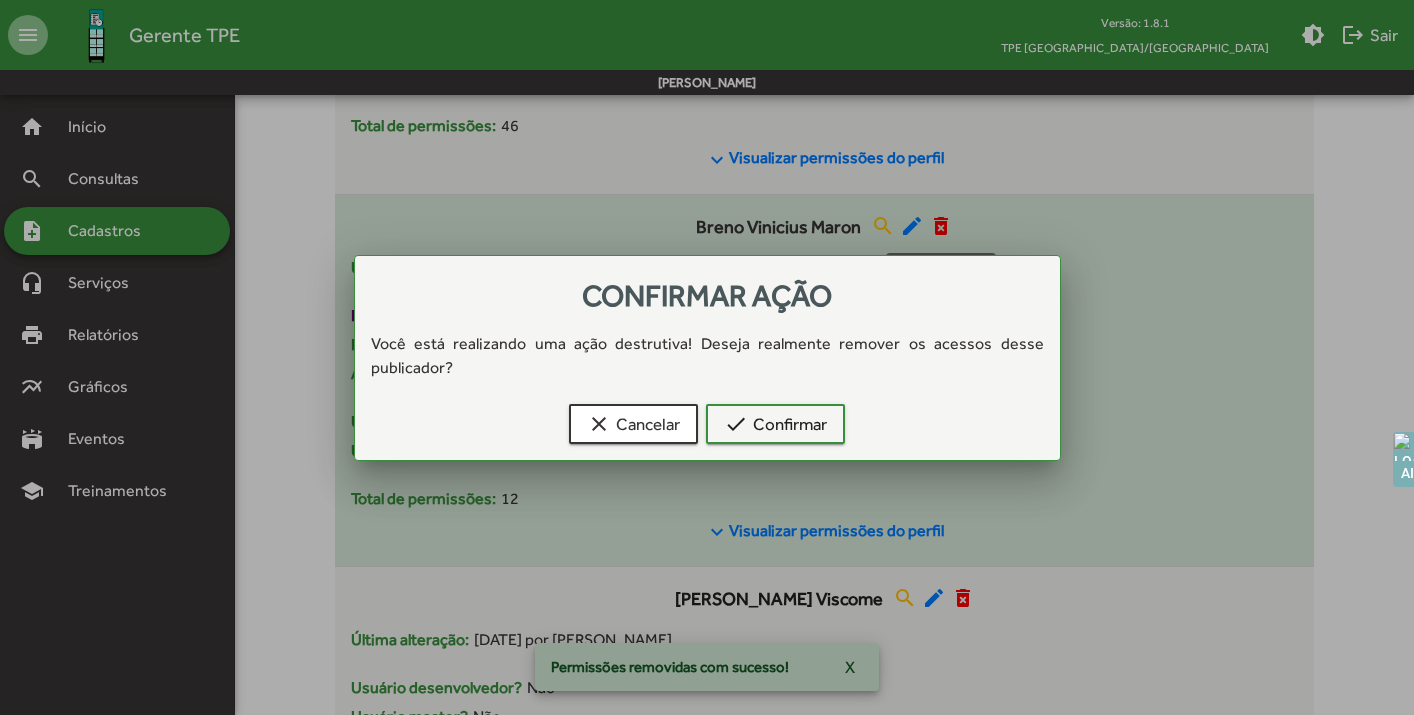 scroll, scrollTop: 0, scrollLeft: 0, axis: both 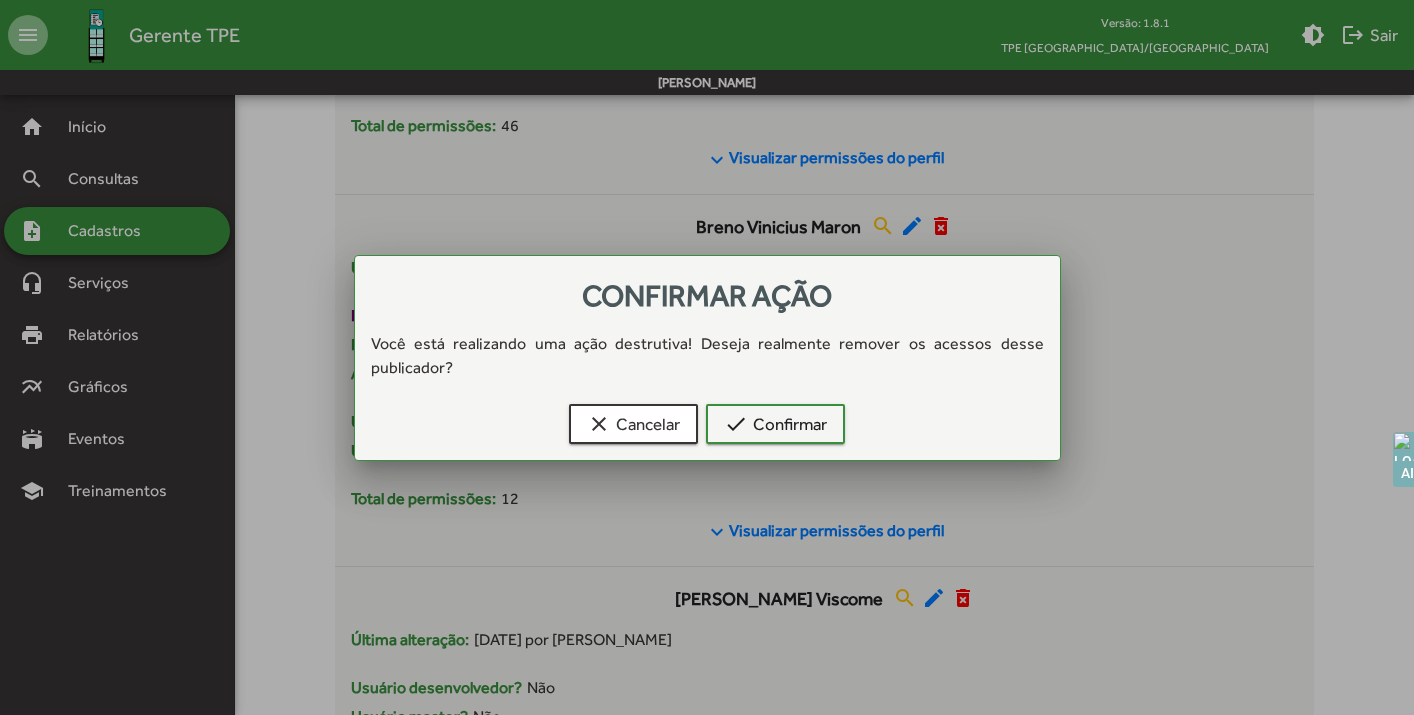 click at bounding box center [707, 357] 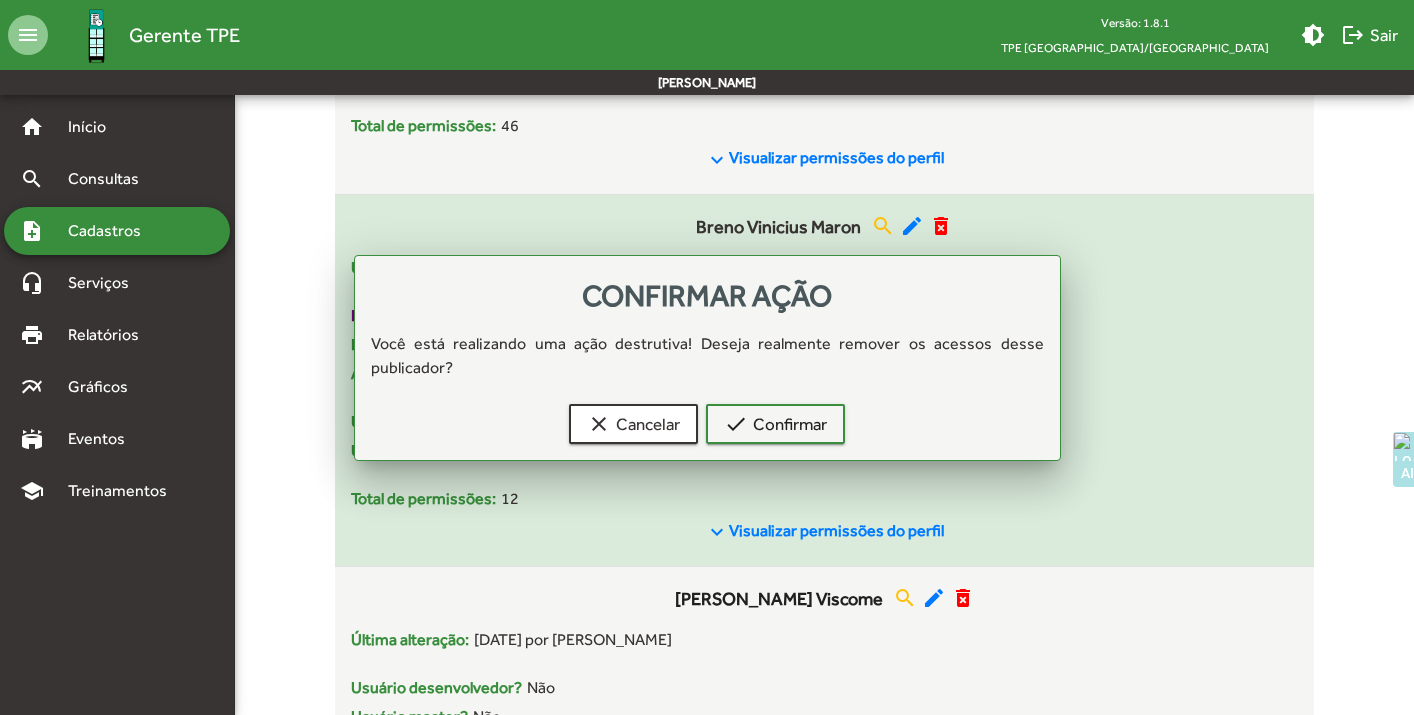 scroll, scrollTop: 757, scrollLeft: 0, axis: vertical 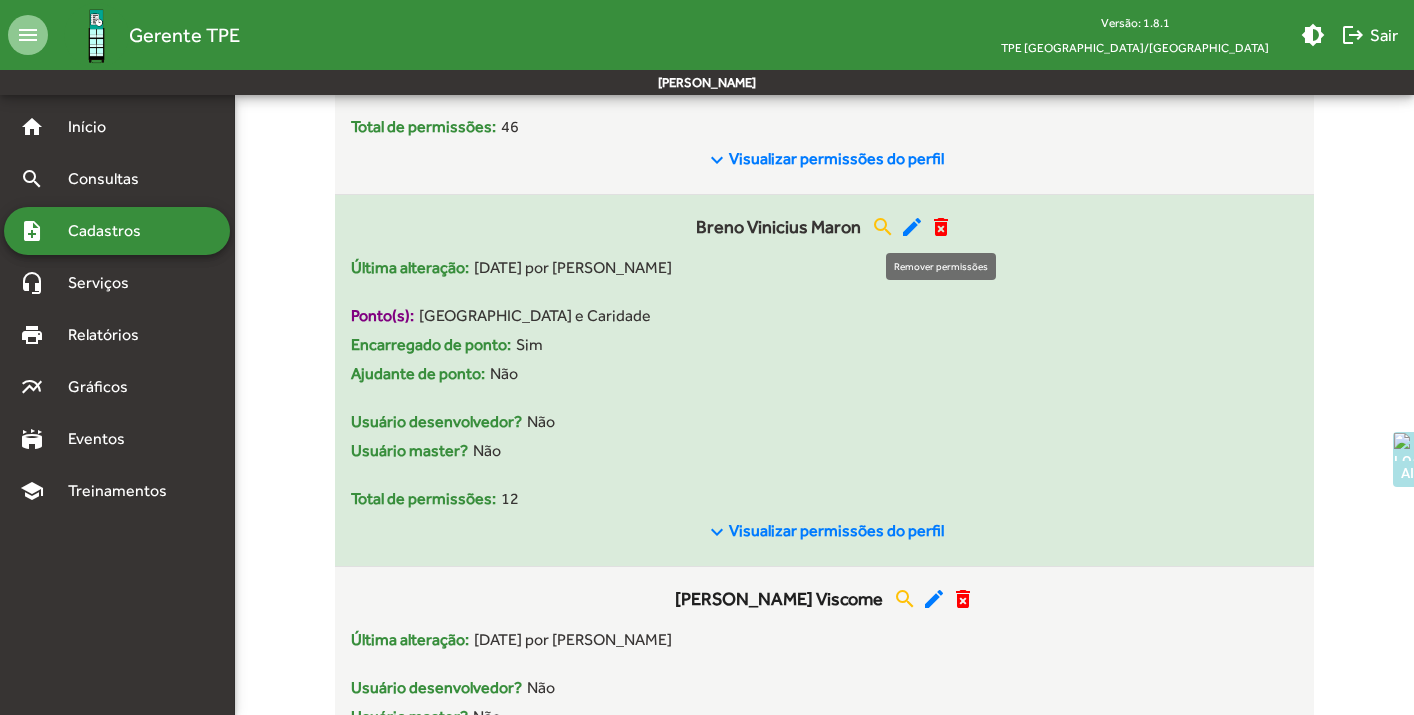 click on "delete_forever" 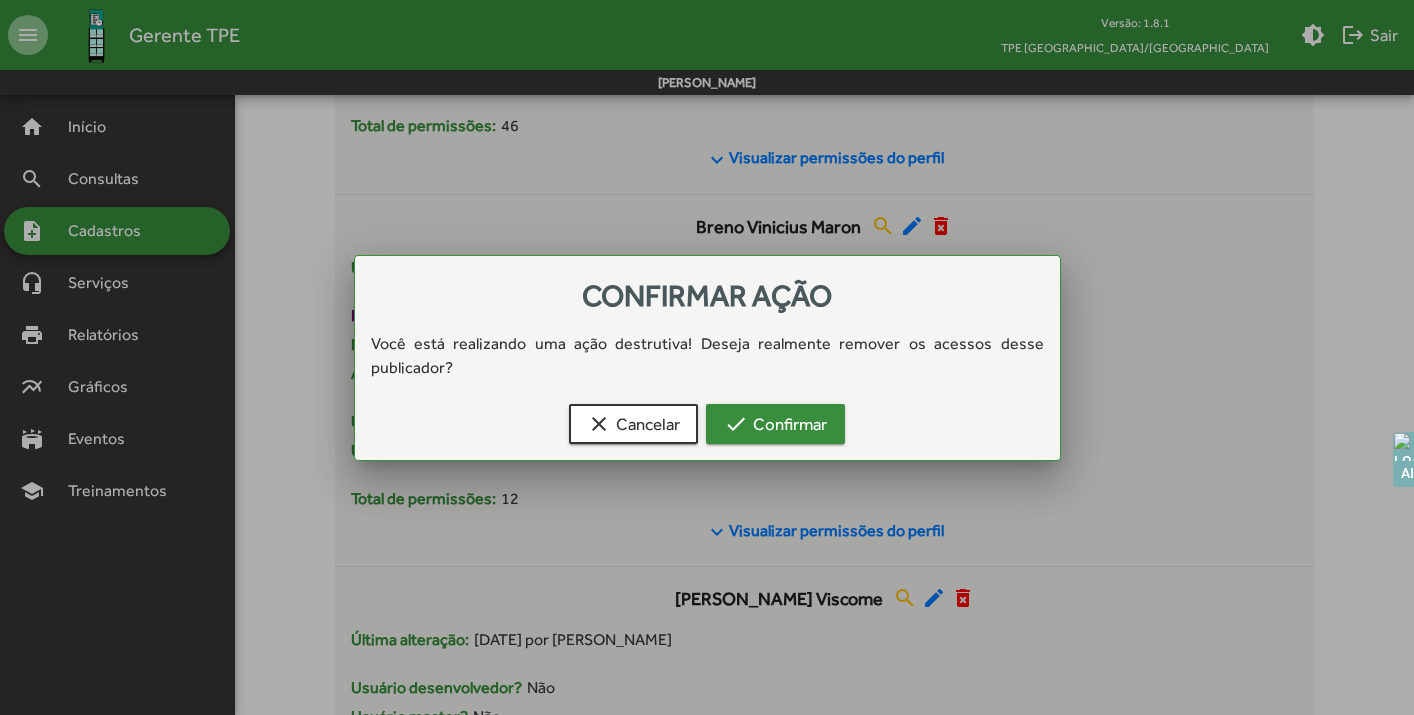 click on "check  Confirmar" at bounding box center [775, 424] 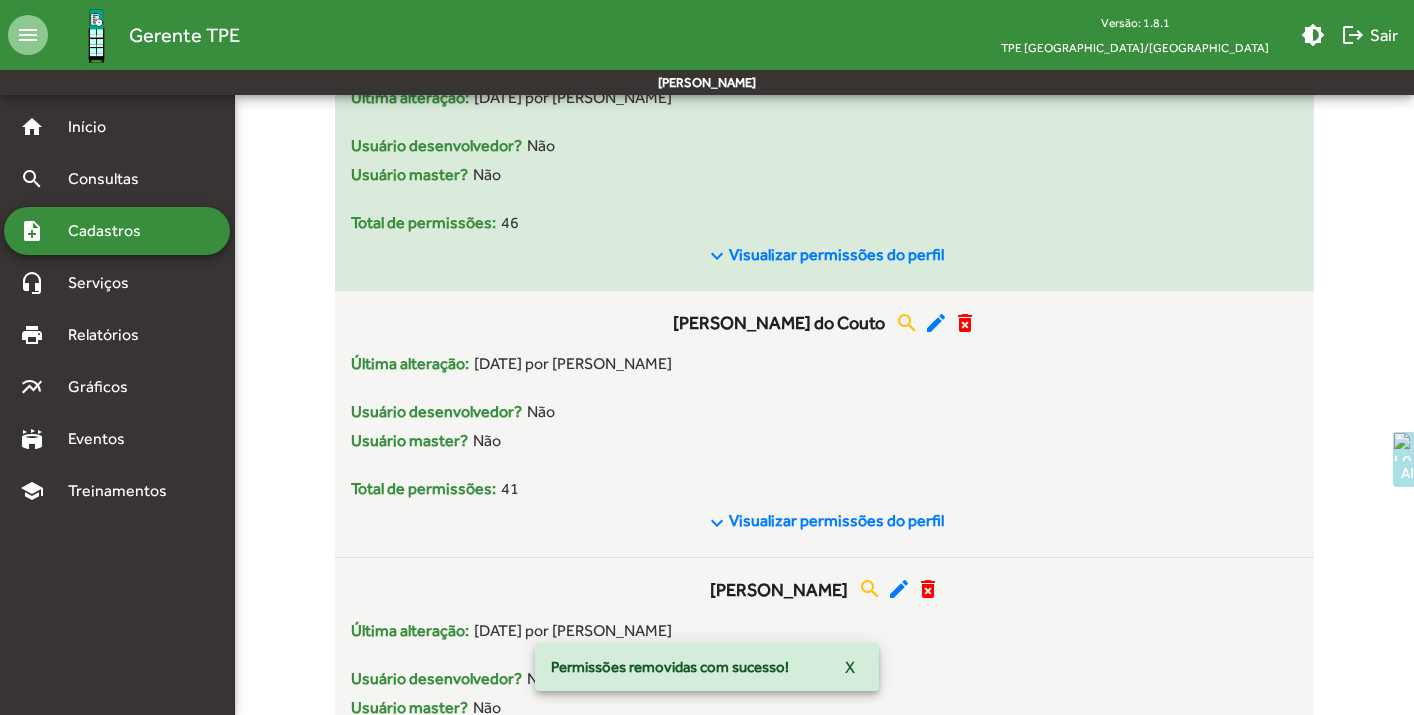 scroll, scrollTop: 954, scrollLeft: 0, axis: vertical 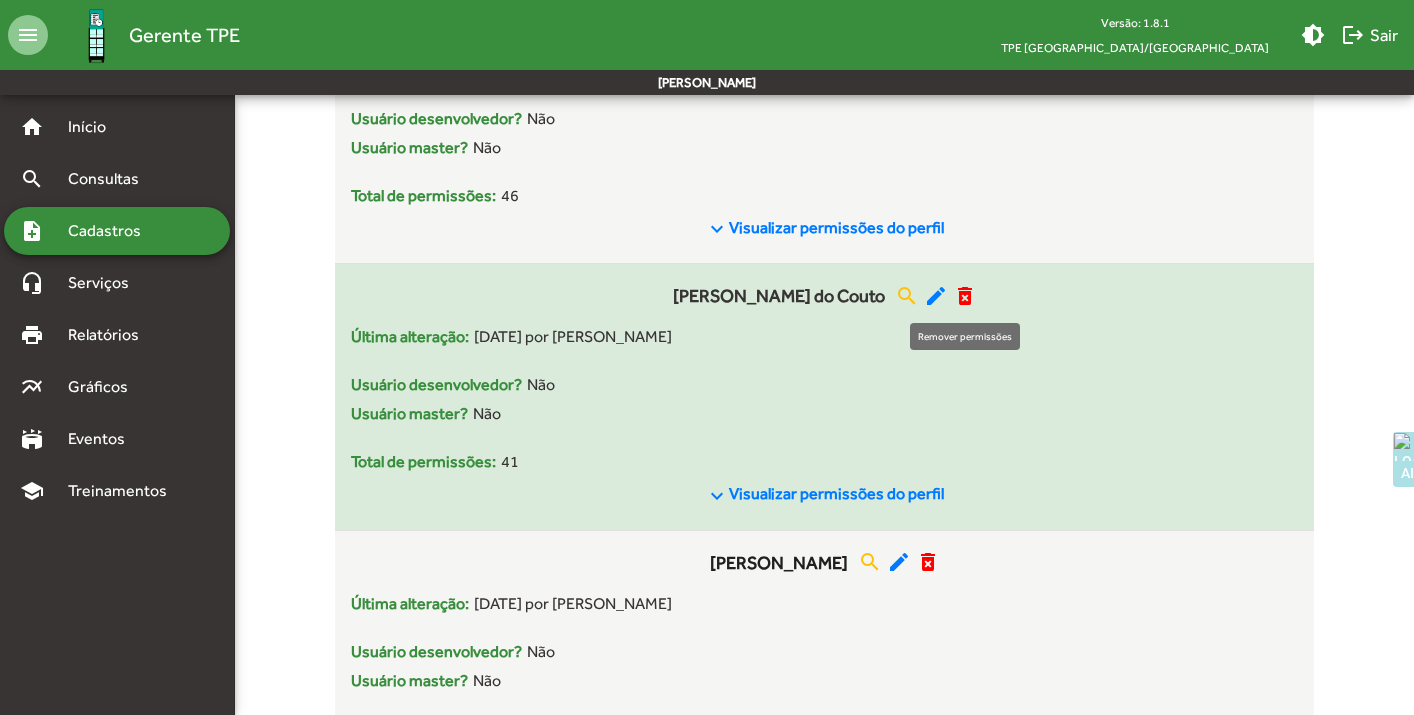 click on "delete_forever" 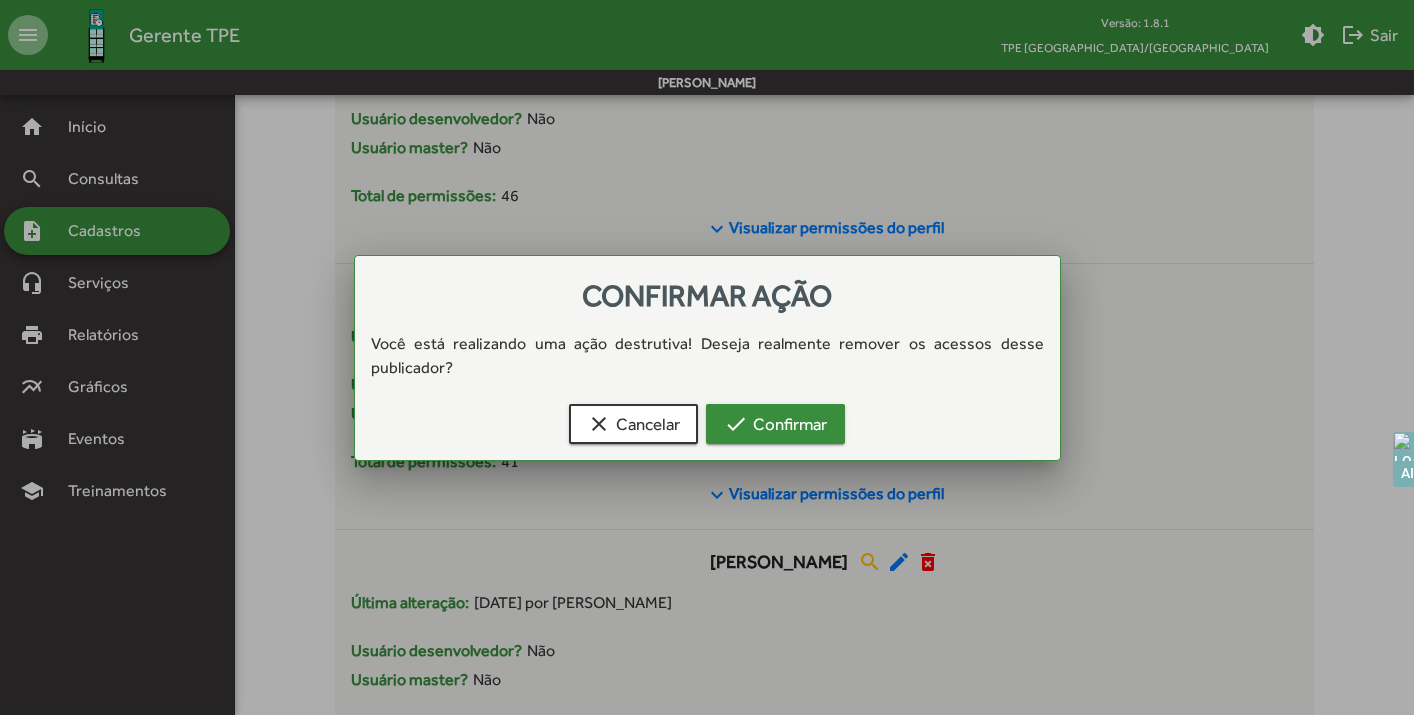 click on "check  Confirmar" at bounding box center (775, 424) 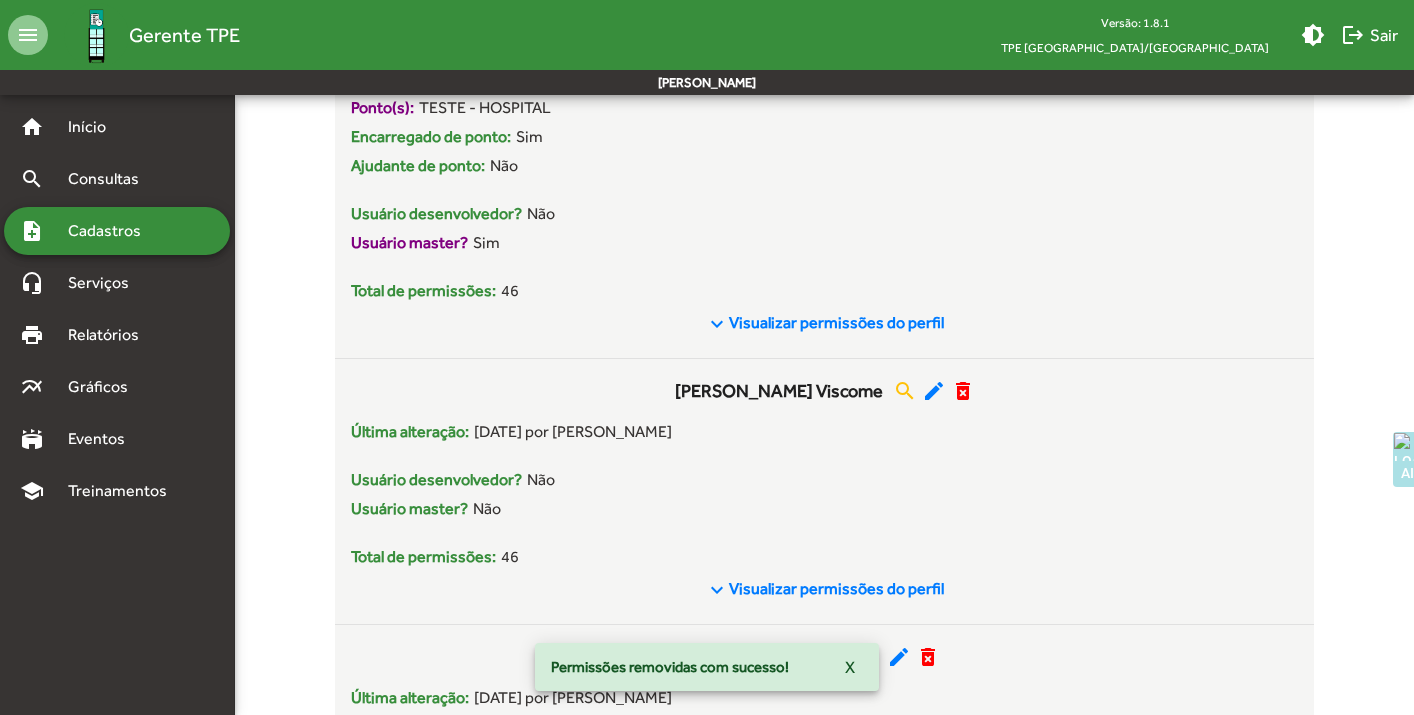 scroll, scrollTop: 636, scrollLeft: 0, axis: vertical 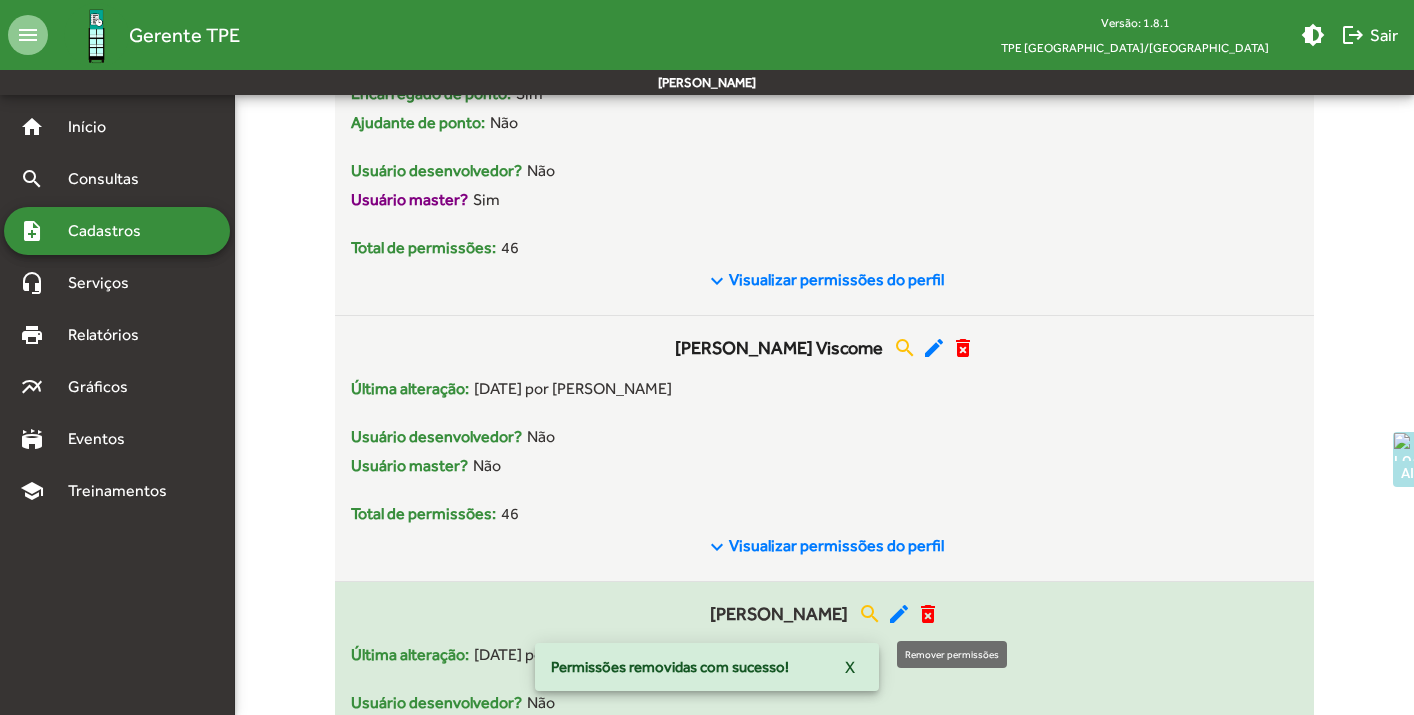 click on "delete_forever" 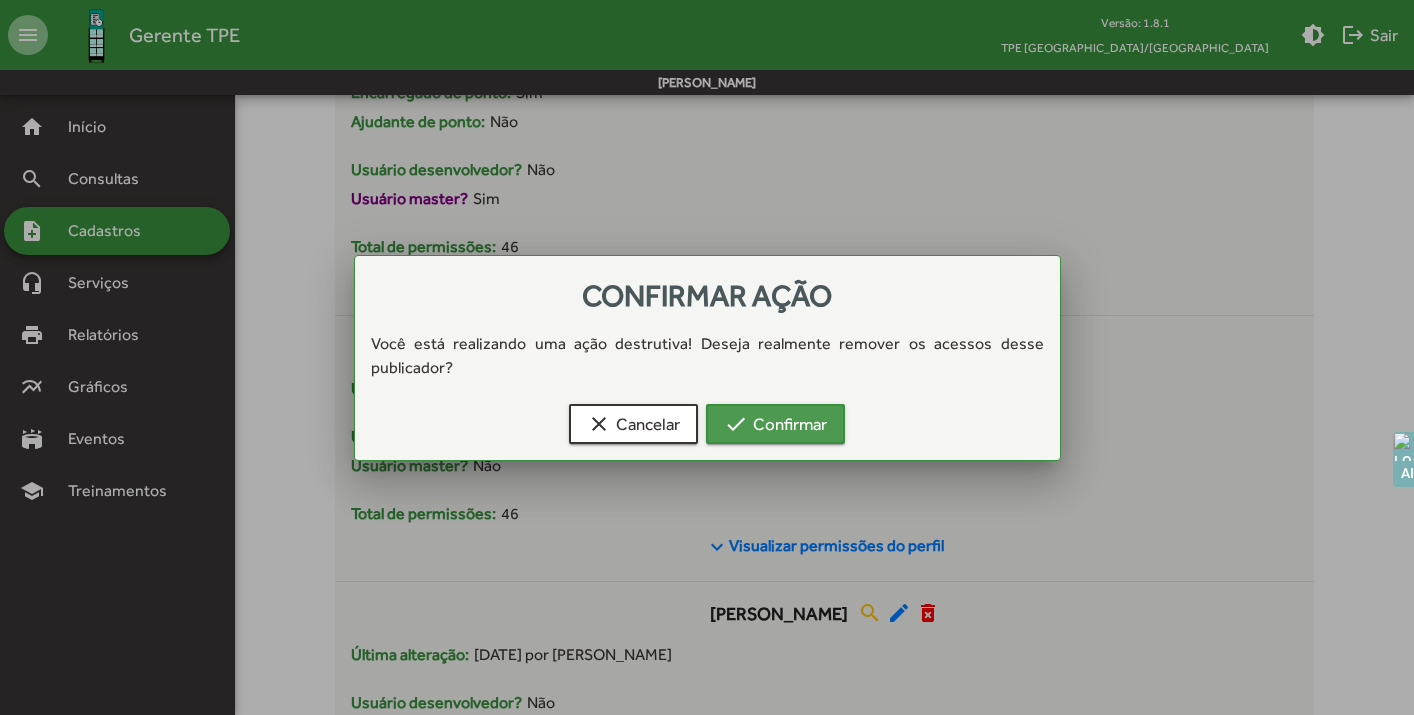 click on "check  Confirmar" at bounding box center (775, 424) 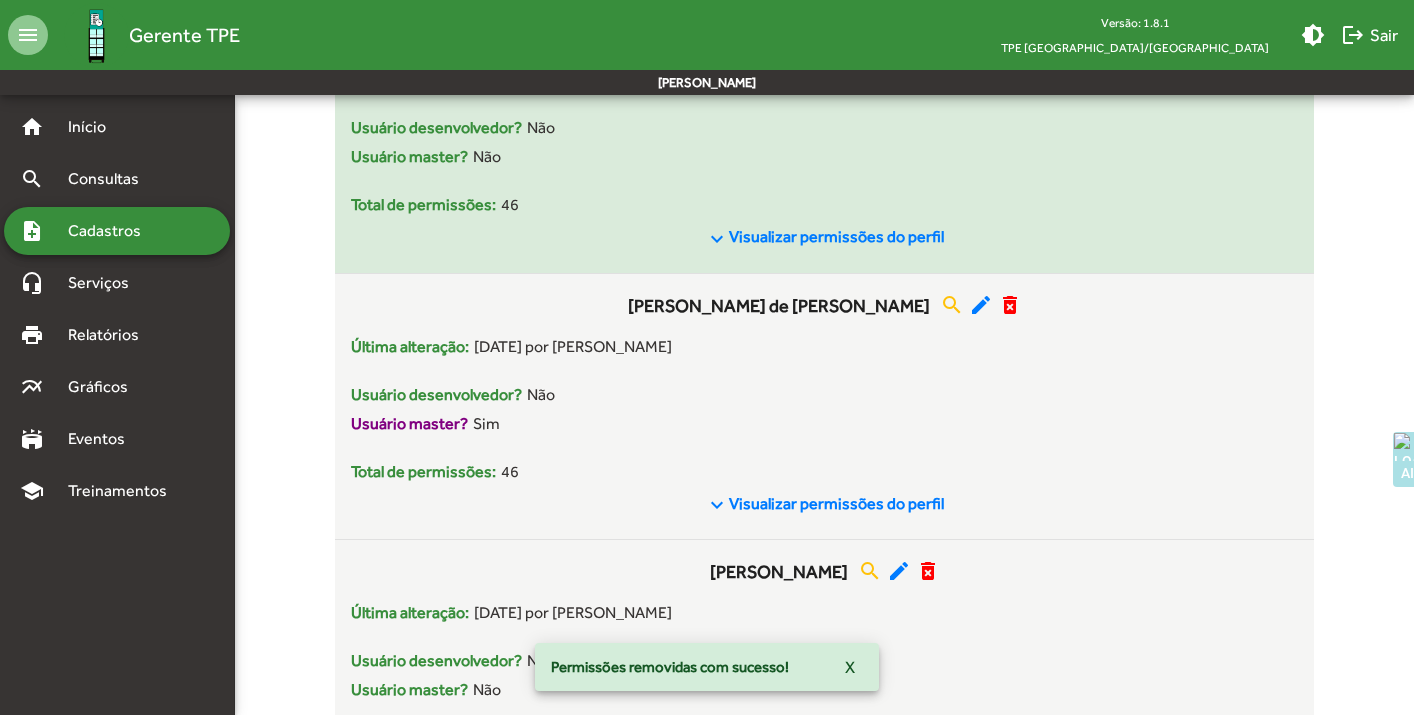 scroll, scrollTop: 1324, scrollLeft: 0, axis: vertical 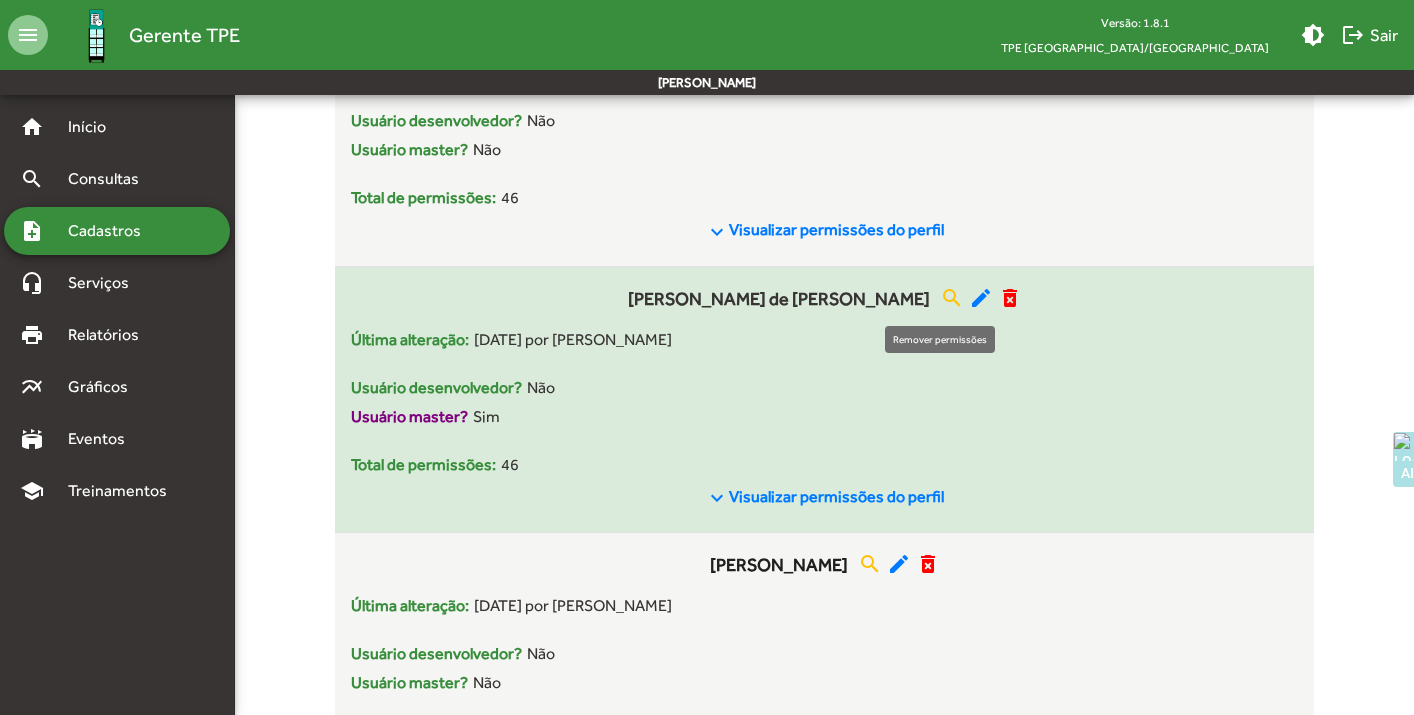click on "delete_forever" 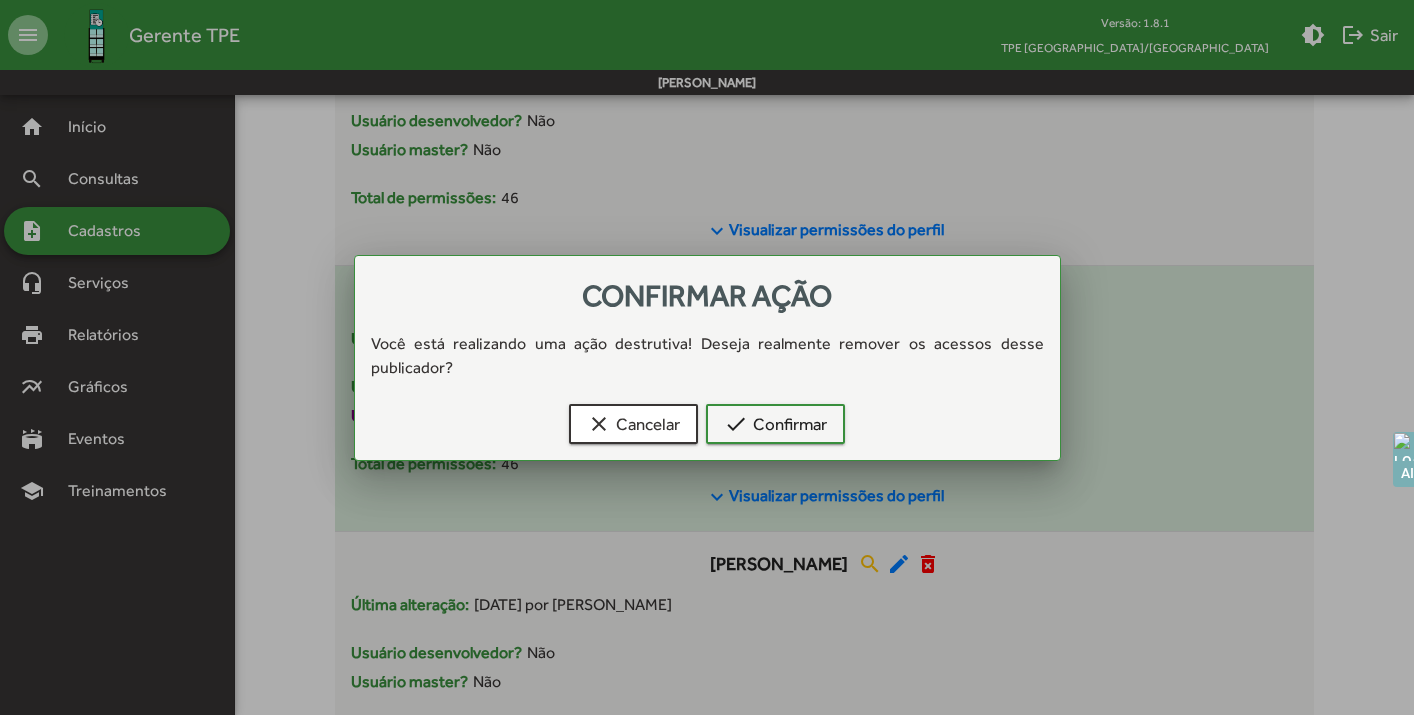 scroll, scrollTop: 0, scrollLeft: 0, axis: both 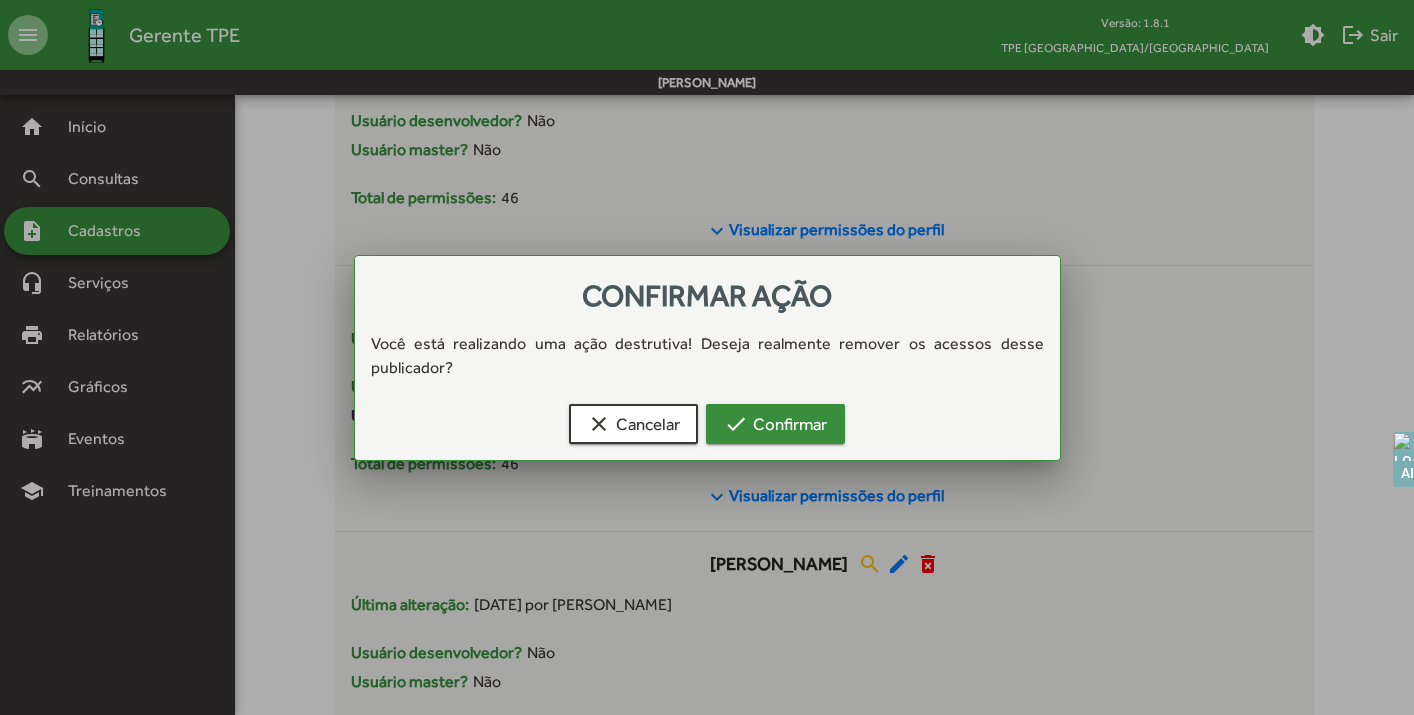 click on "check  Confirmar" at bounding box center [775, 424] 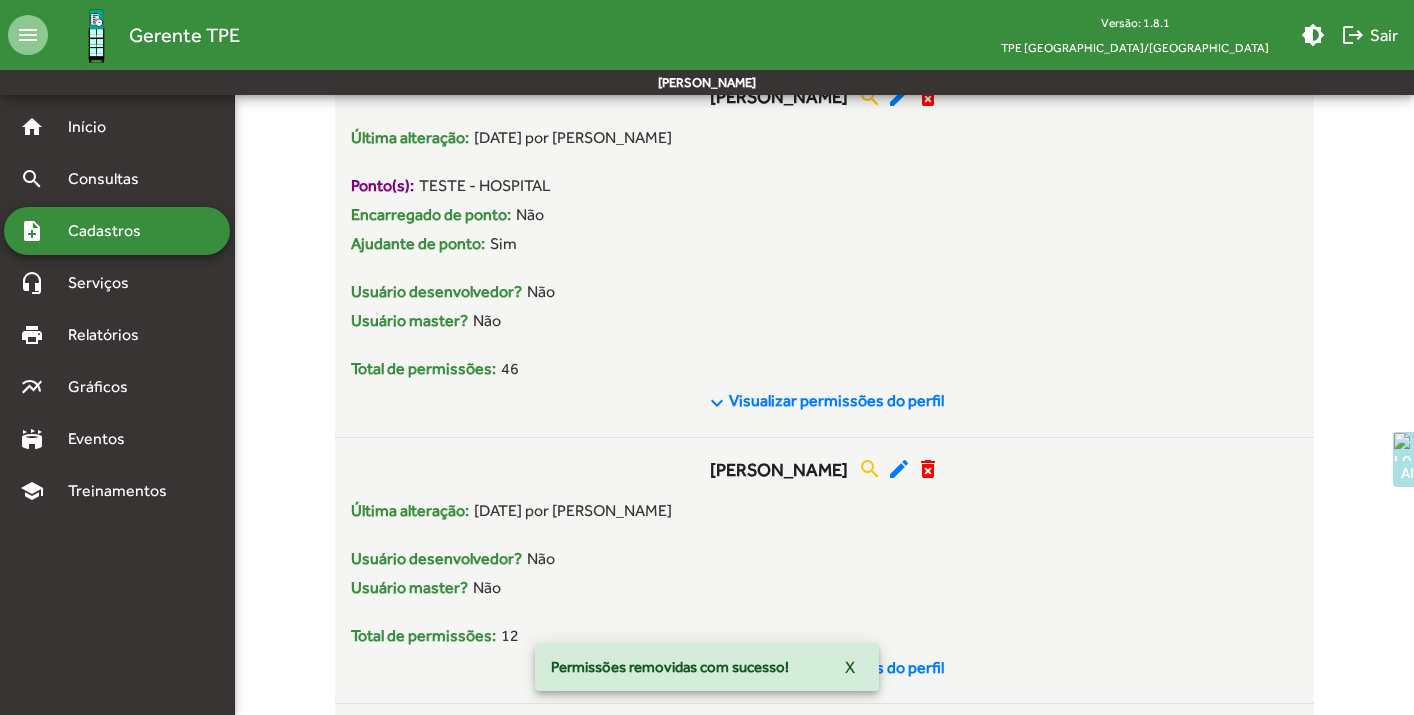 scroll, scrollTop: 1156, scrollLeft: 0, axis: vertical 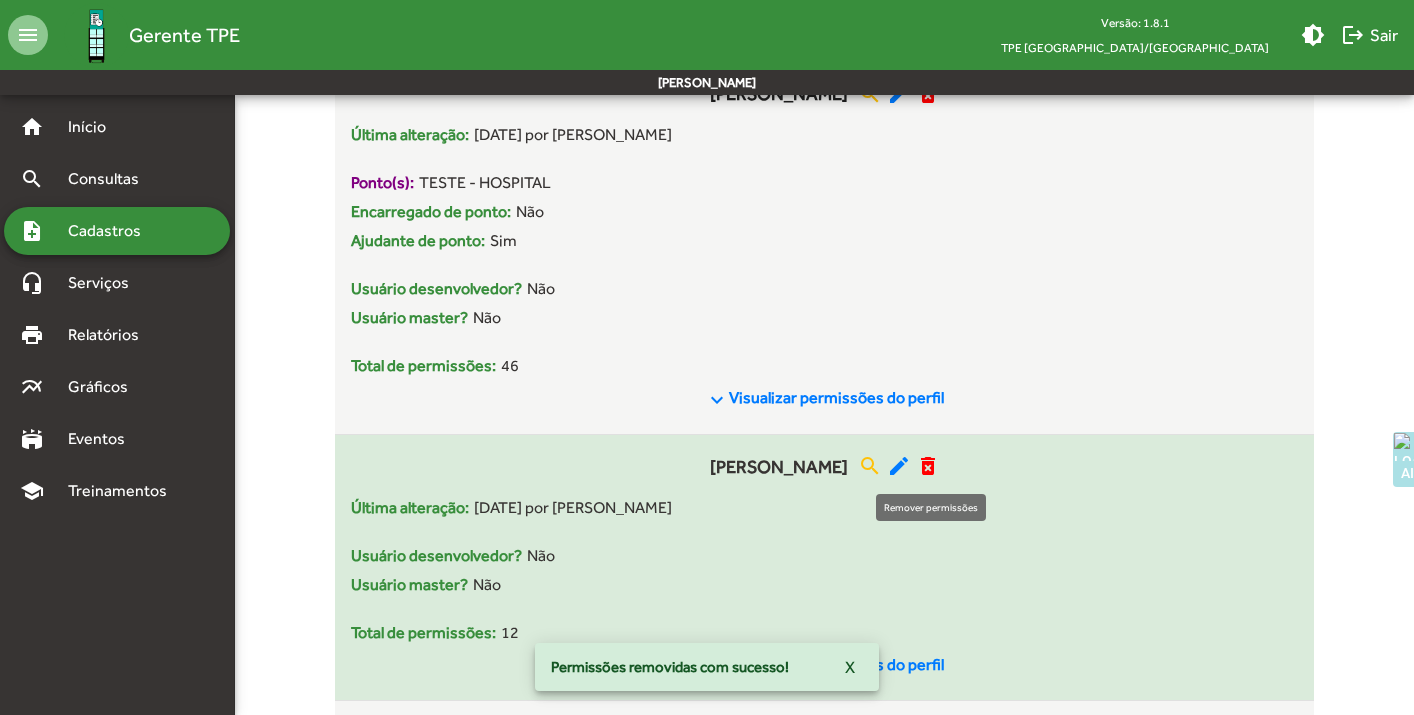 click on "delete_forever" 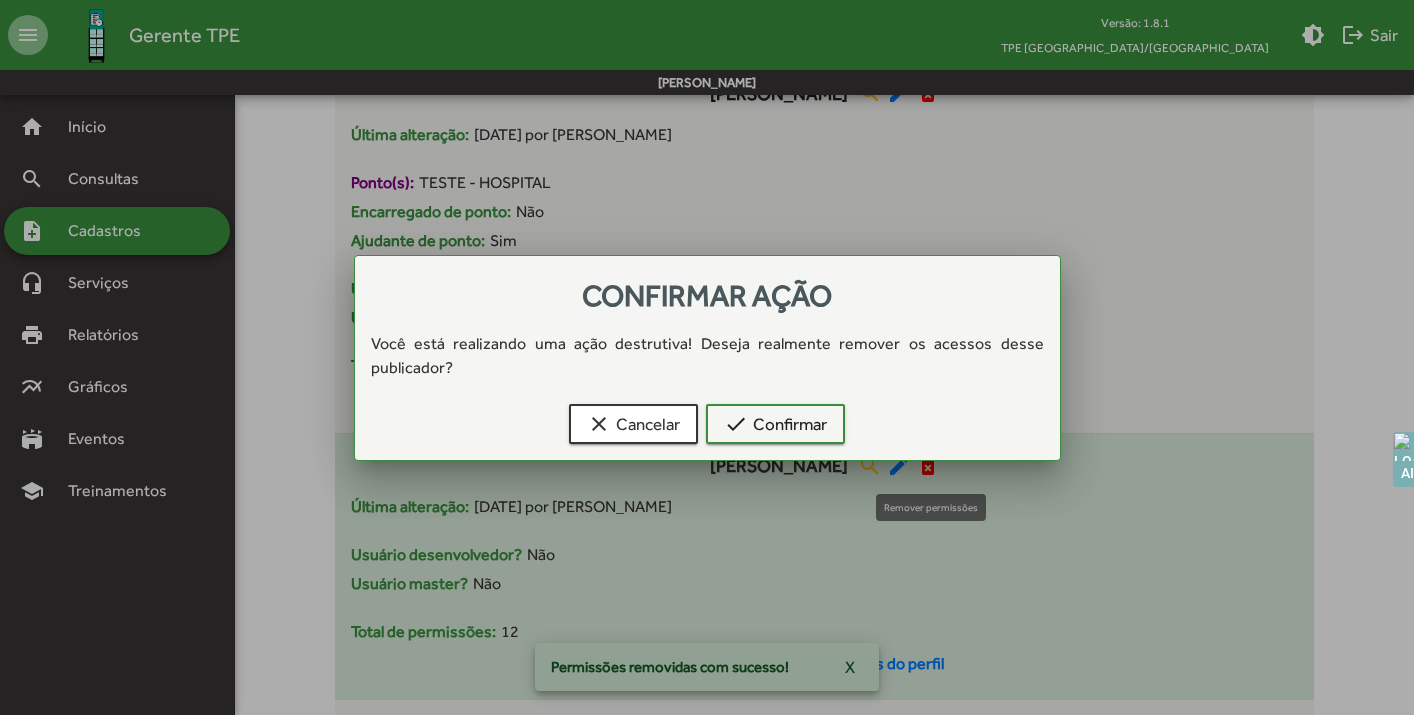 scroll, scrollTop: 0, scrollLeft: 0, axis: both 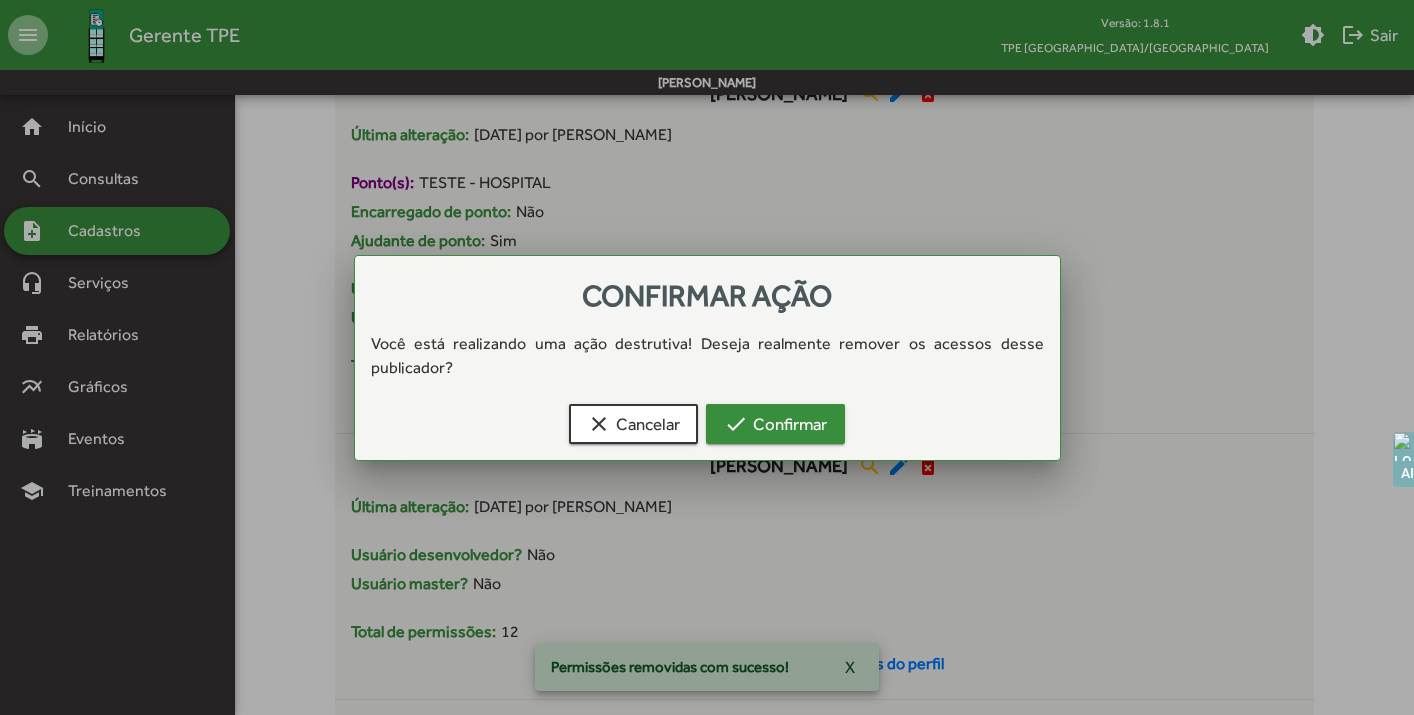 click on "check  Confirmar" at bounding box center [775, 424] 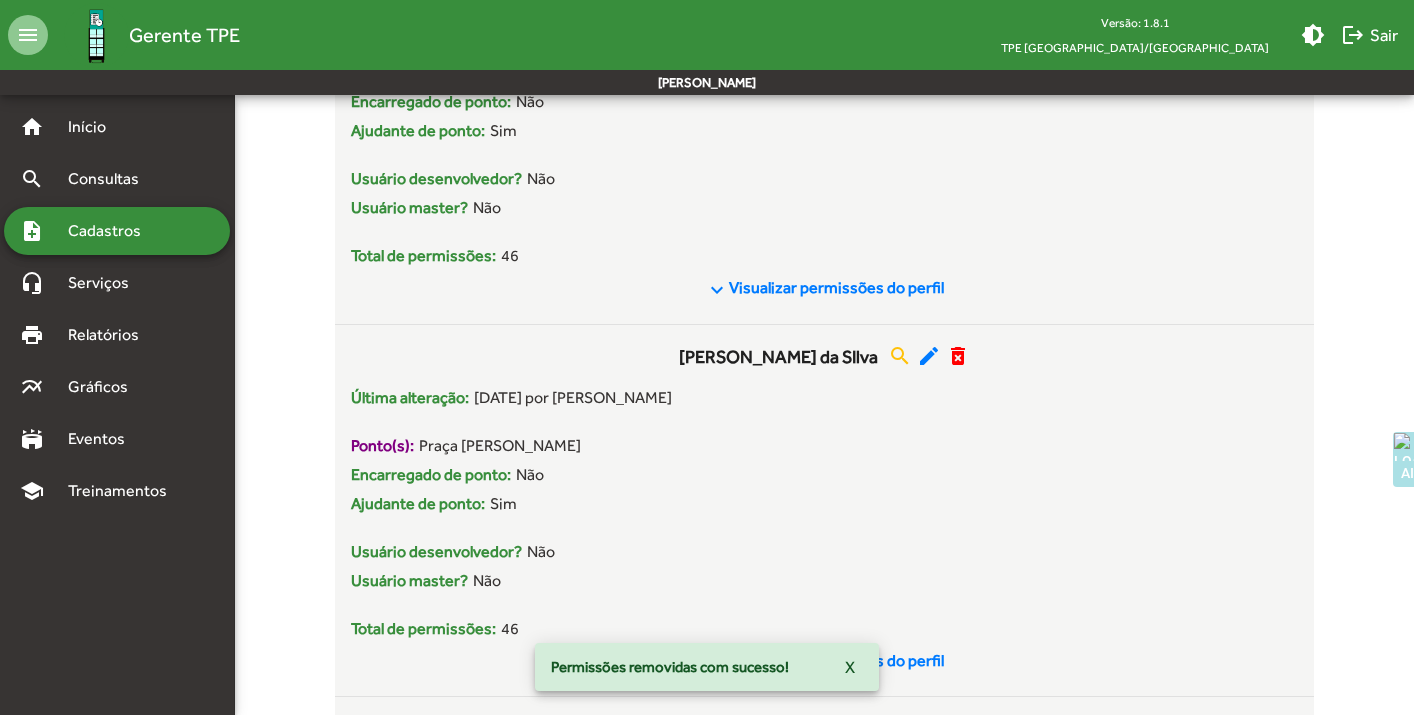 scroll, scrollTop: 1361, scrollLeft: 0, axis: vertical 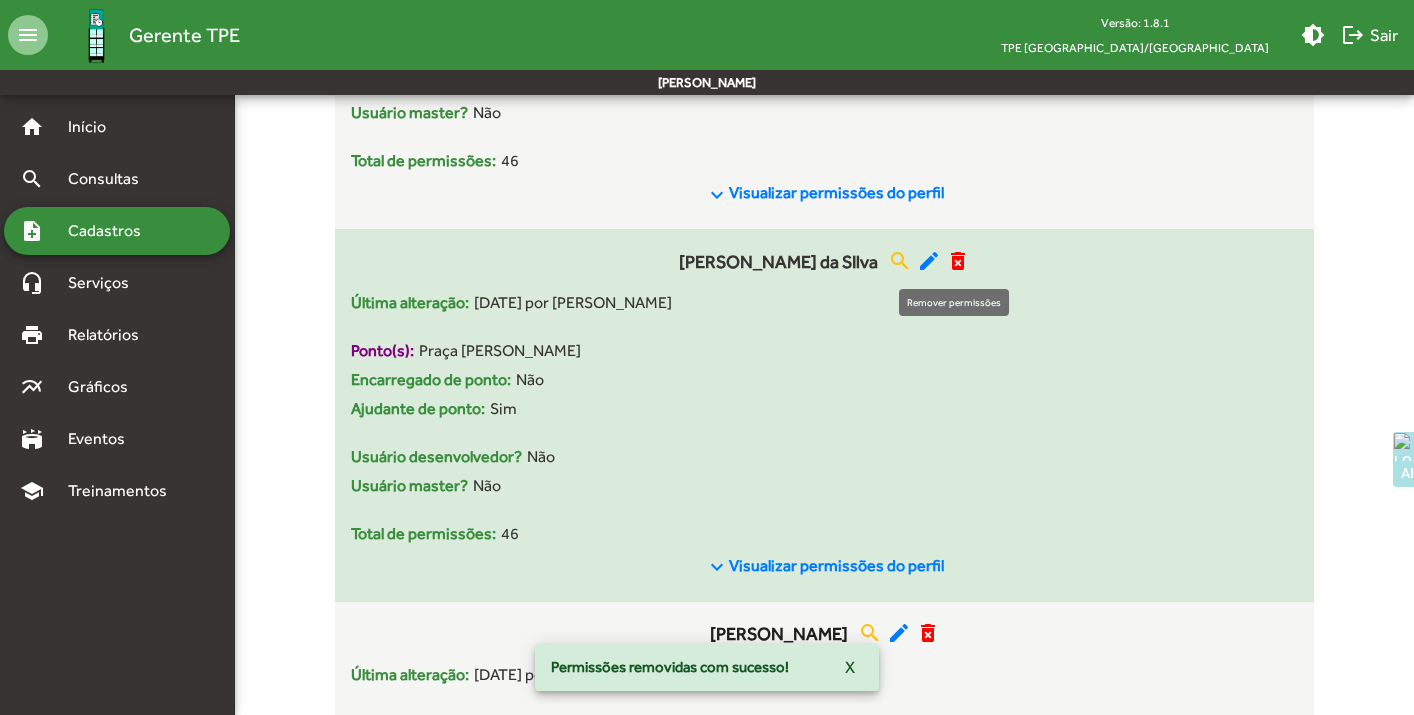 click on "delete_forever" 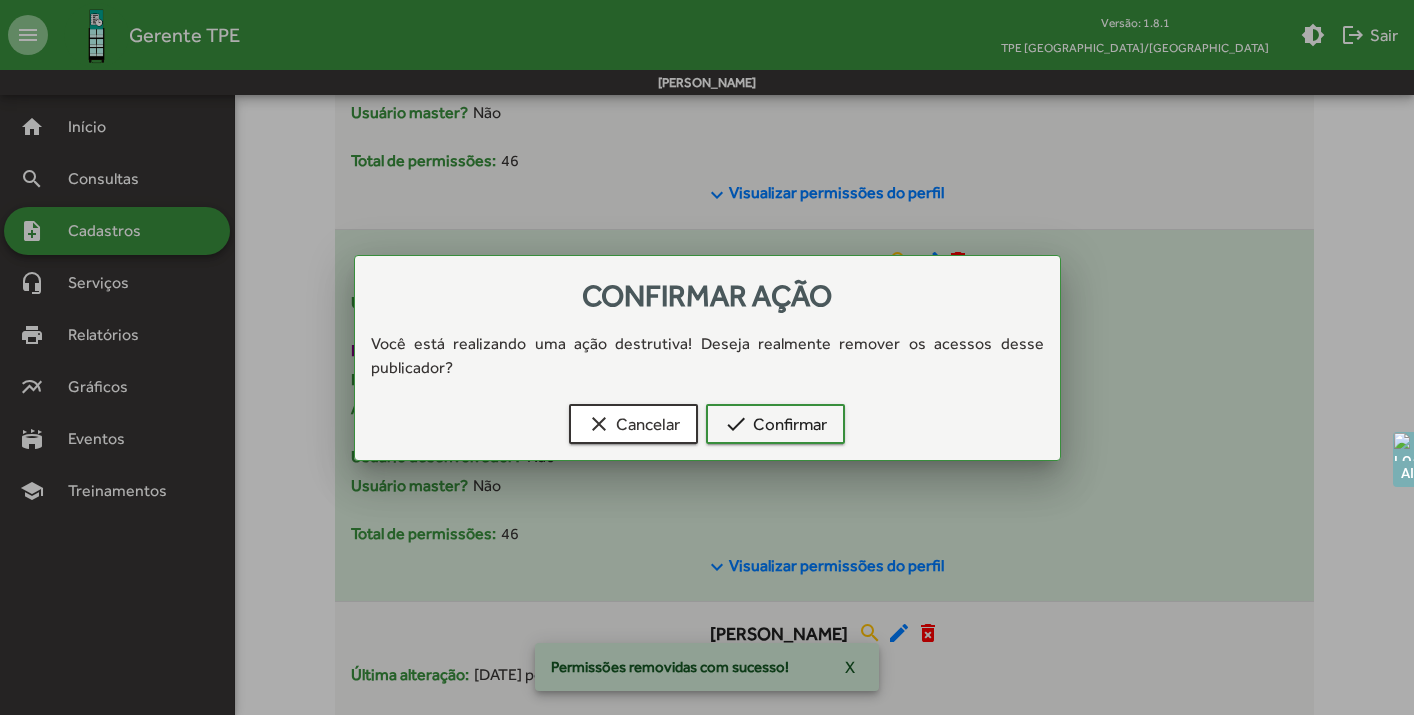 scroll, scrollTop: 0, scrollLeft: 0, axis: both 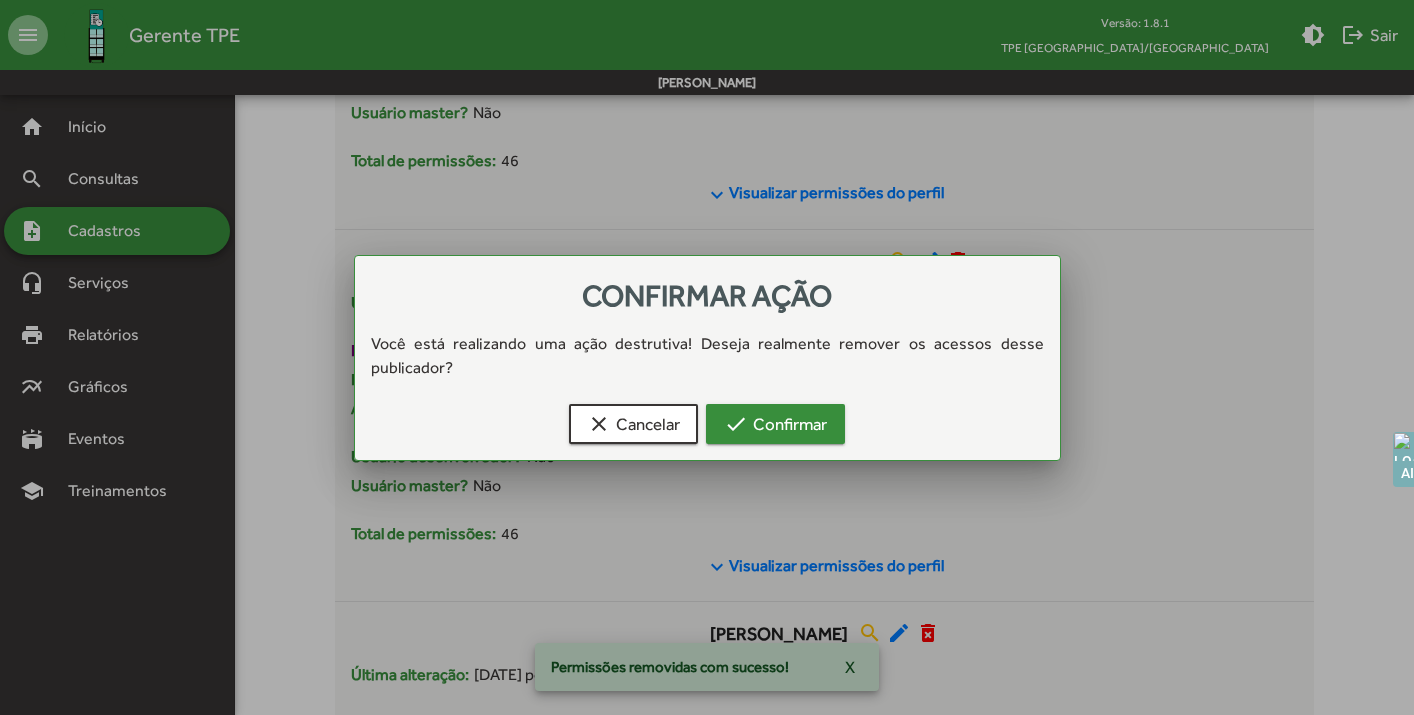 click on "check  Confirmar" at bounding box center (775, 424) 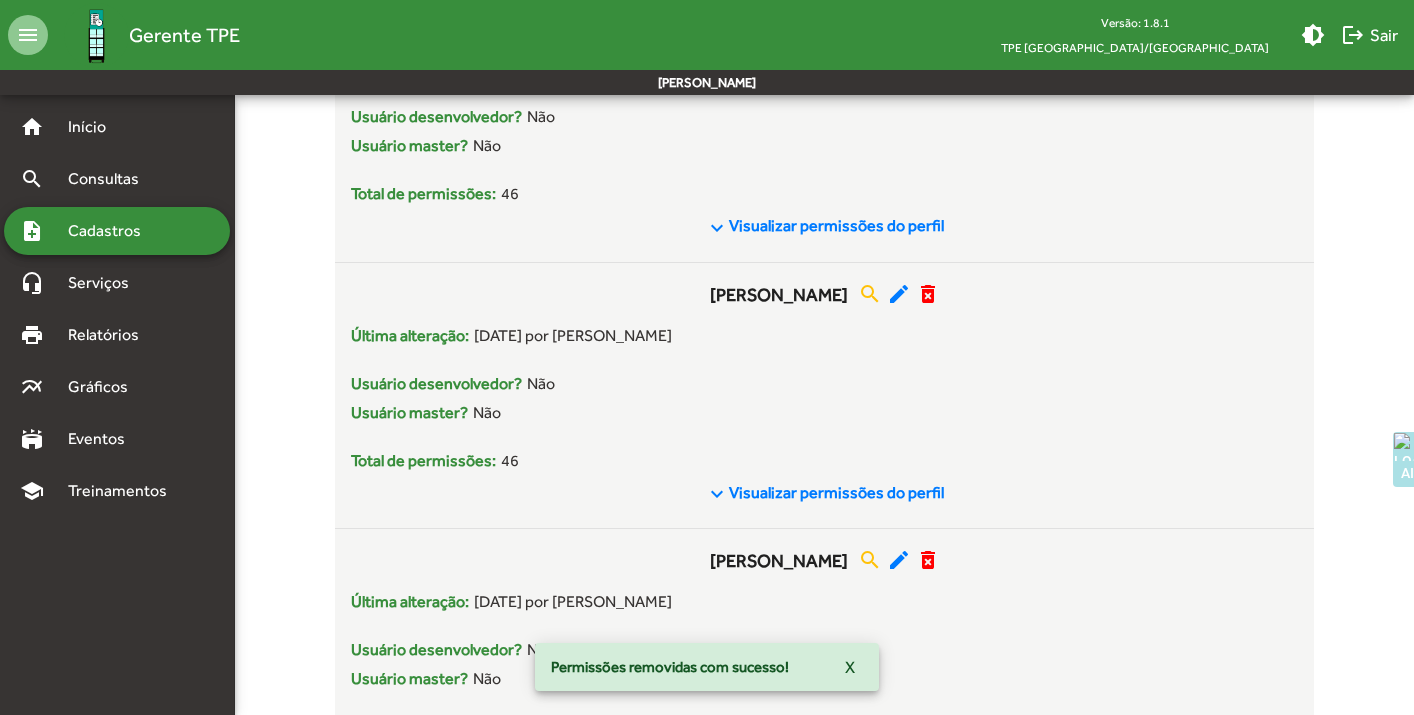 scroll, scrollTop: 1492, scrollLeft: 0, axis: vertical 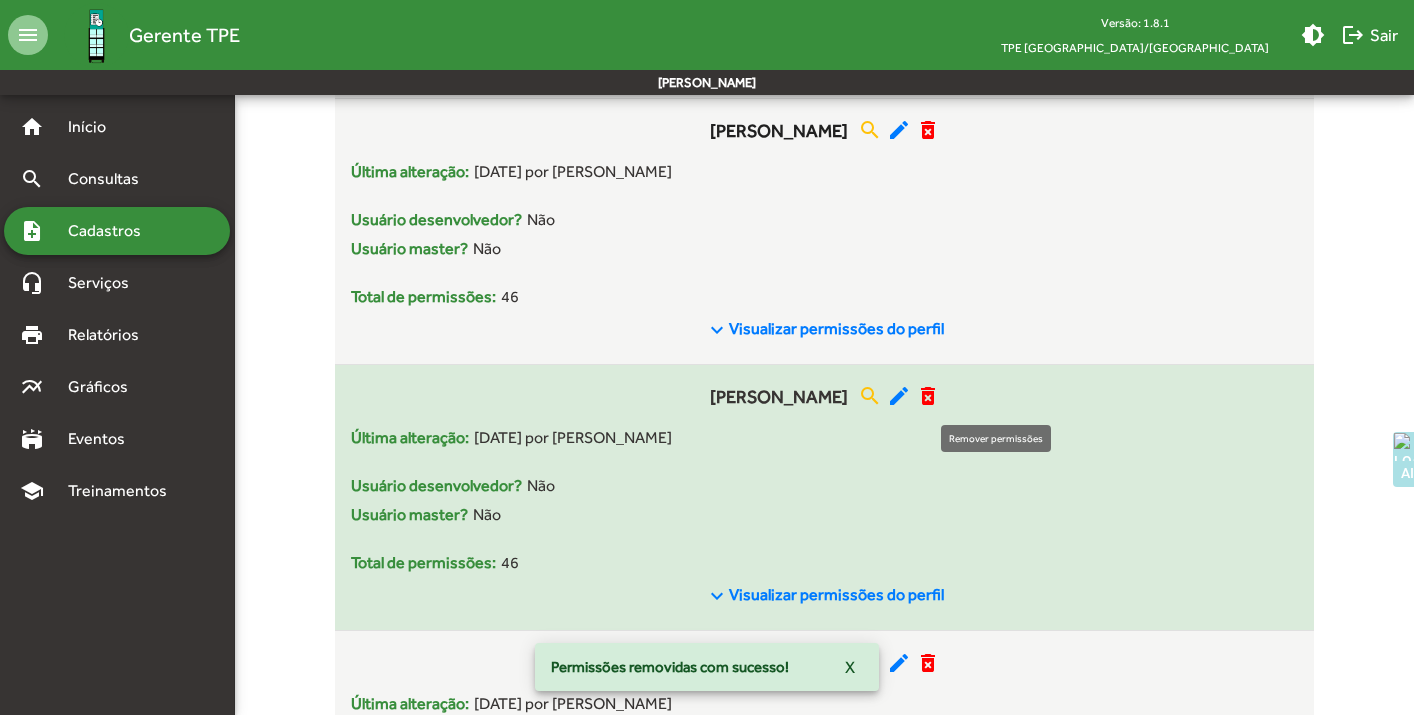 click on "delete_forever" 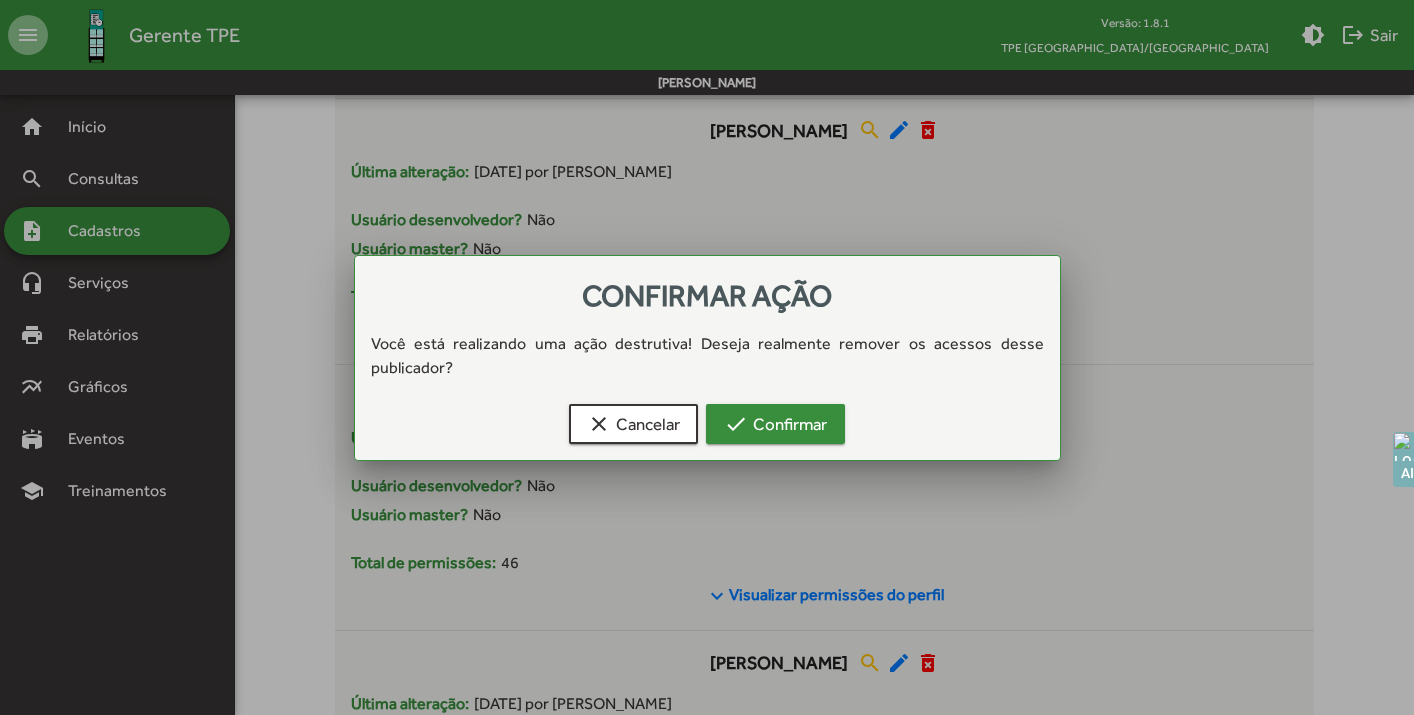 click on "check  Confirmar" at bounding box center (775, 424) 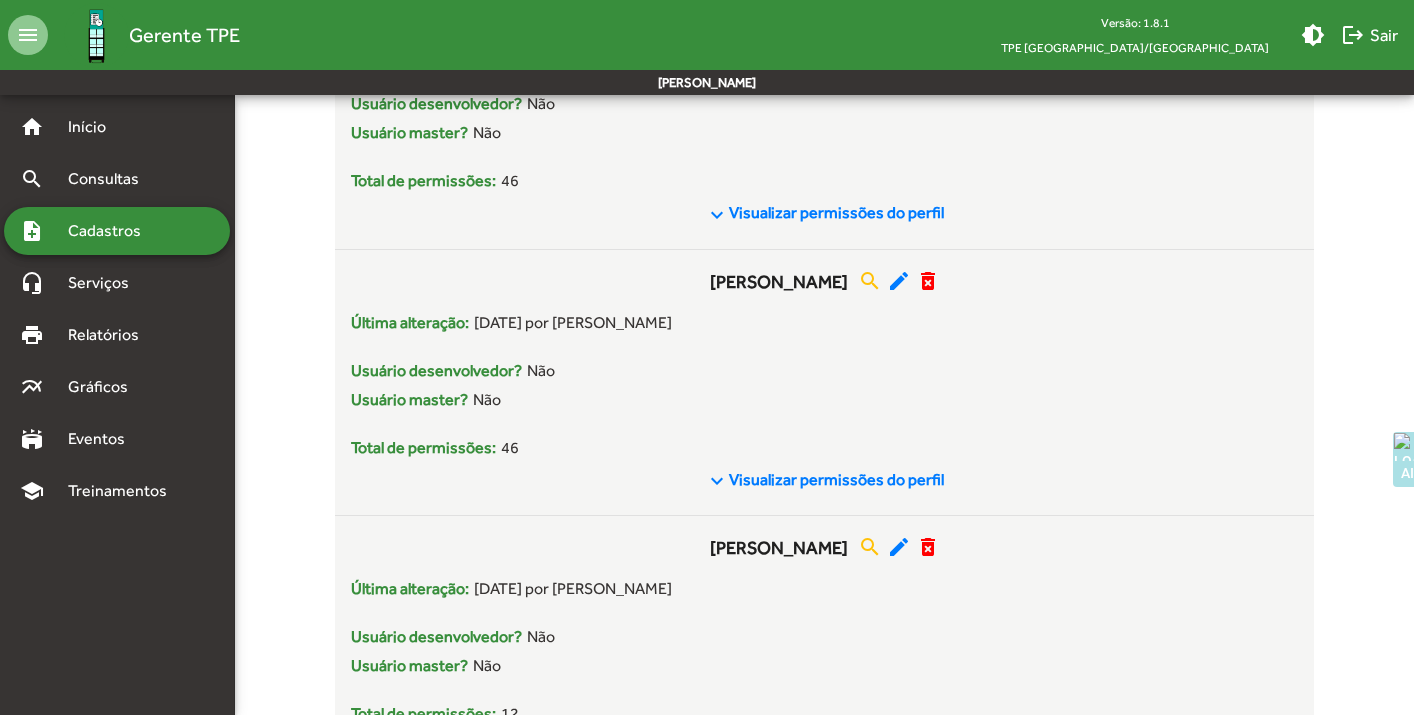 scroll, scrollTop: 1378, scrollLeft: 0, axis: vertical 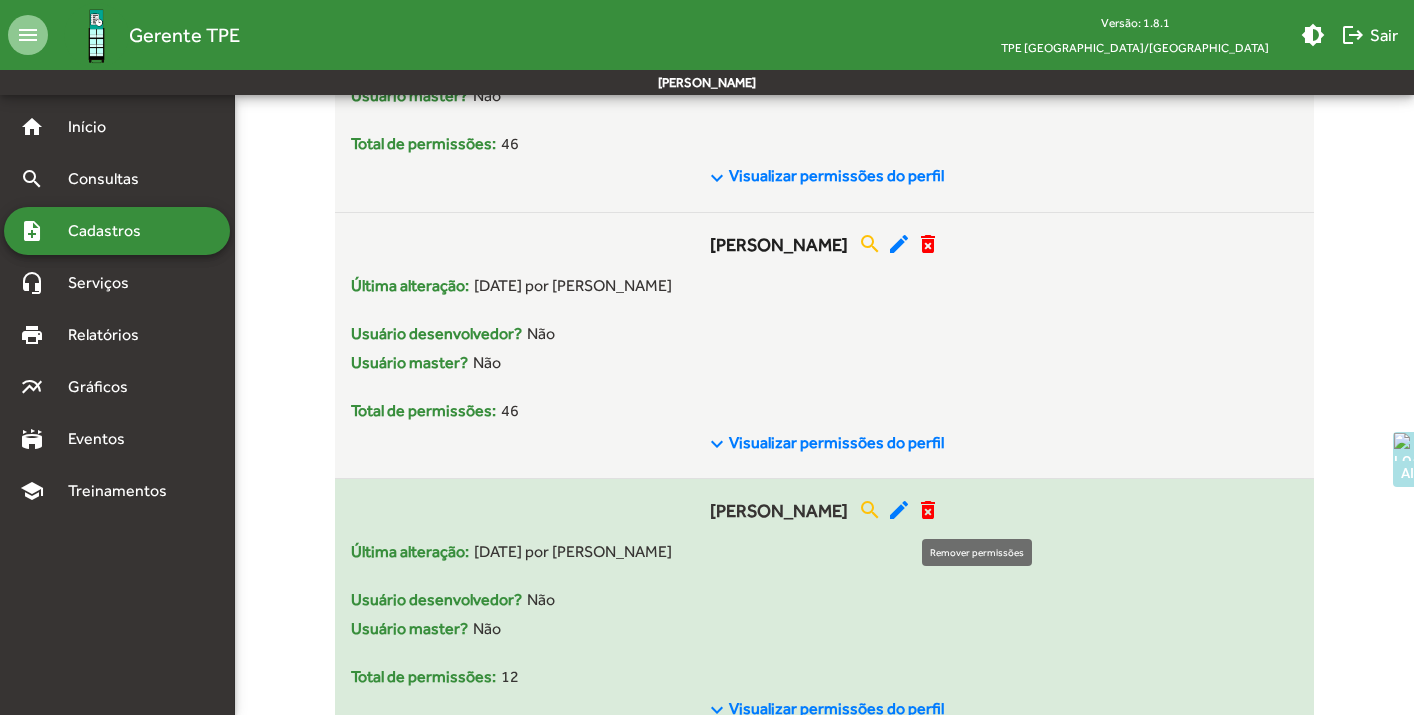 click on "delete_forever" 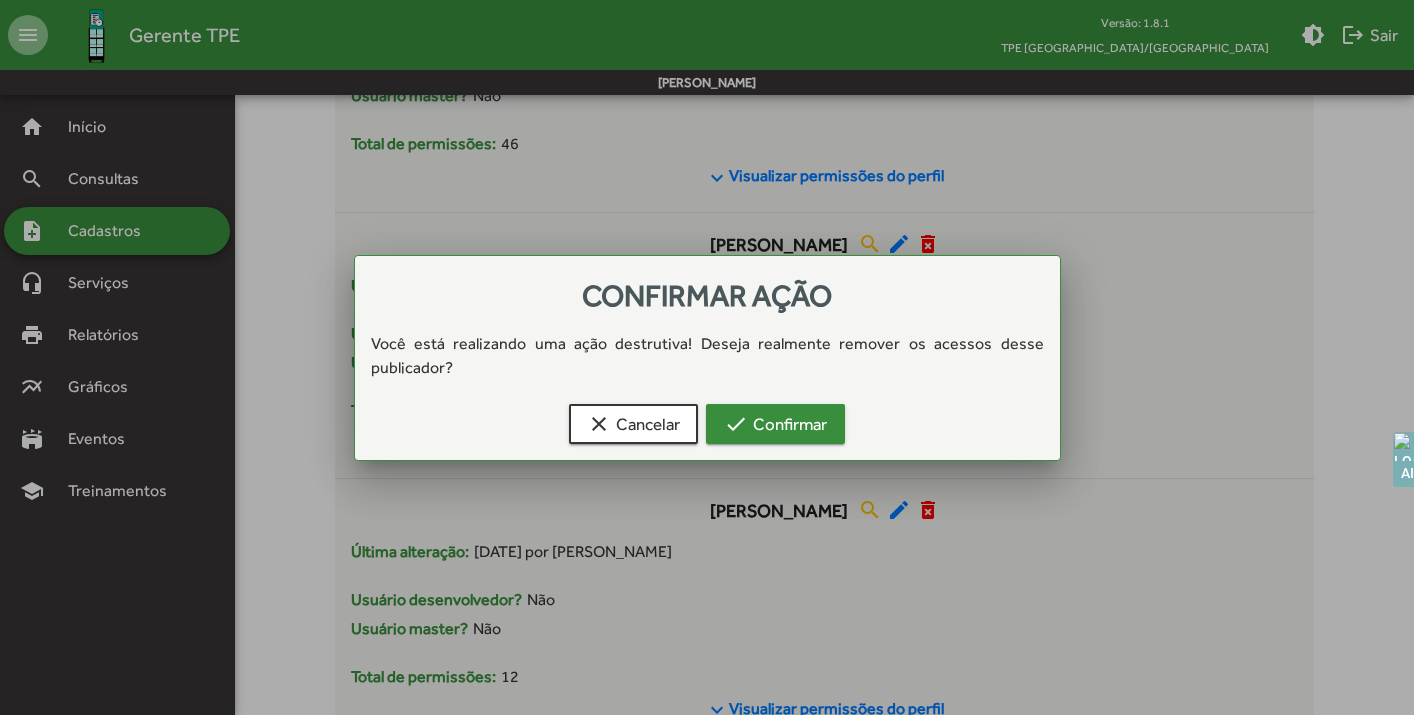 click on "check  Confirmar" at bounding box center (775, 424) 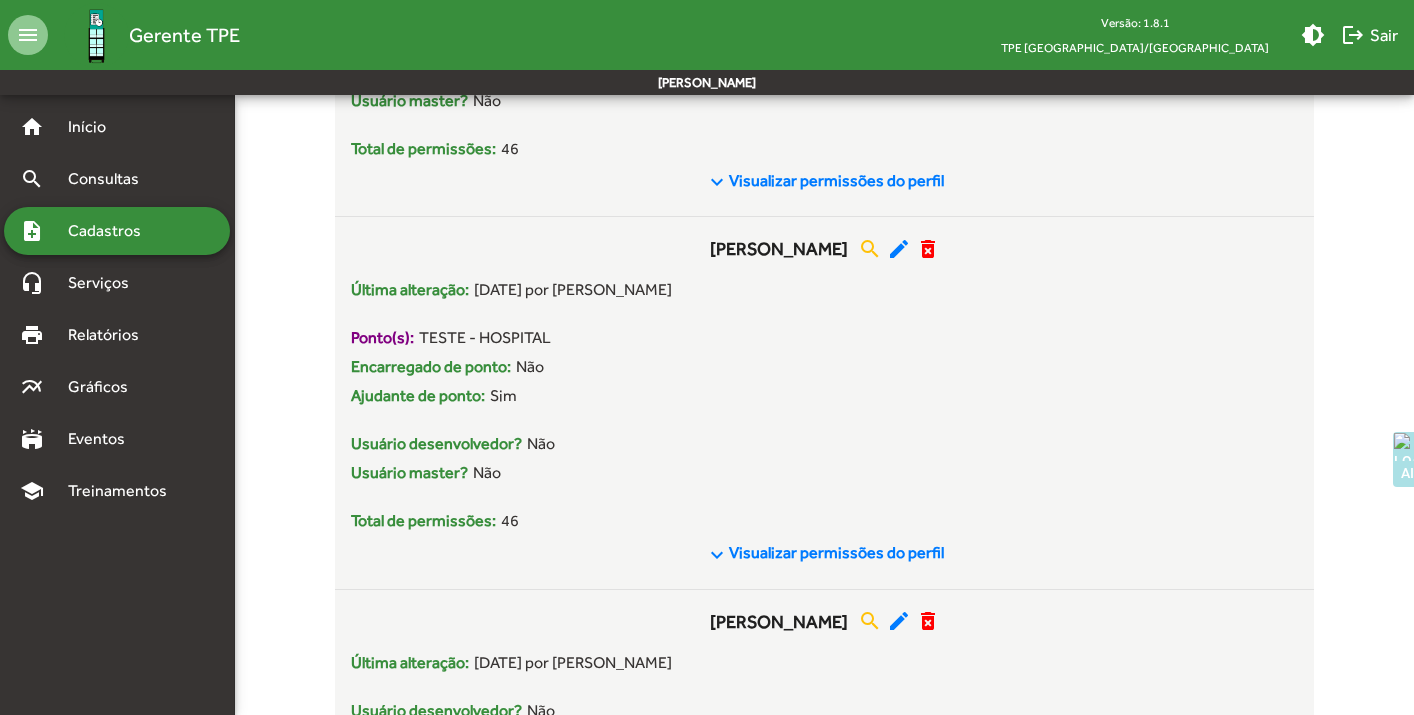 scroll, scrollTop: 1432, scrollLeft: 0, axis: vertical 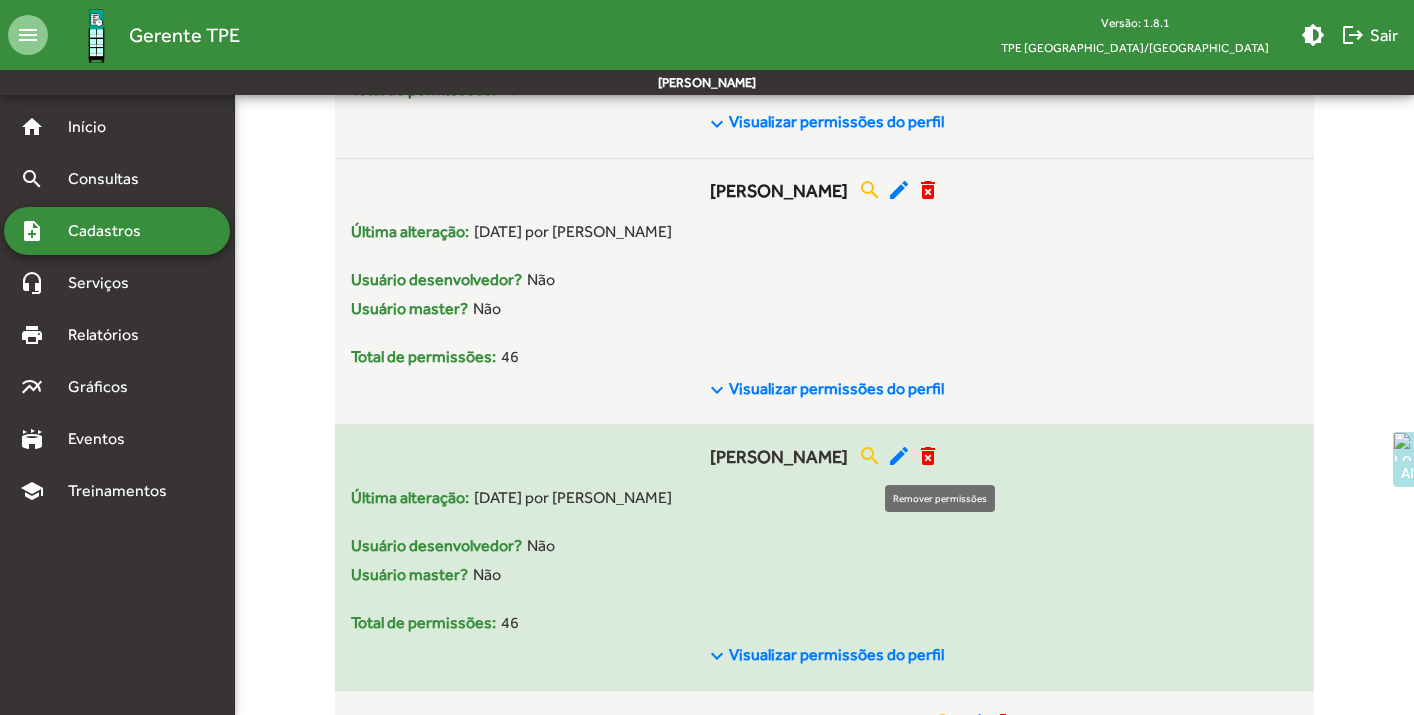 click on "delete_forever" 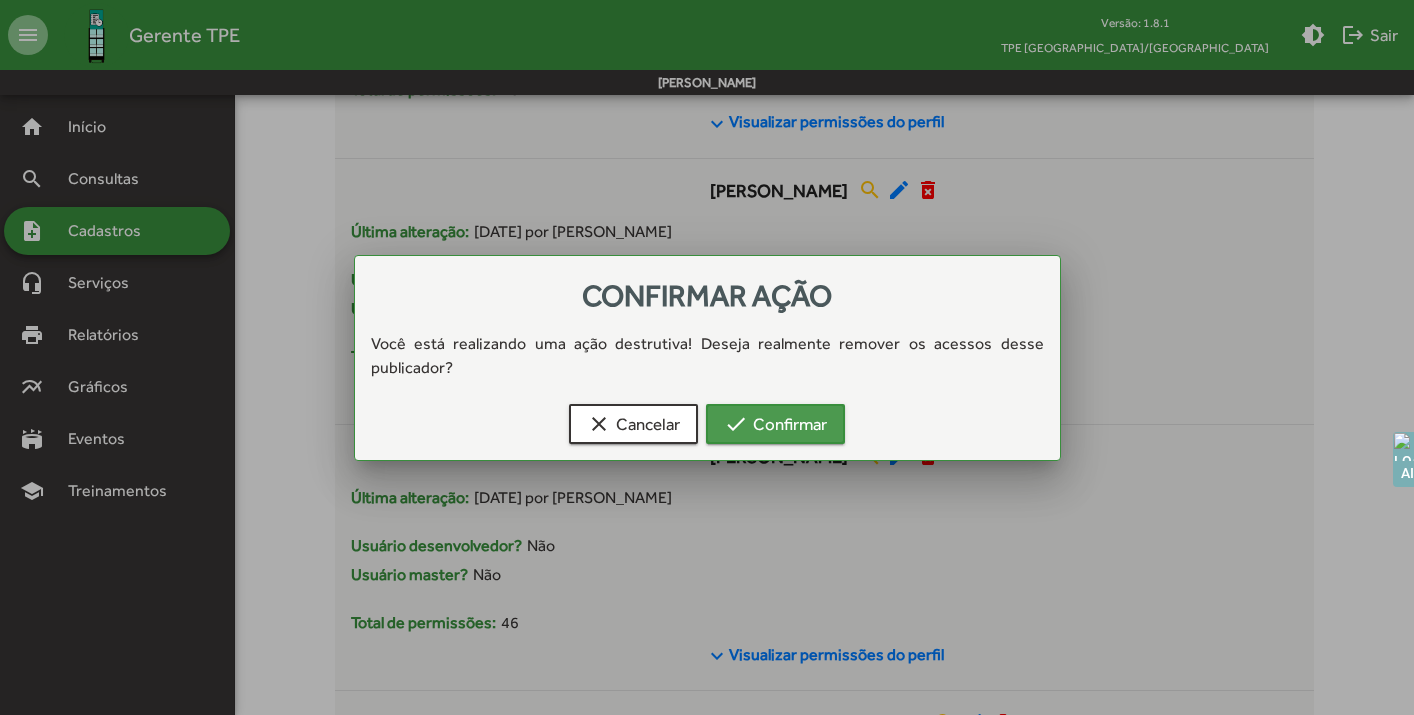 click on "check  Confirmar" at bounding box center (775, 424) 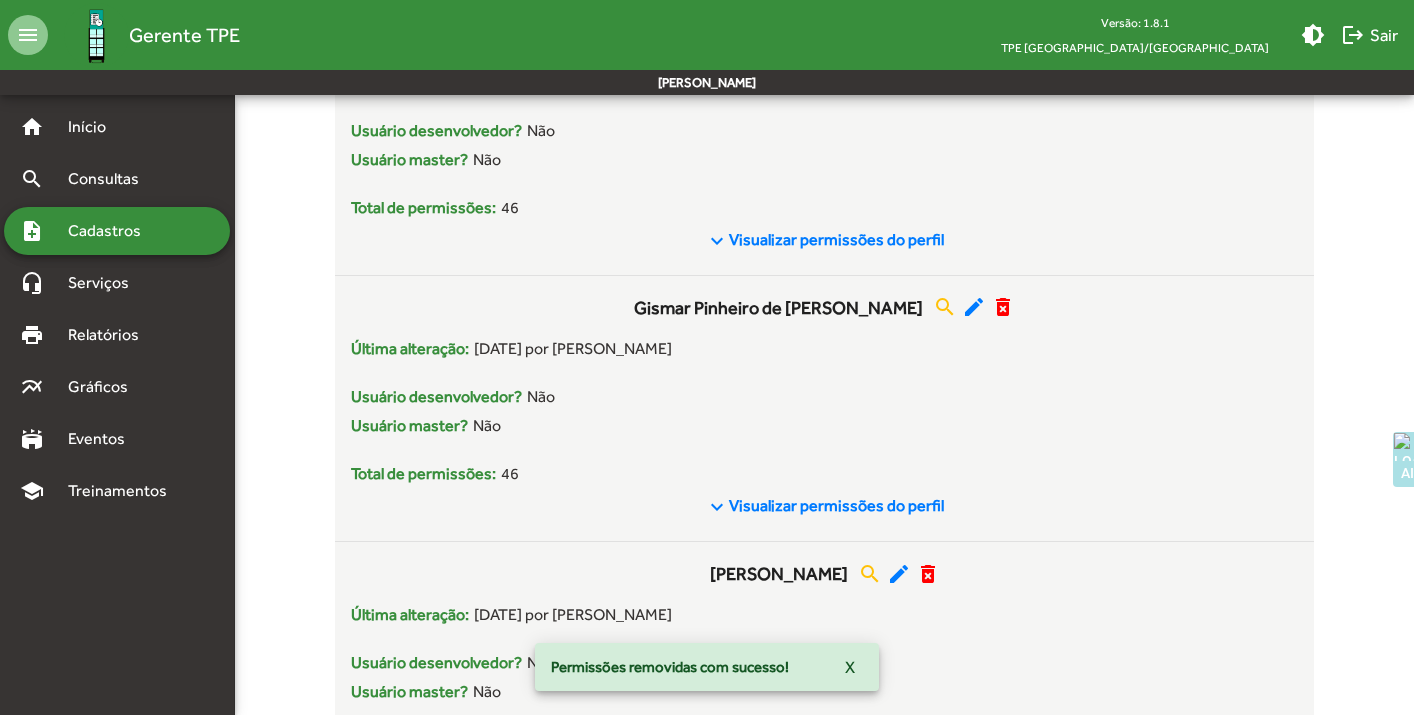 scroll, scrollTop: 1637, scrollLeft: 0, axis: vertical 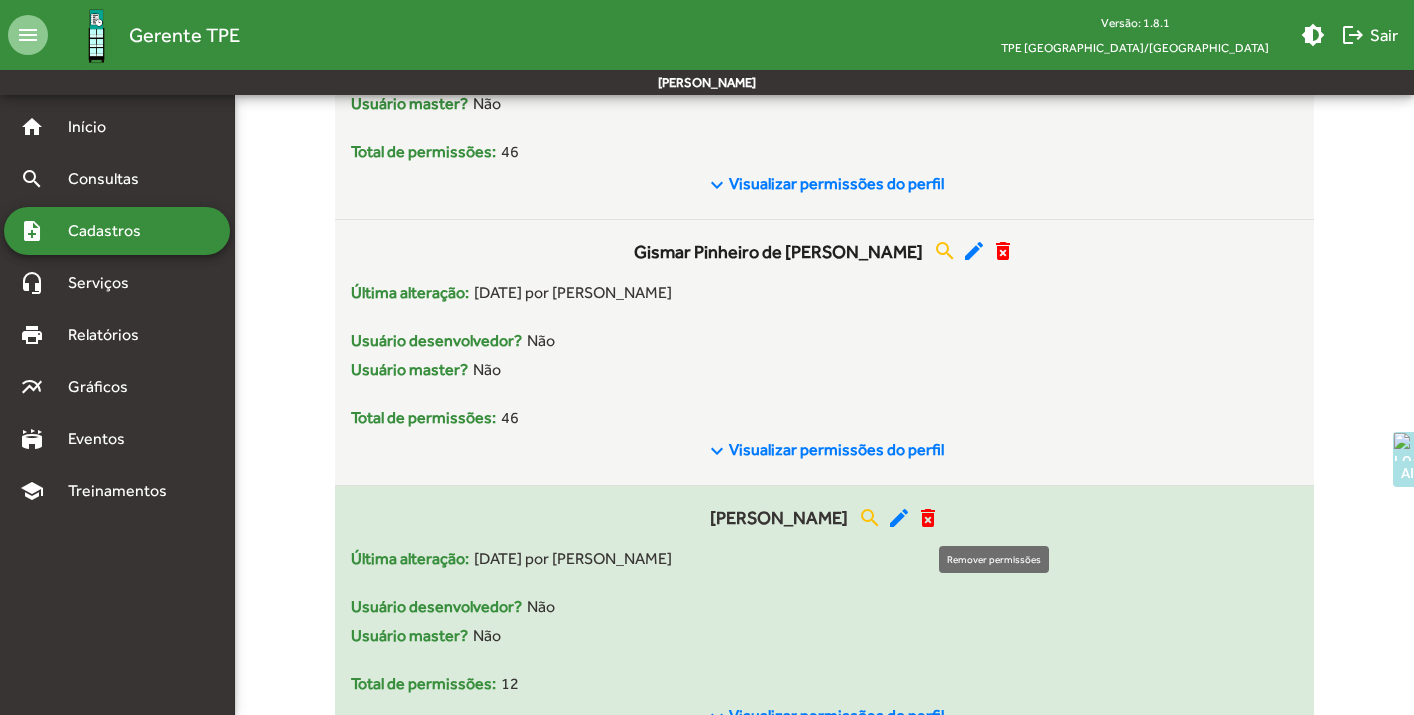 click on "delete_forever" 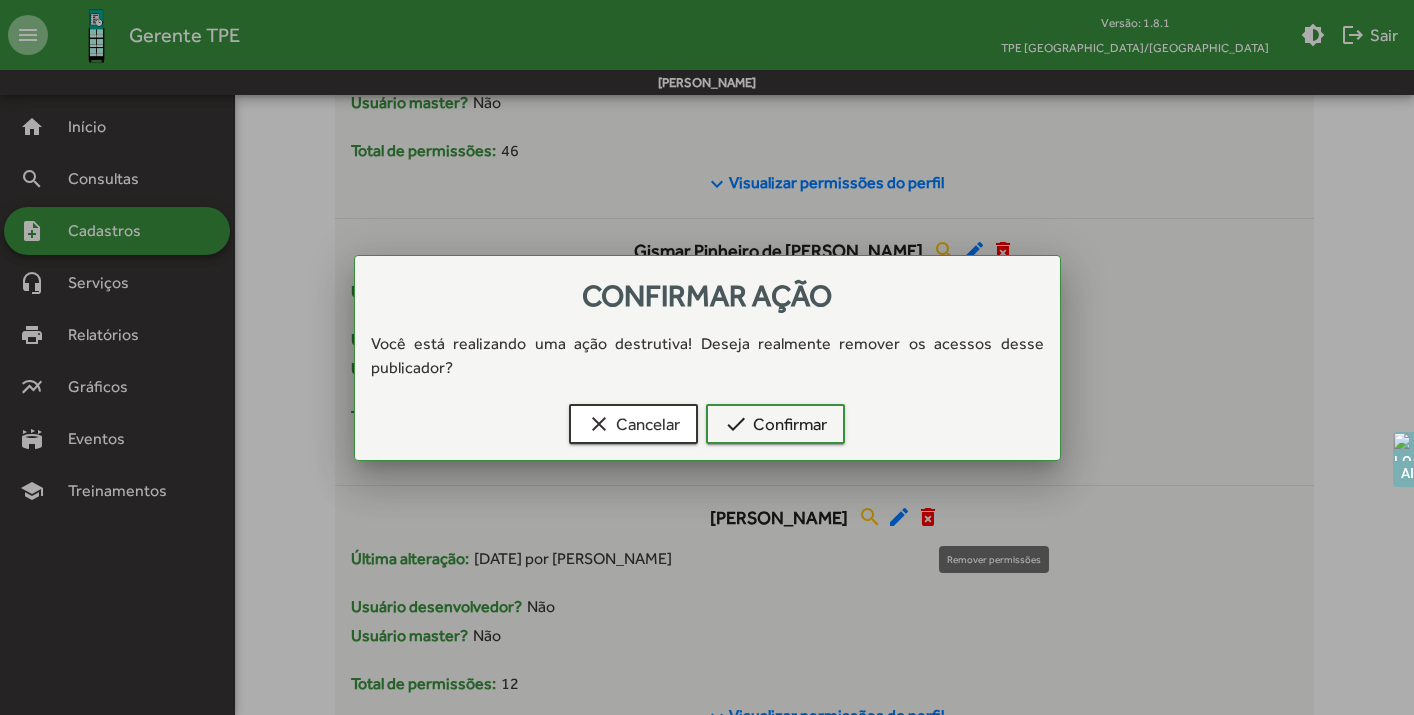 scroll, scrollTop: 0, scrollLeft: 0, axis: both 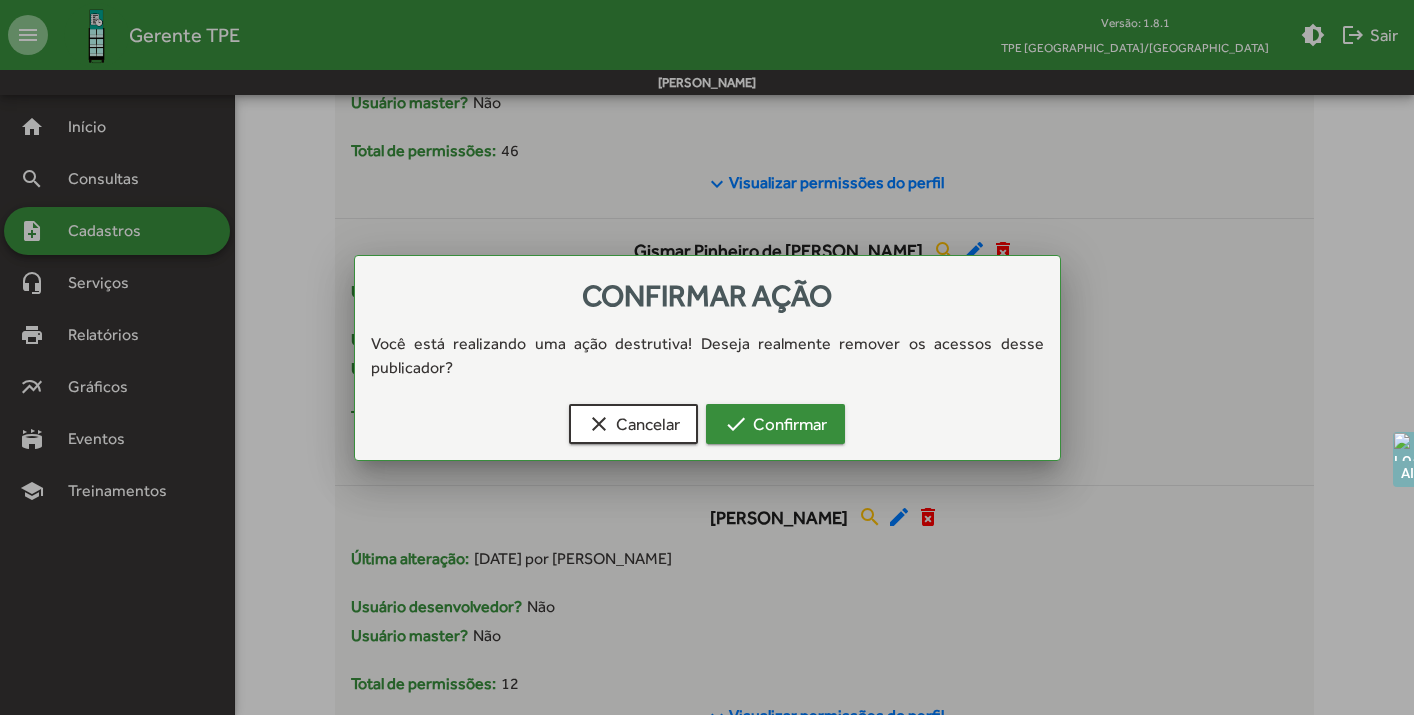 click on "check  Confirmar" at bounding box center (775, 424) 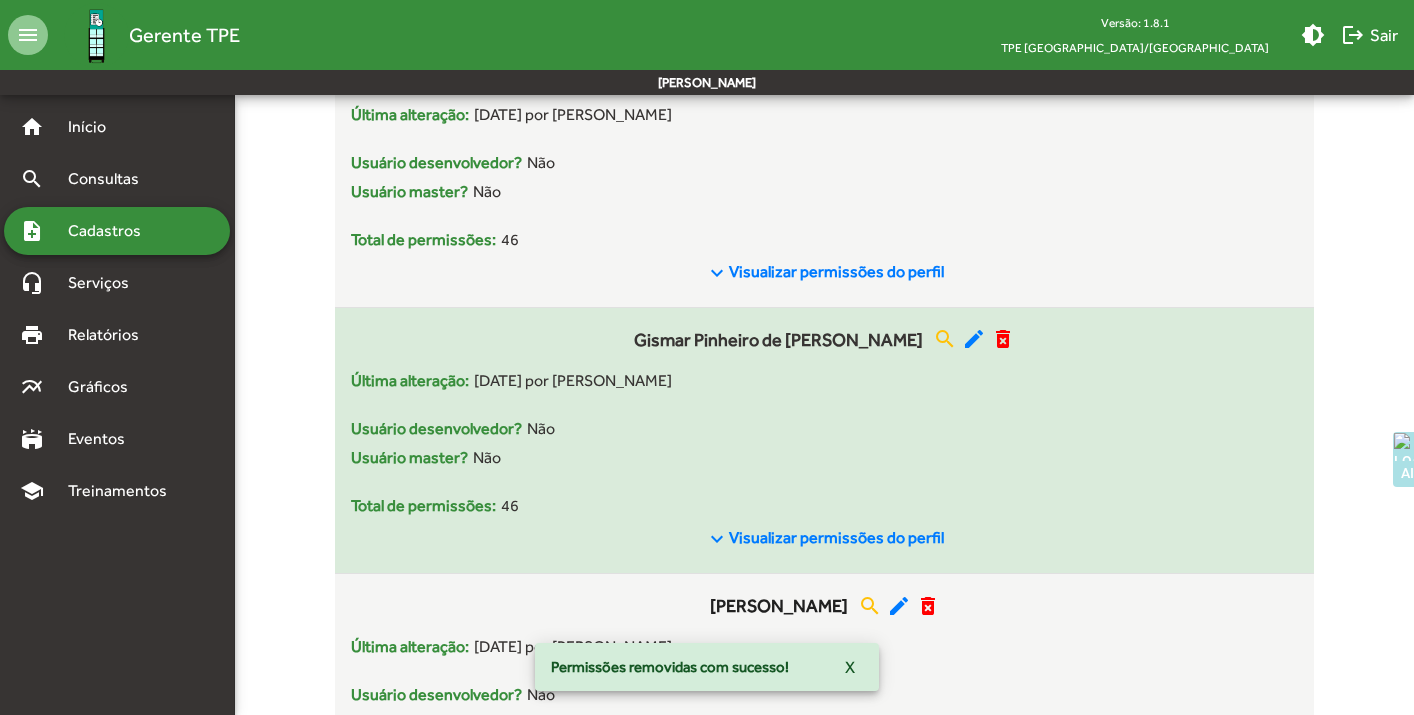 scroll, scrollTop: 1551, scrollLeft: 0, axis: vertical 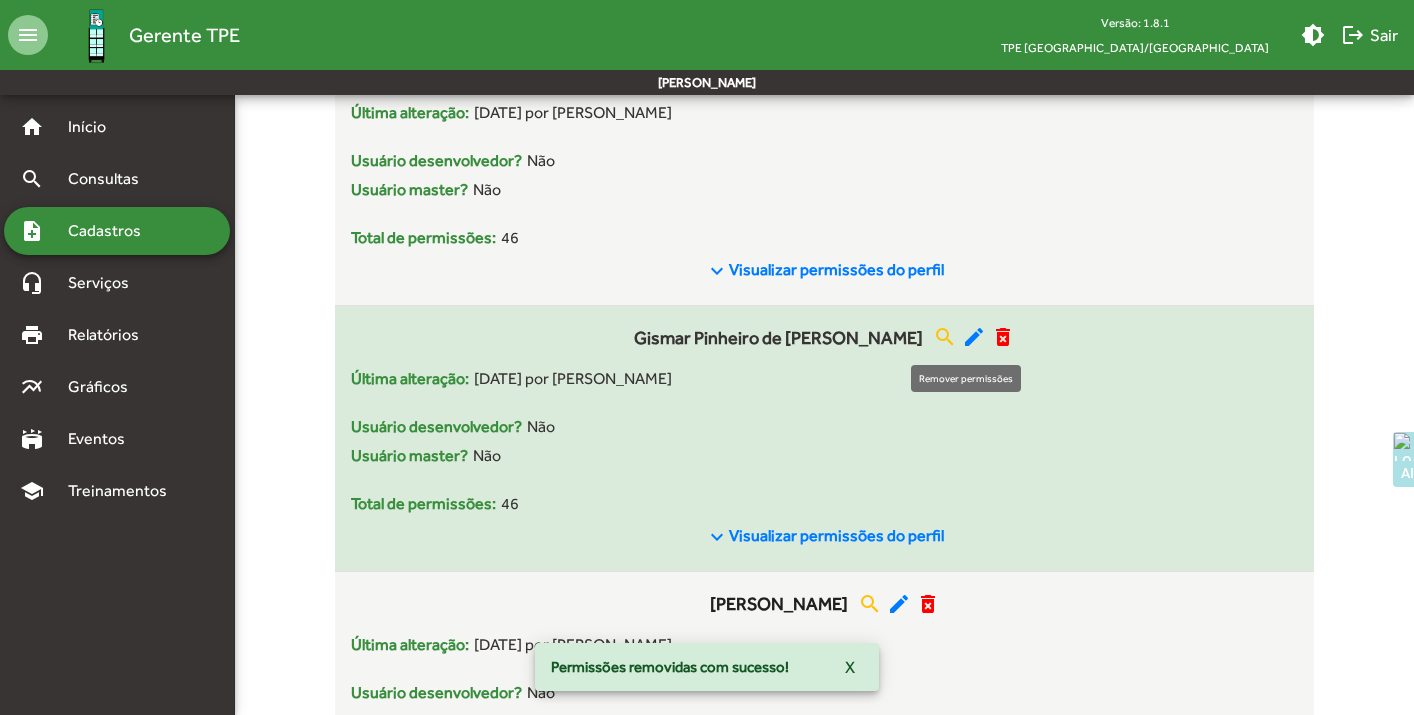 click on "delete_forever" 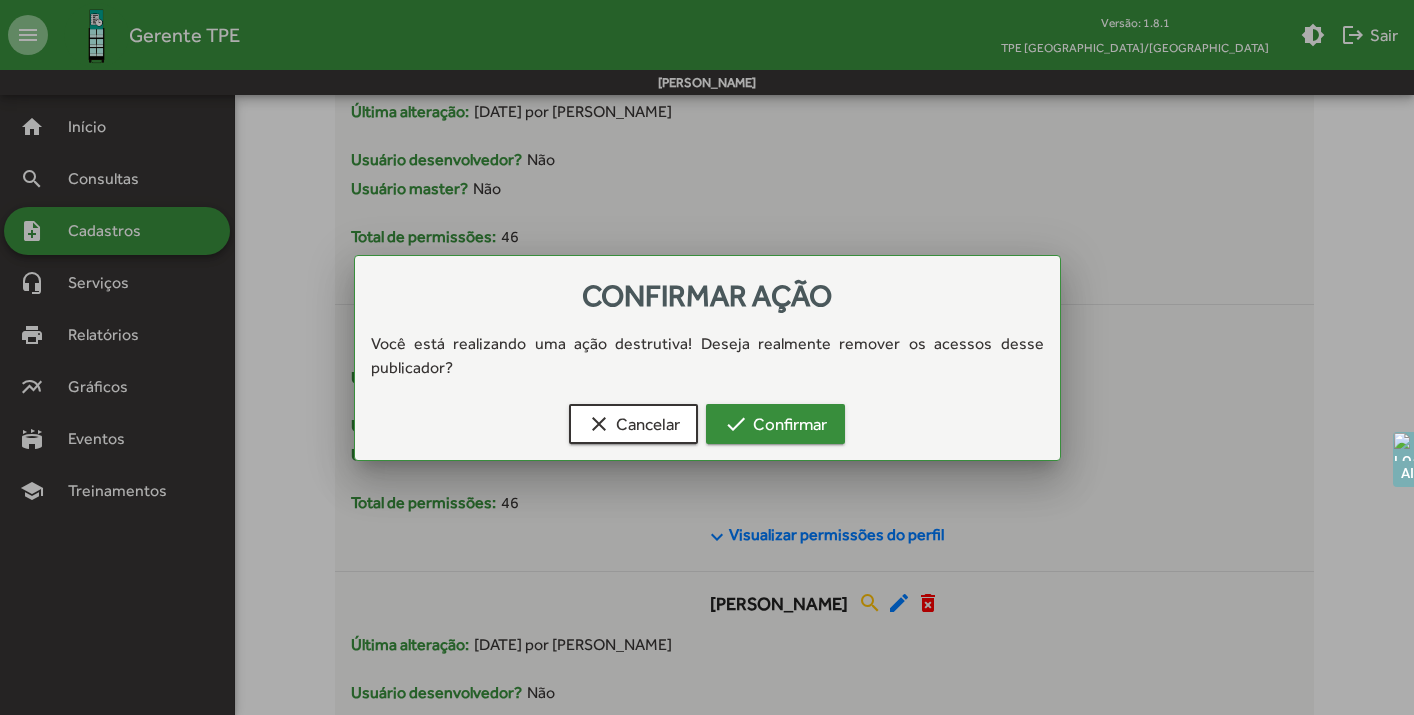 click on "check  Confirmar" at bounding box center (775, 424) 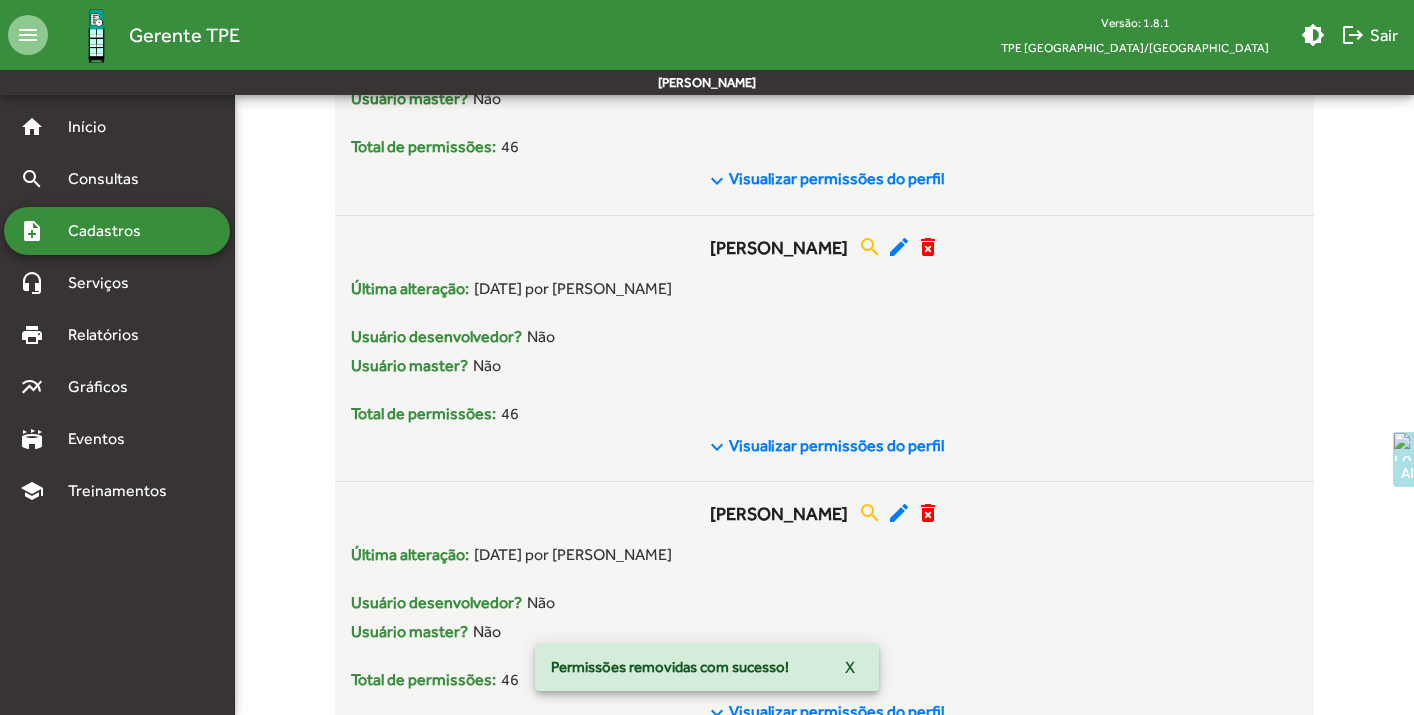 scroll, scrollTop: 1609, scrollLeft: 0, axis: vertical 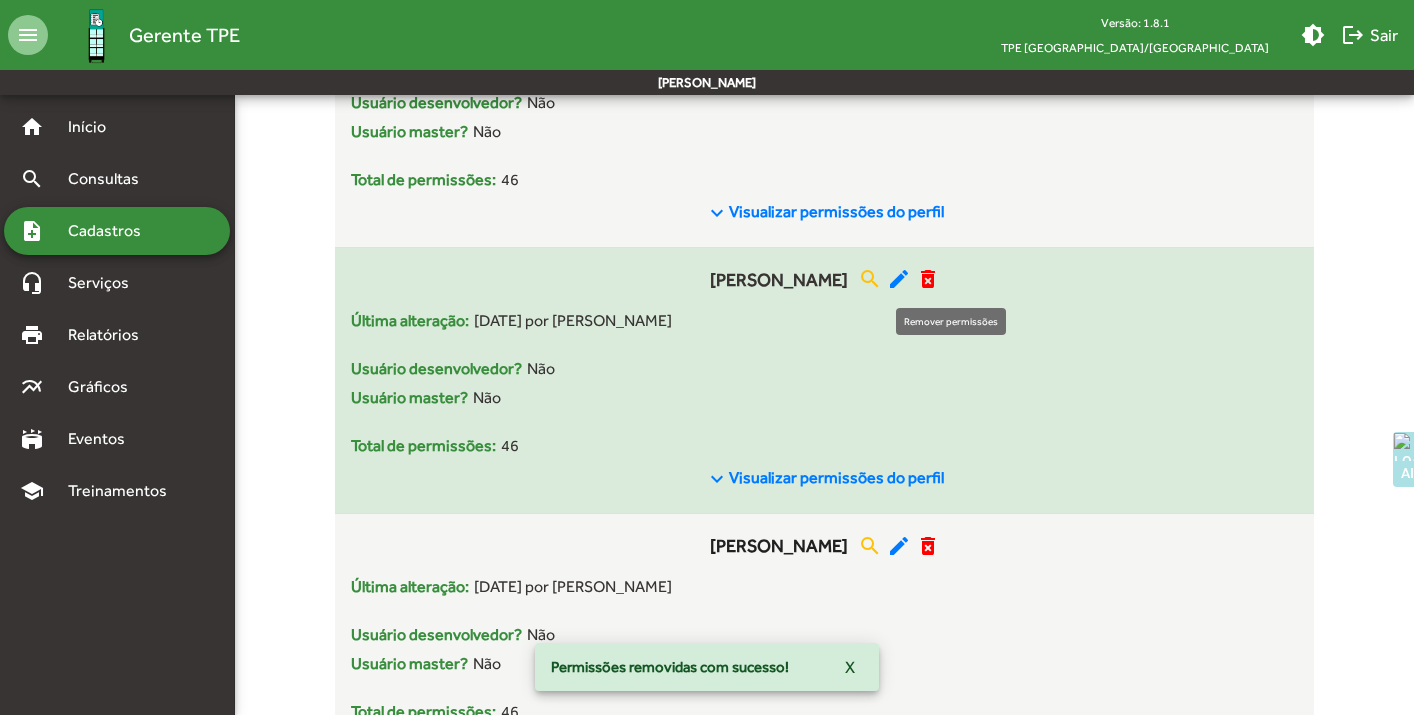 click on "delete_forever" 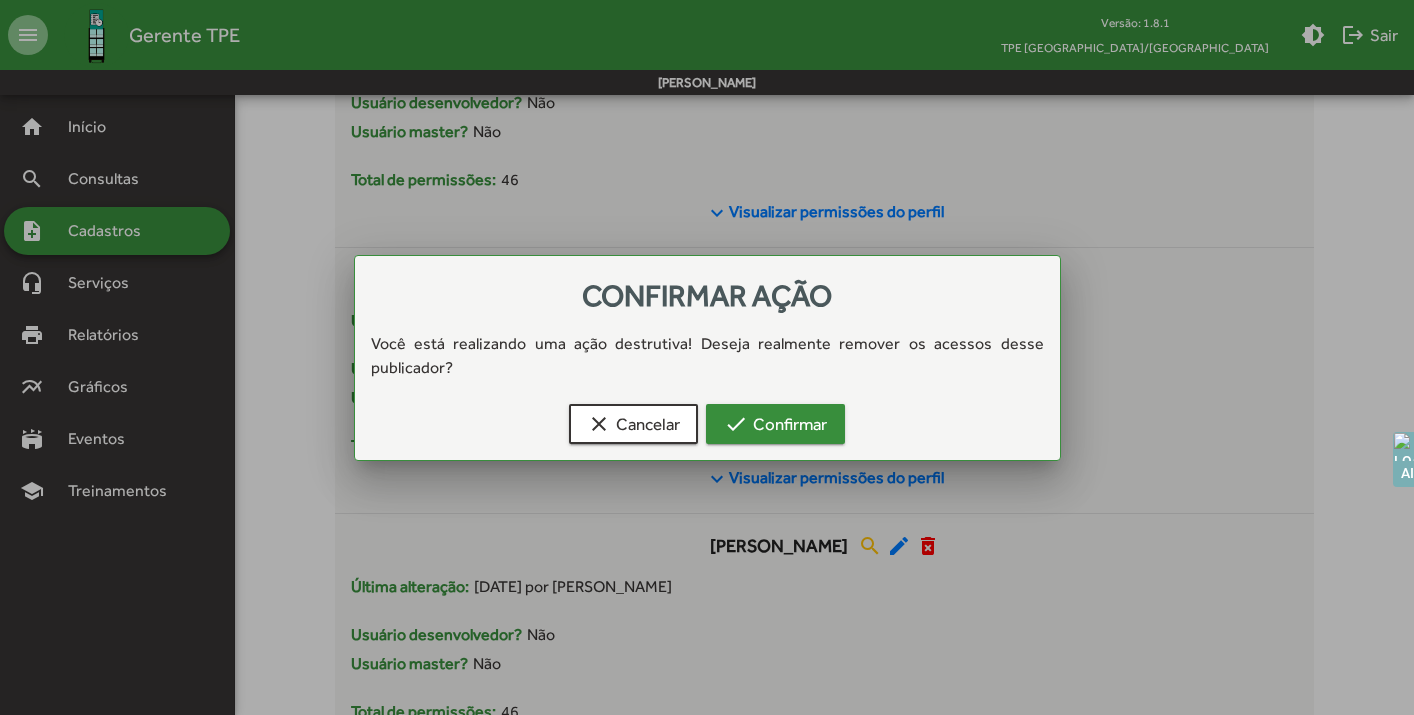click on "check  Confirmar" at bounding box center [775, 424] 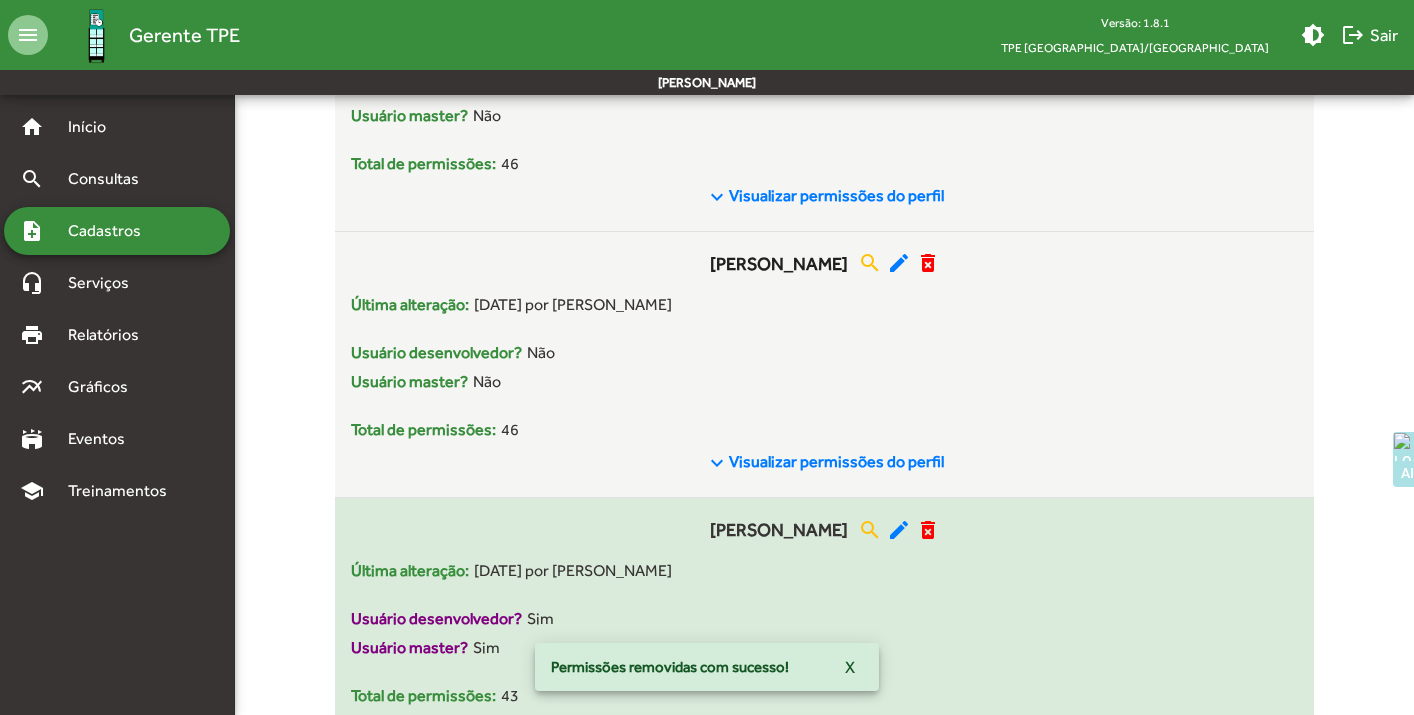 scroll, scrollTop: 1629, scrollLeft: 0, axis: vertical 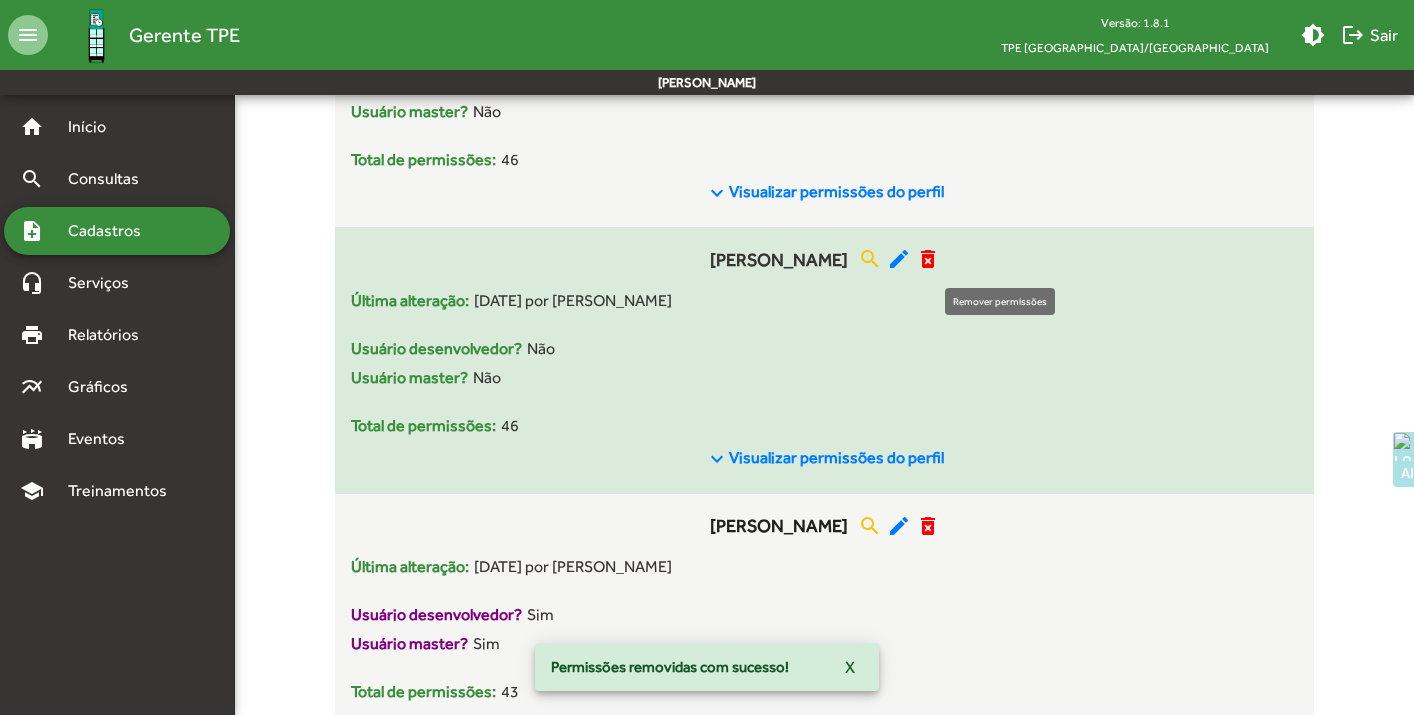click on "delete_forever" 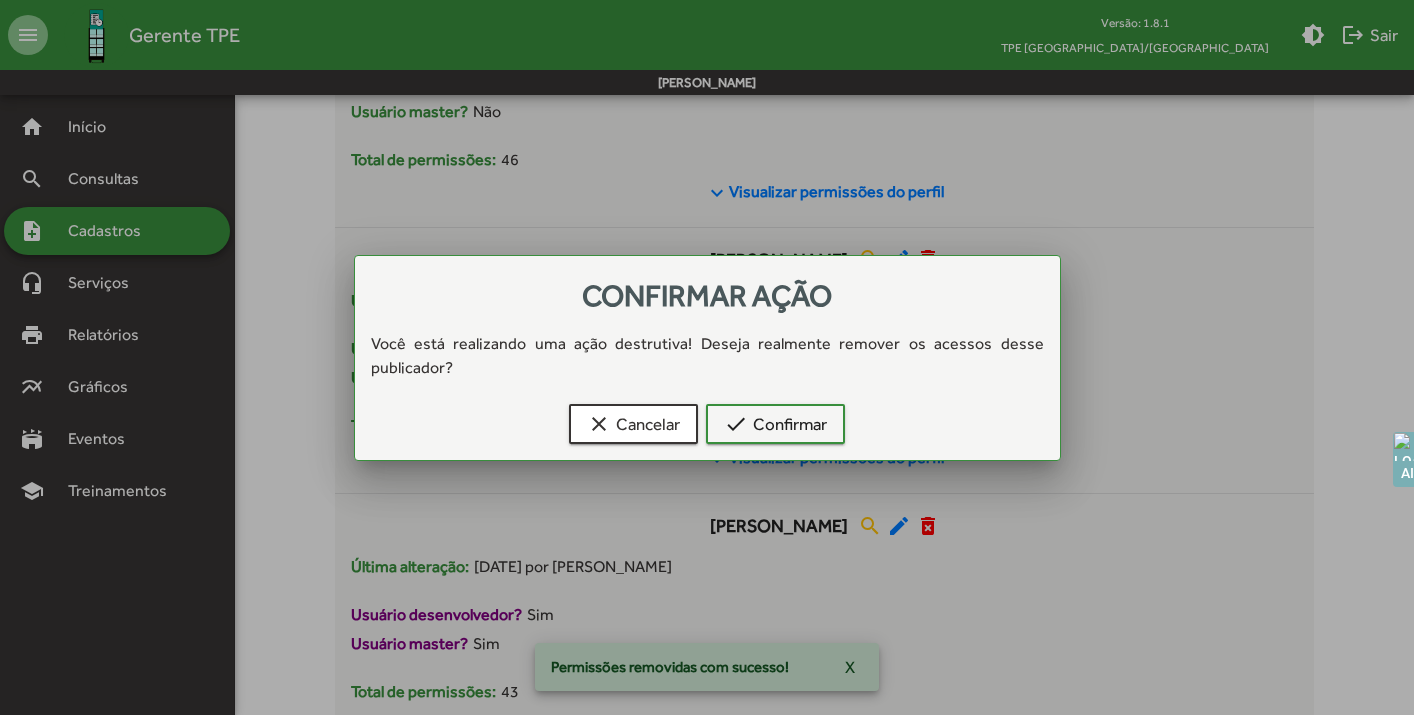 scroll, scrollTop: 0, scrollLeft: 0, axis: both 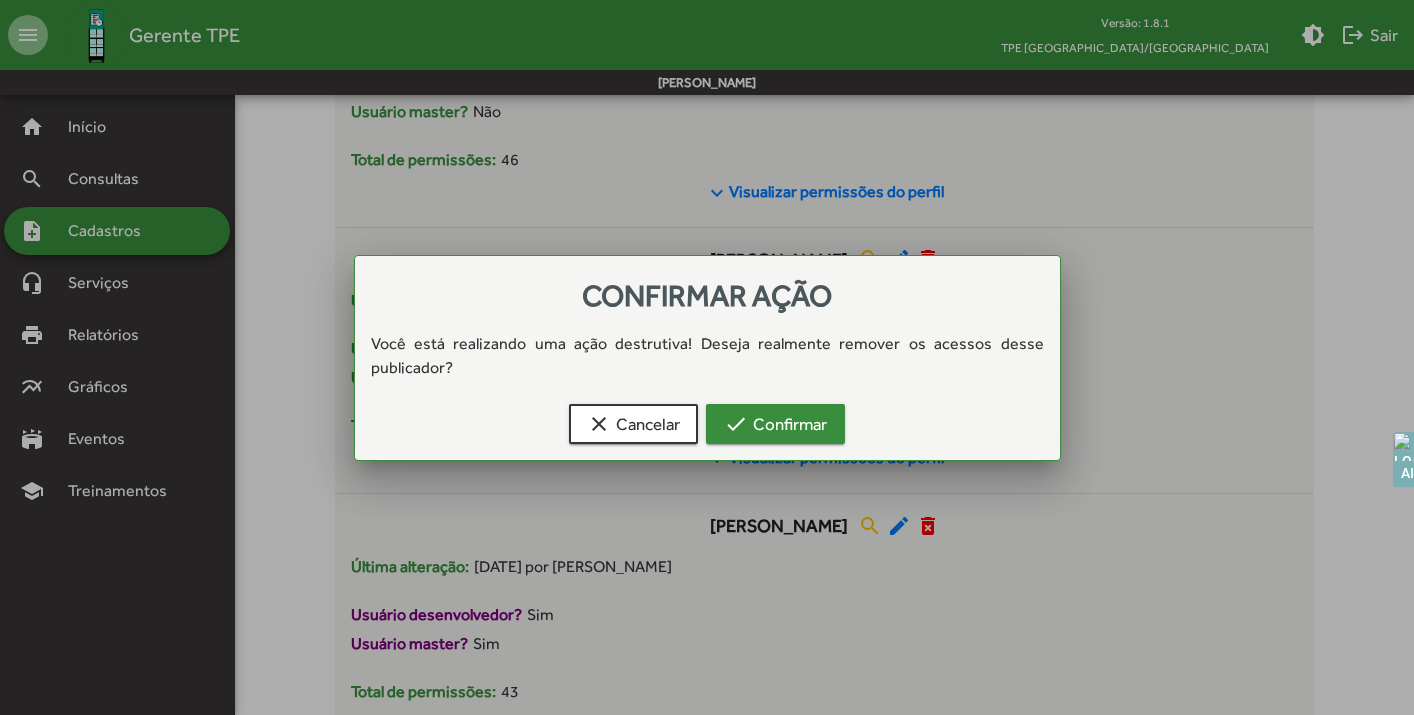 click on "check  Confirmar" at bounding box center [775, 424] 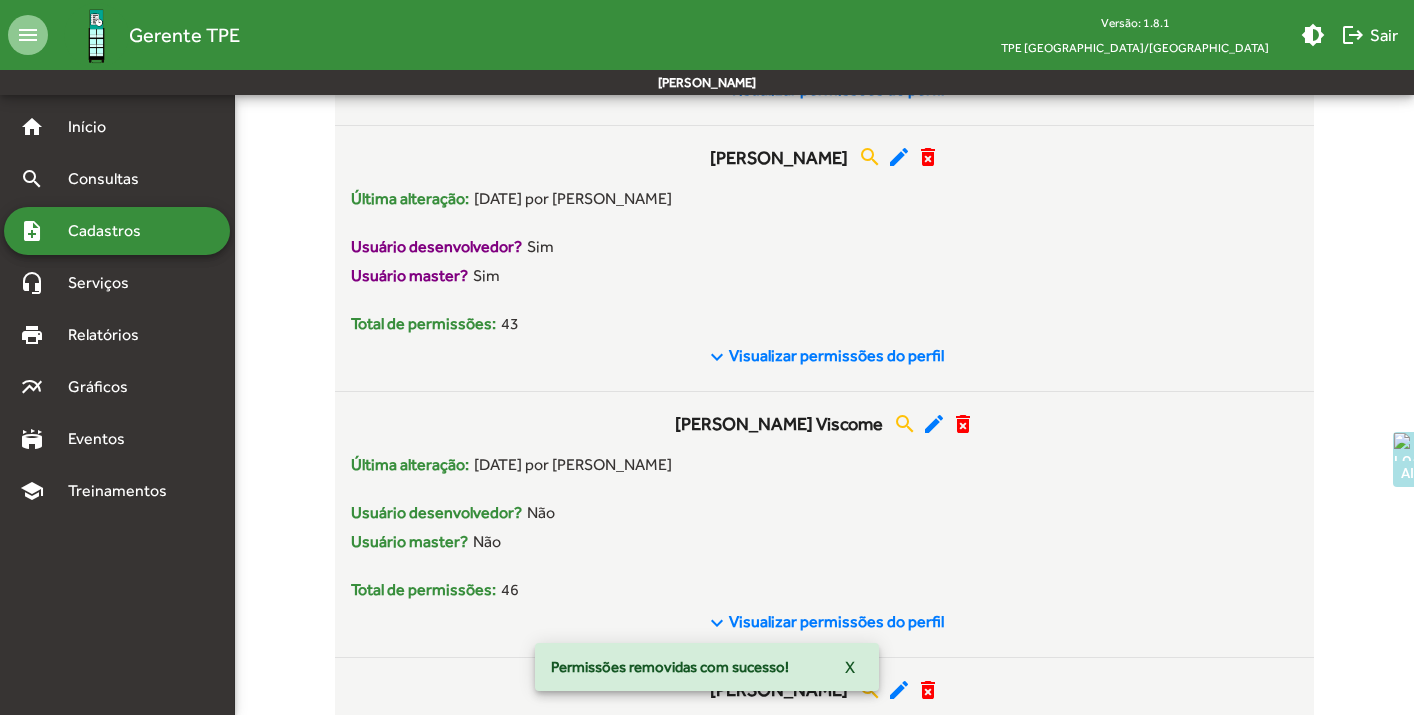 scroll, scrollTop: 1947, scrollLeft: 0, axis: vertical 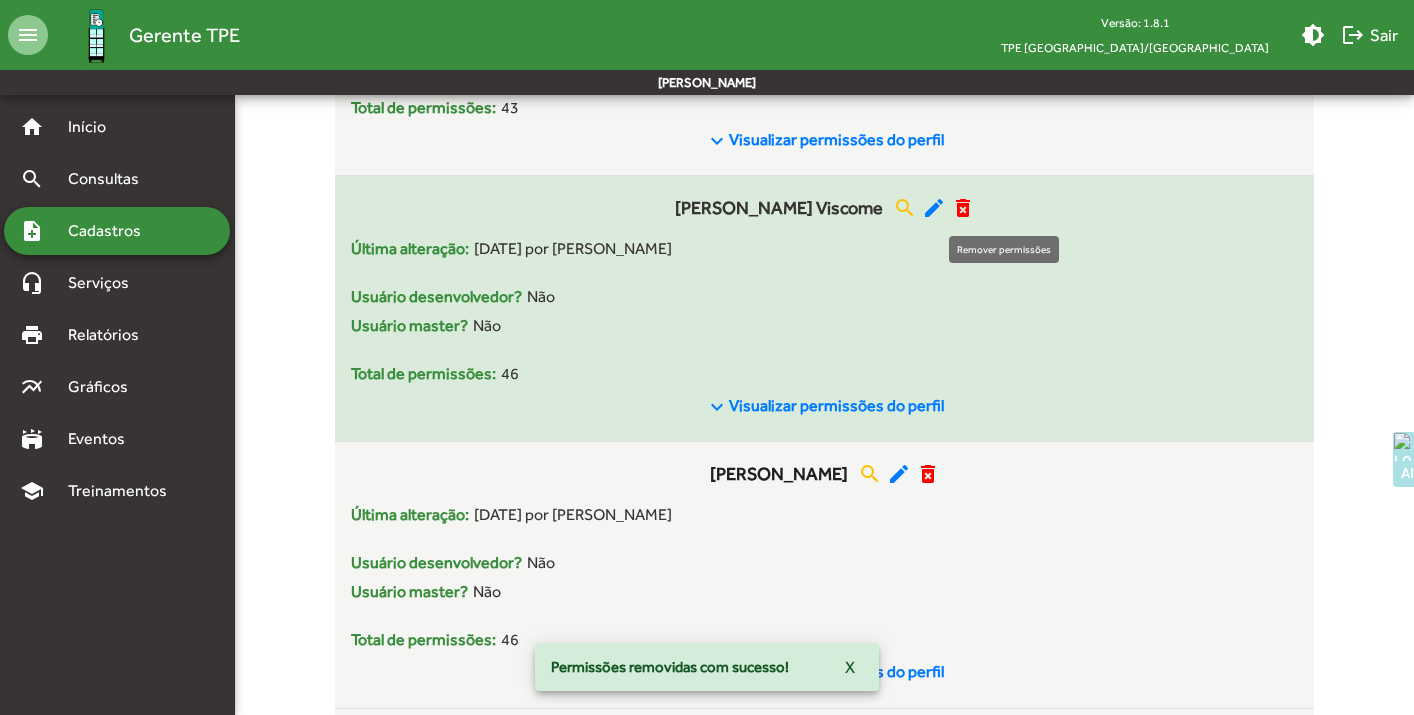 click on "delete_forever" 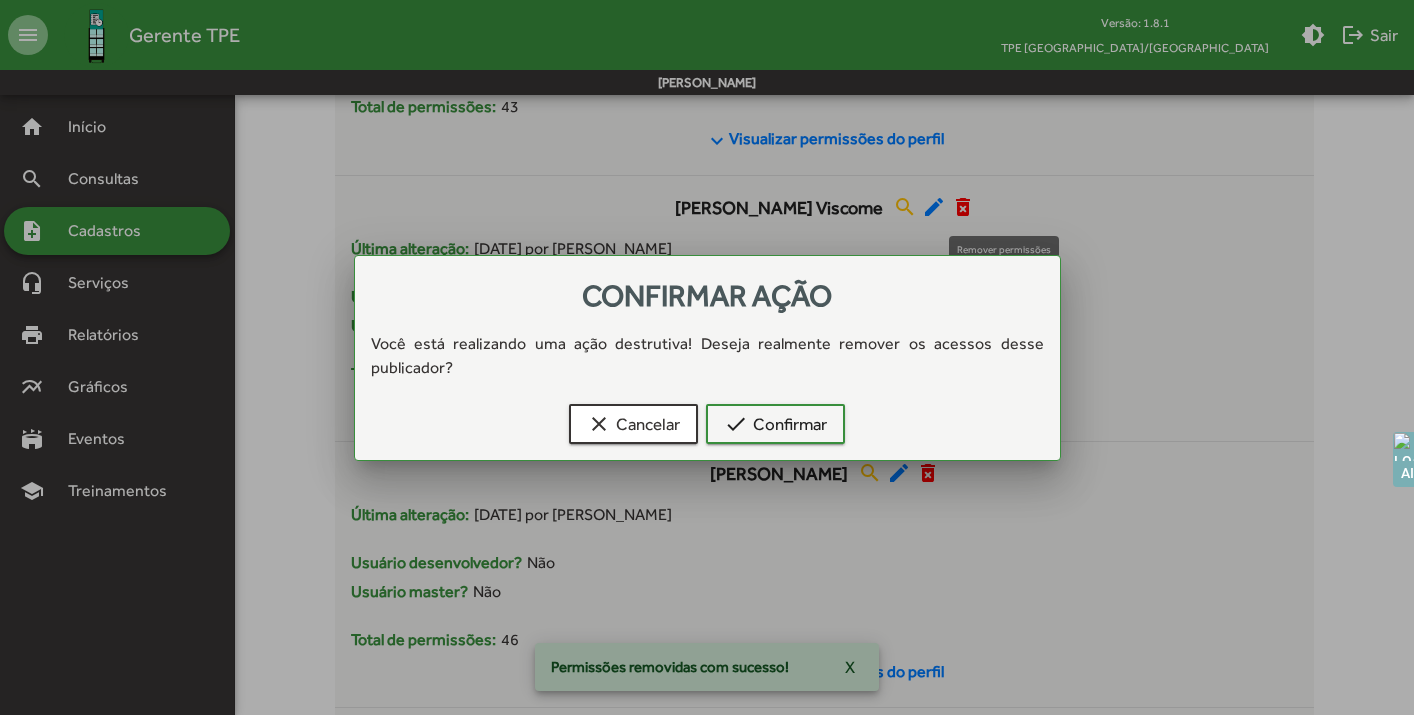 scroll, scrollTop: 0, scrollLeft: 0, axis: both 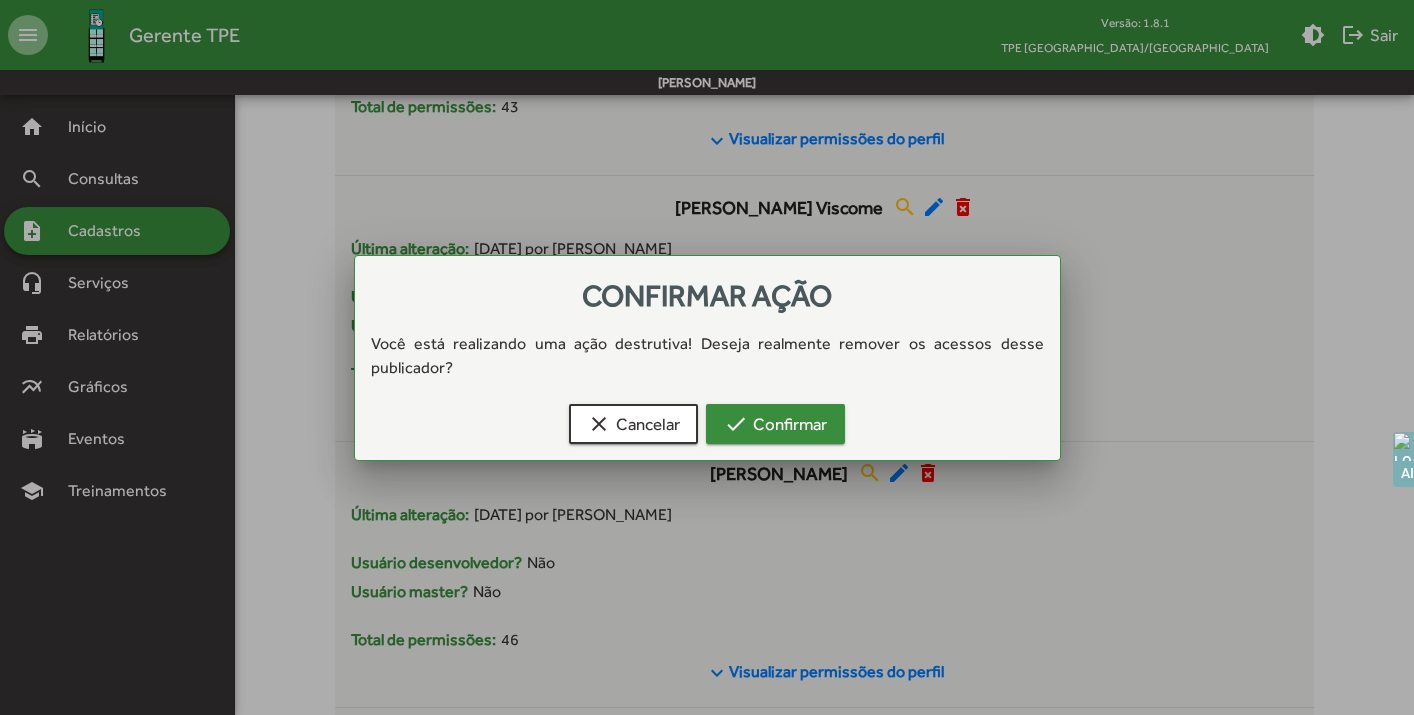 click on "check  Confirmar" at bounding box center [775, 424] 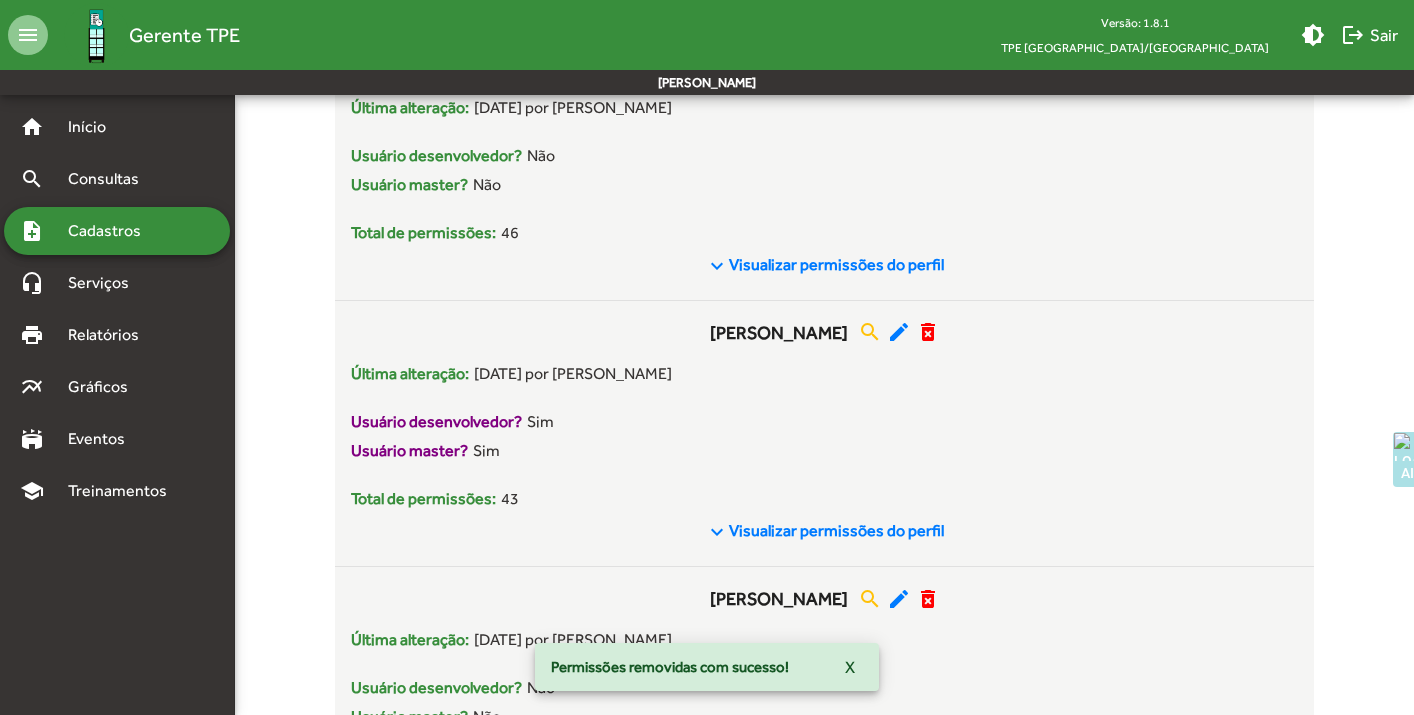 scroll, scrollTop: 1817, scrollLeft: 0, axis: vertical 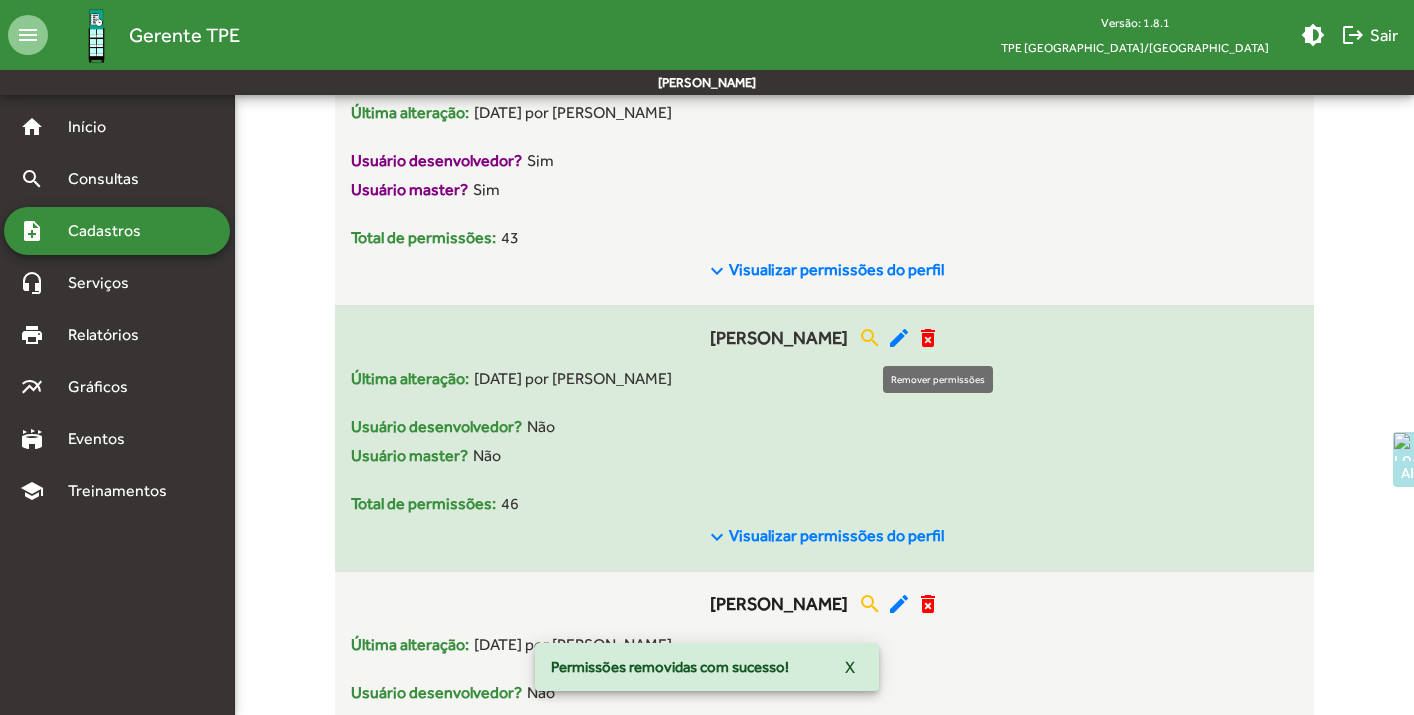 click on "delete_forever" 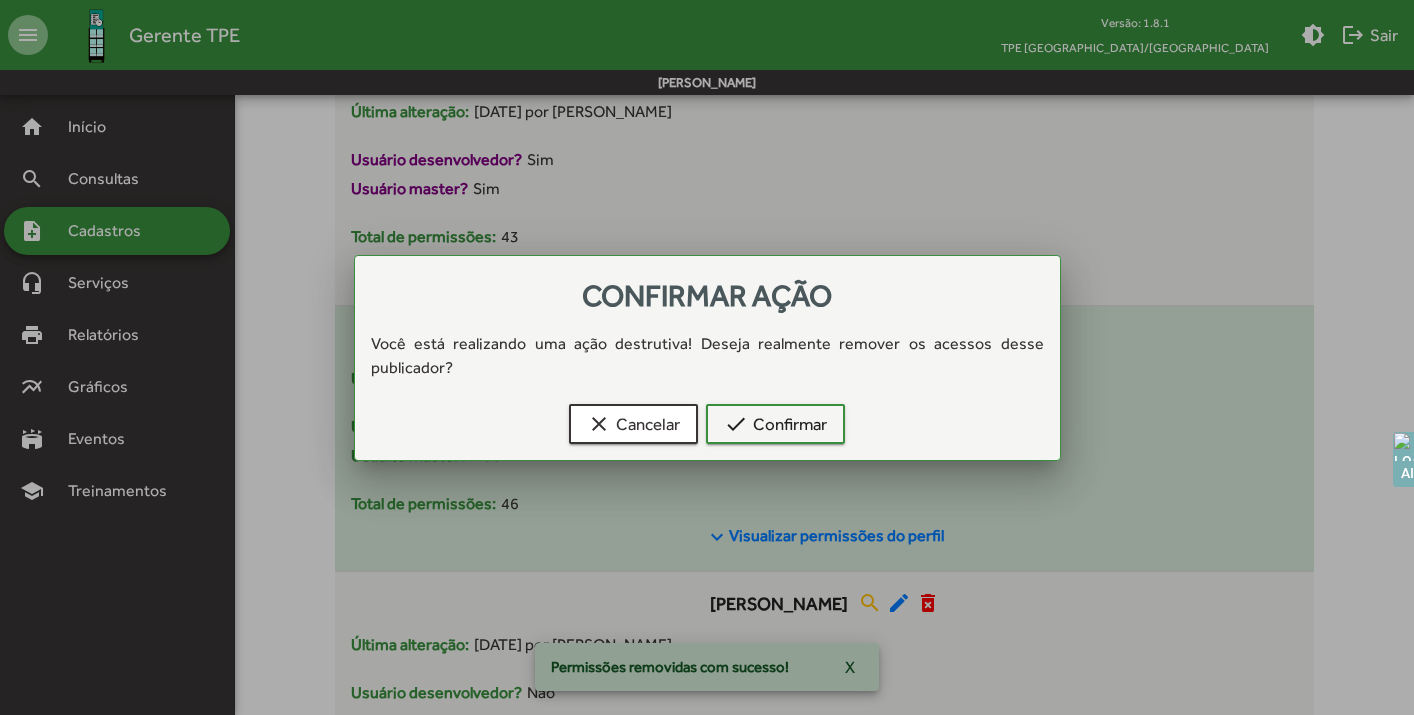 scroll, scrollTop: 0, scrollLeft: 0, axis: both 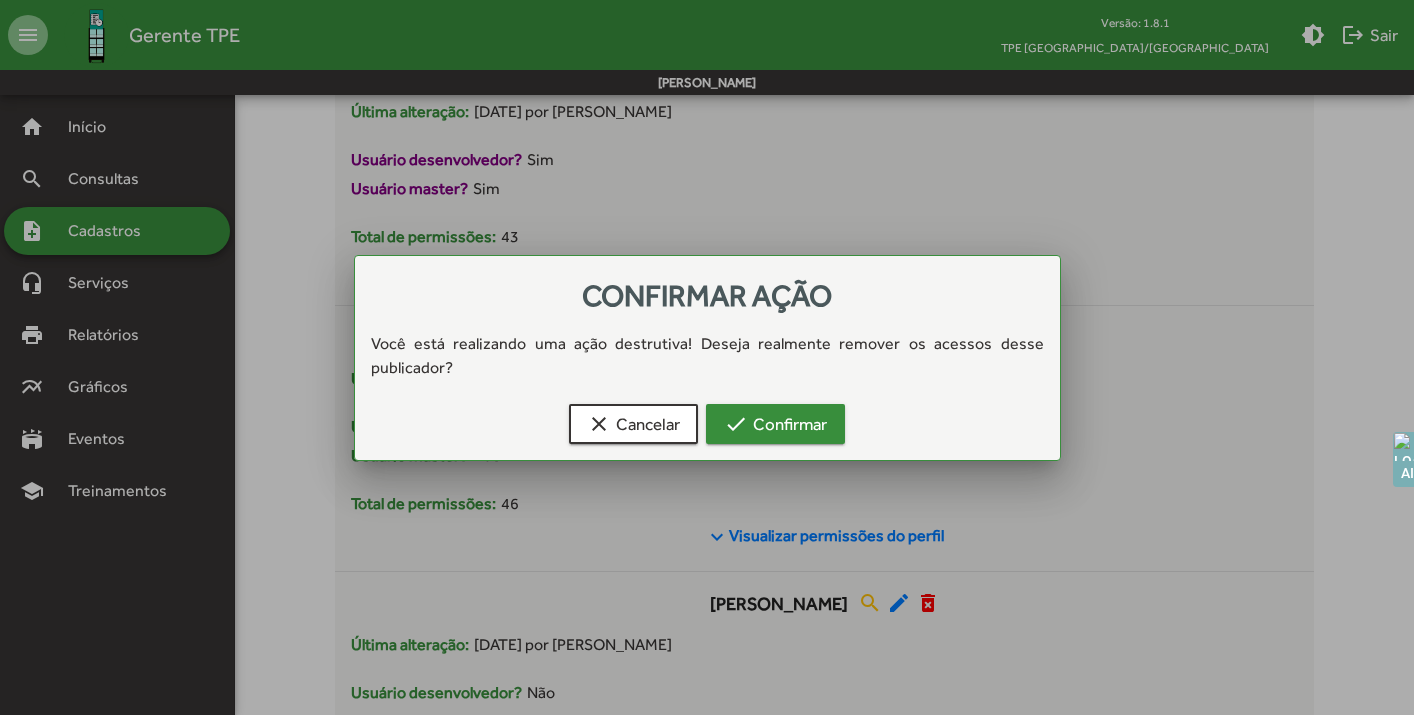 click on "check  Confirmar" at bounding box center [775, 424] 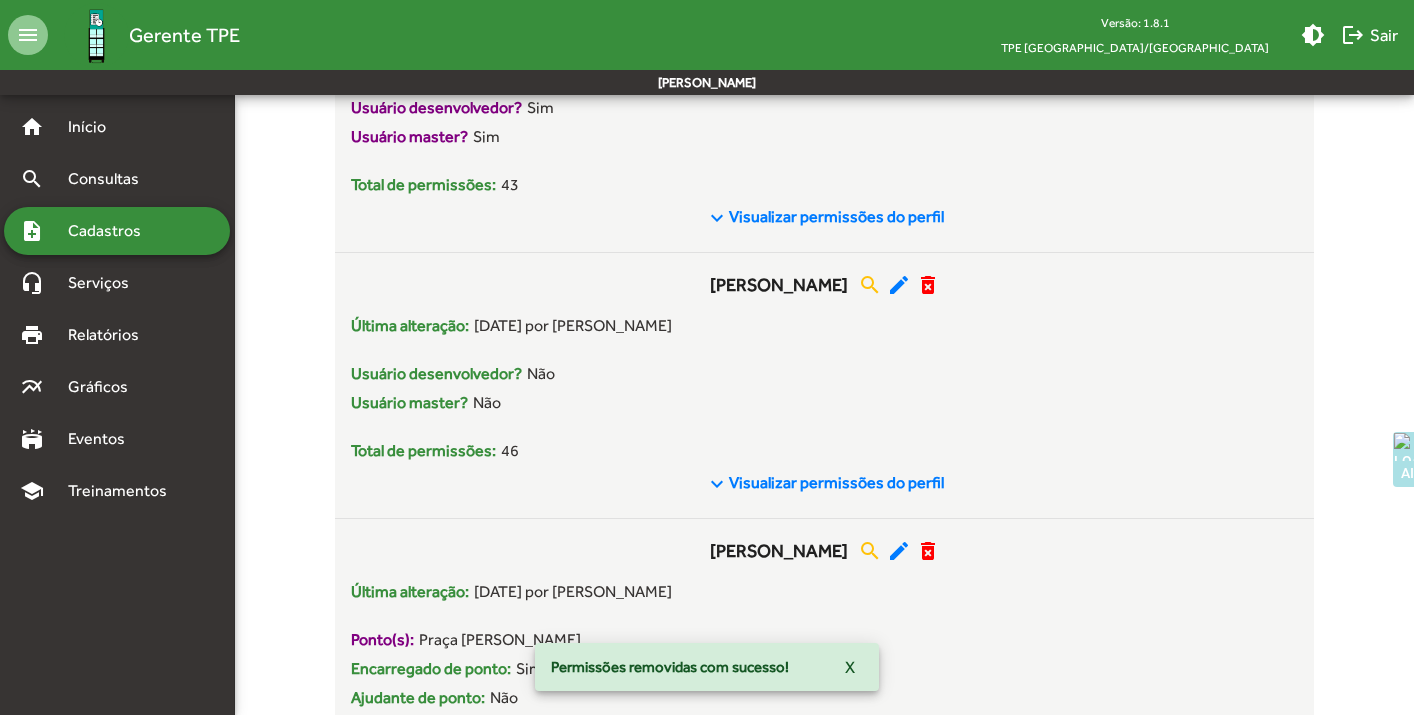 scroll, scrollTop: 1879, scrollLeft: 0, axis: vertical 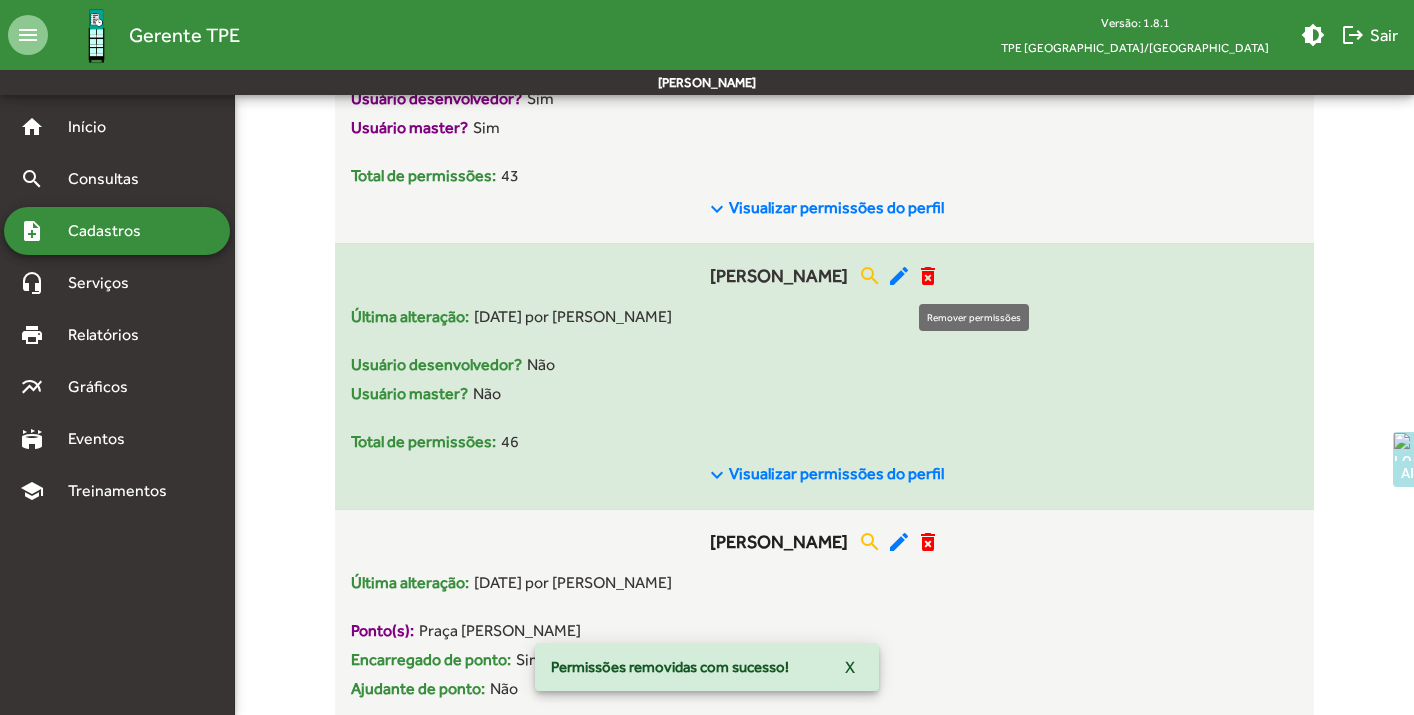click on "delete_forever" 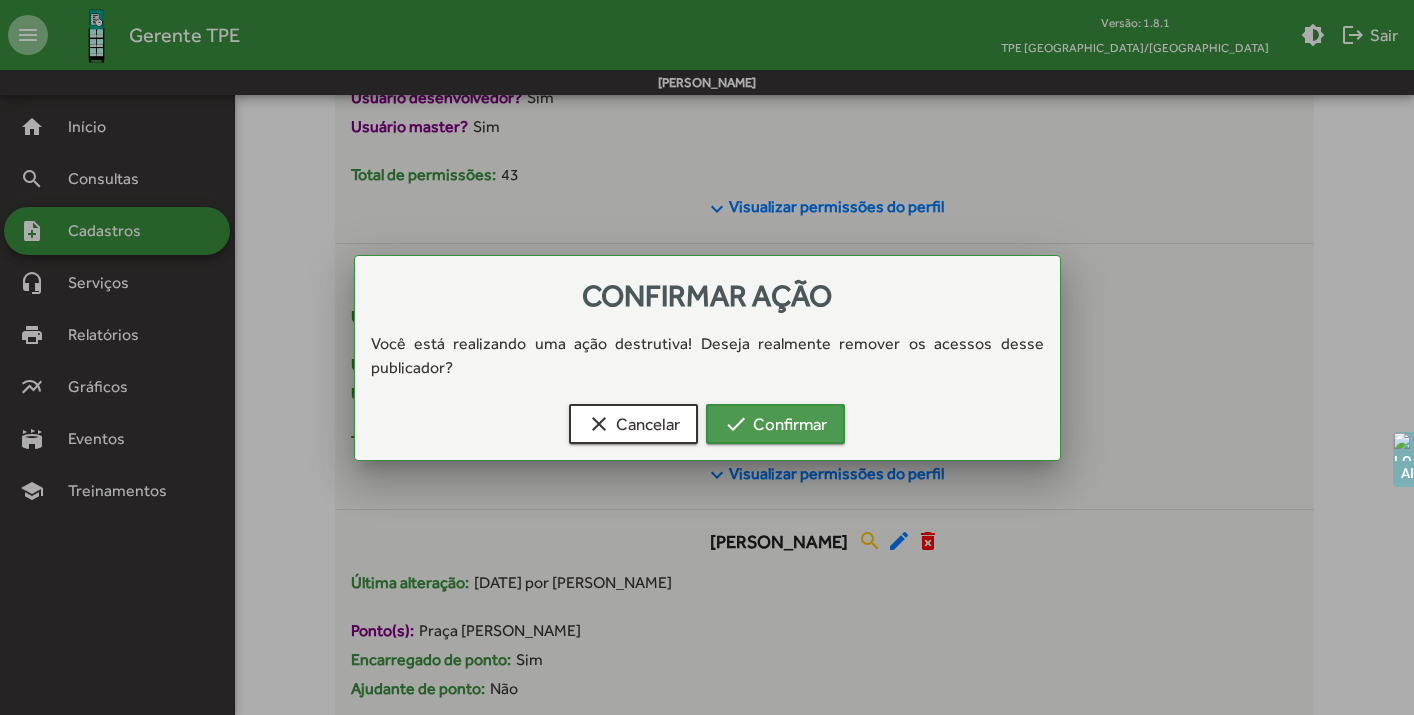 click on "check" at bounding box center [736, 424] 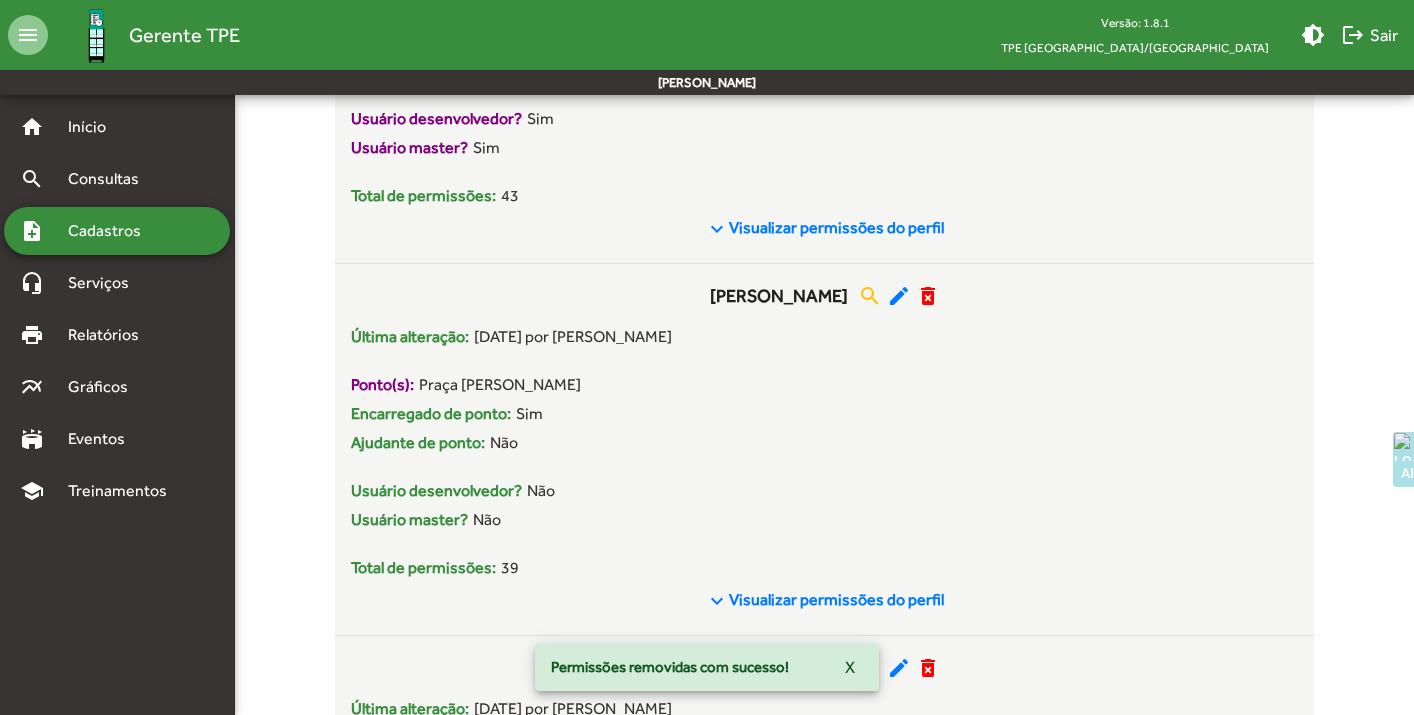 scroll, scrollTop: 1872, scrollLeft: 0, axis: vertical 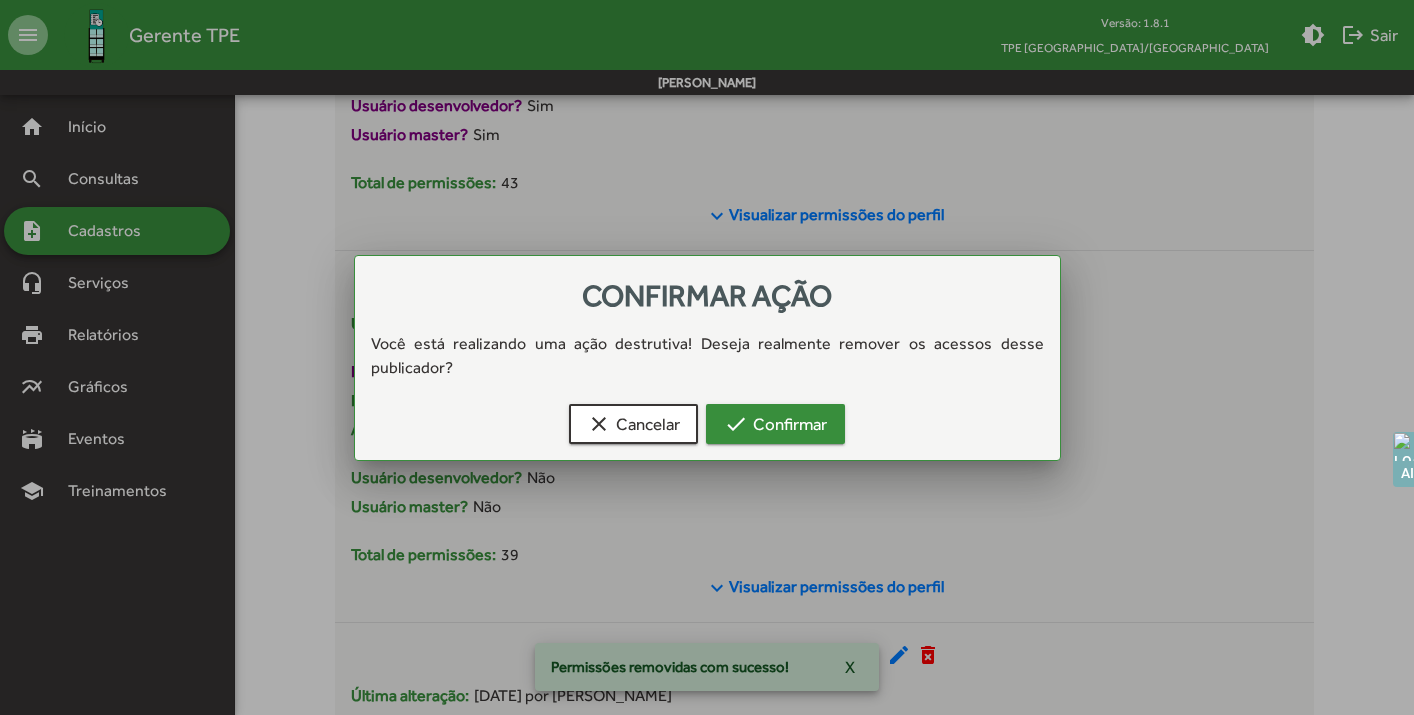 click on "check  Confirmar" at bounding box center (775, 424) 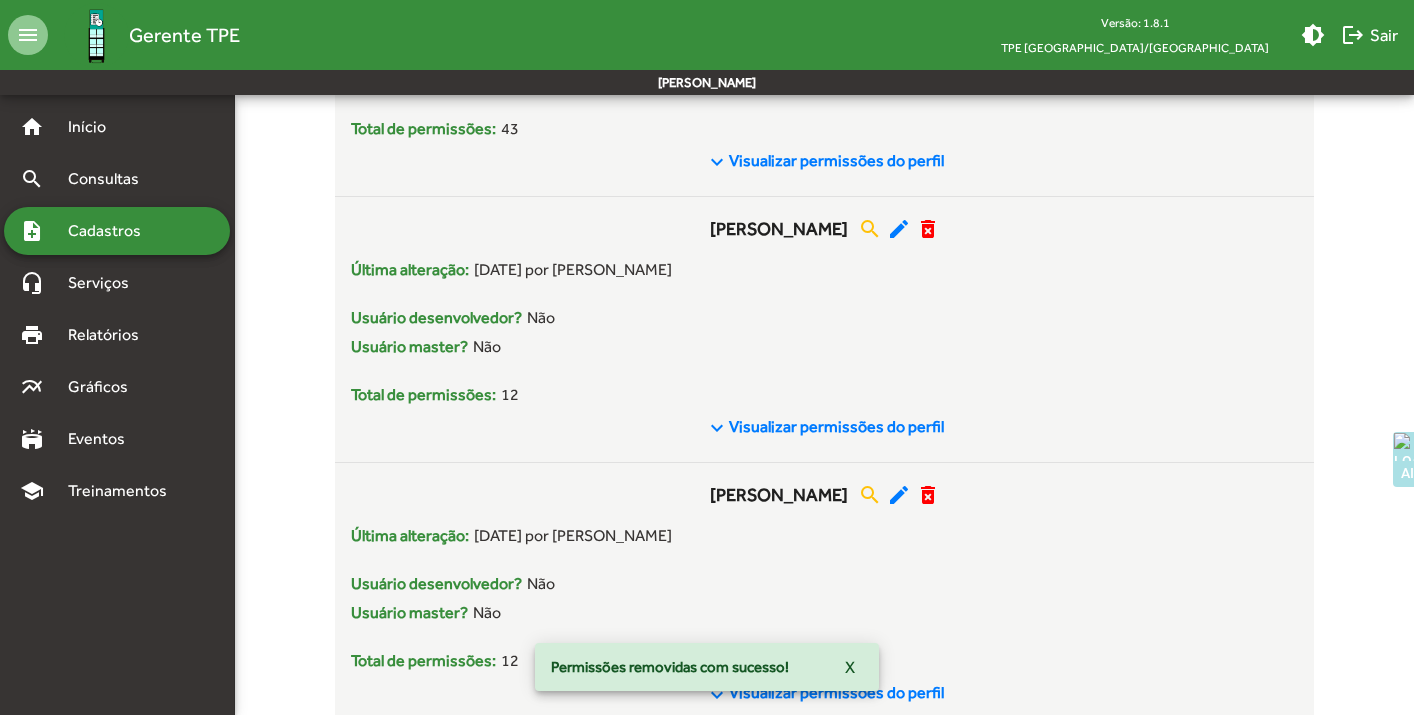 scroll, scrollTop: 1930, scrollLeft: 0, axis: vertical 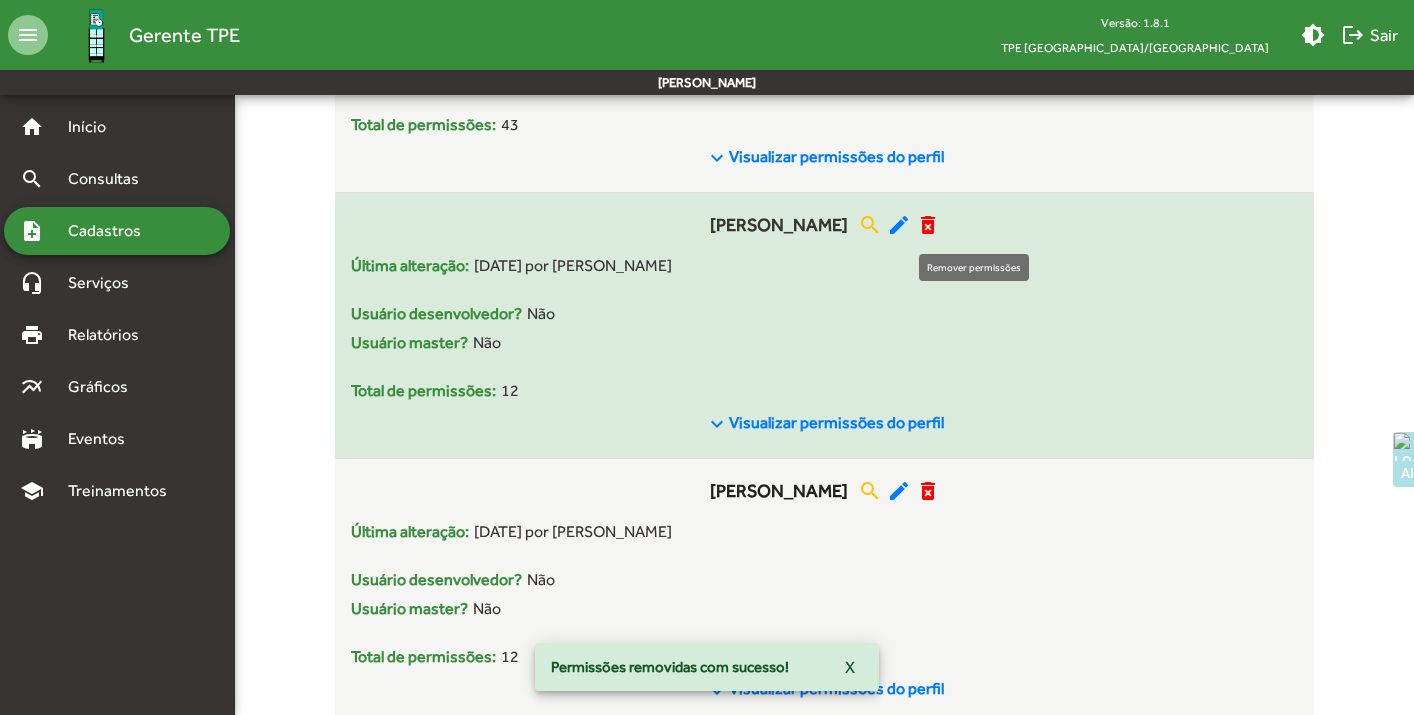 click on "delete_forever" 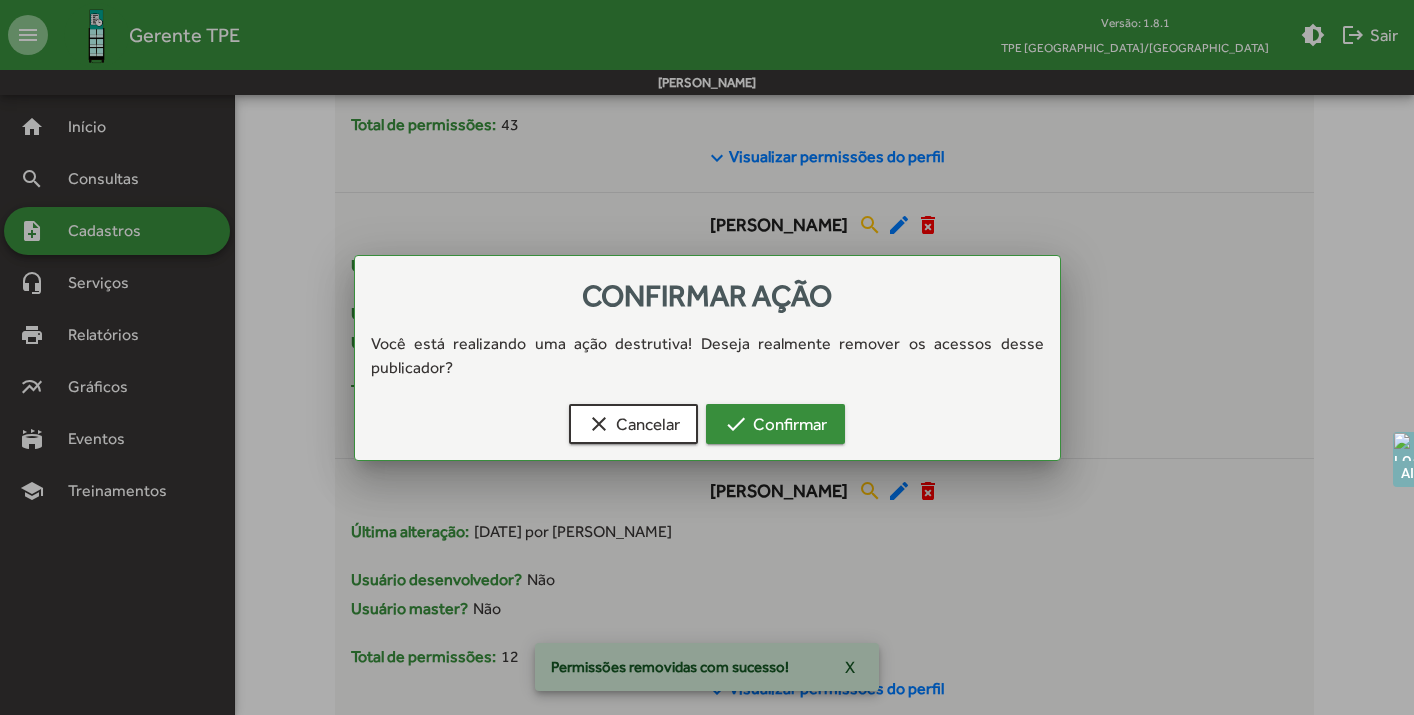 click on "check  Confirmar" at bounding box center [775, 424] 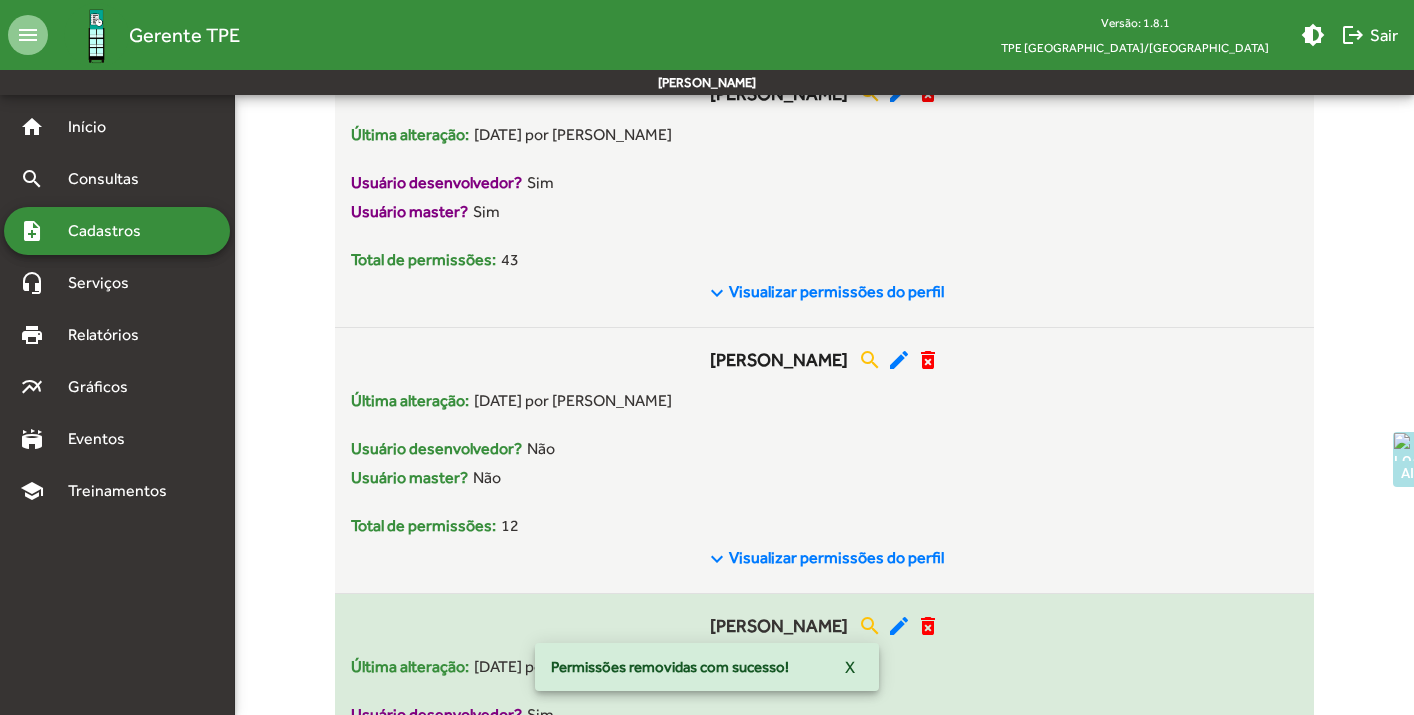 scroll, scrollTop: 1793, scrollLeft: 0, axis: vertical 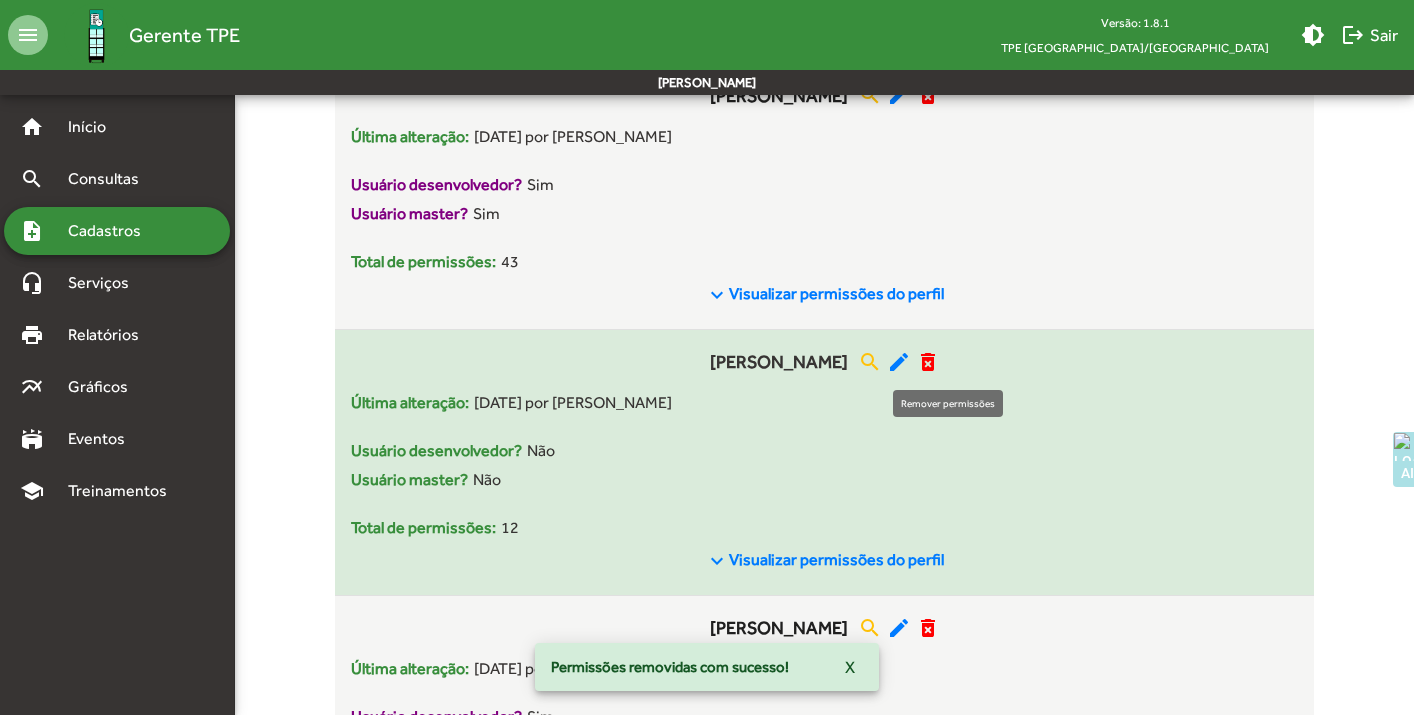click on "delete_forever" 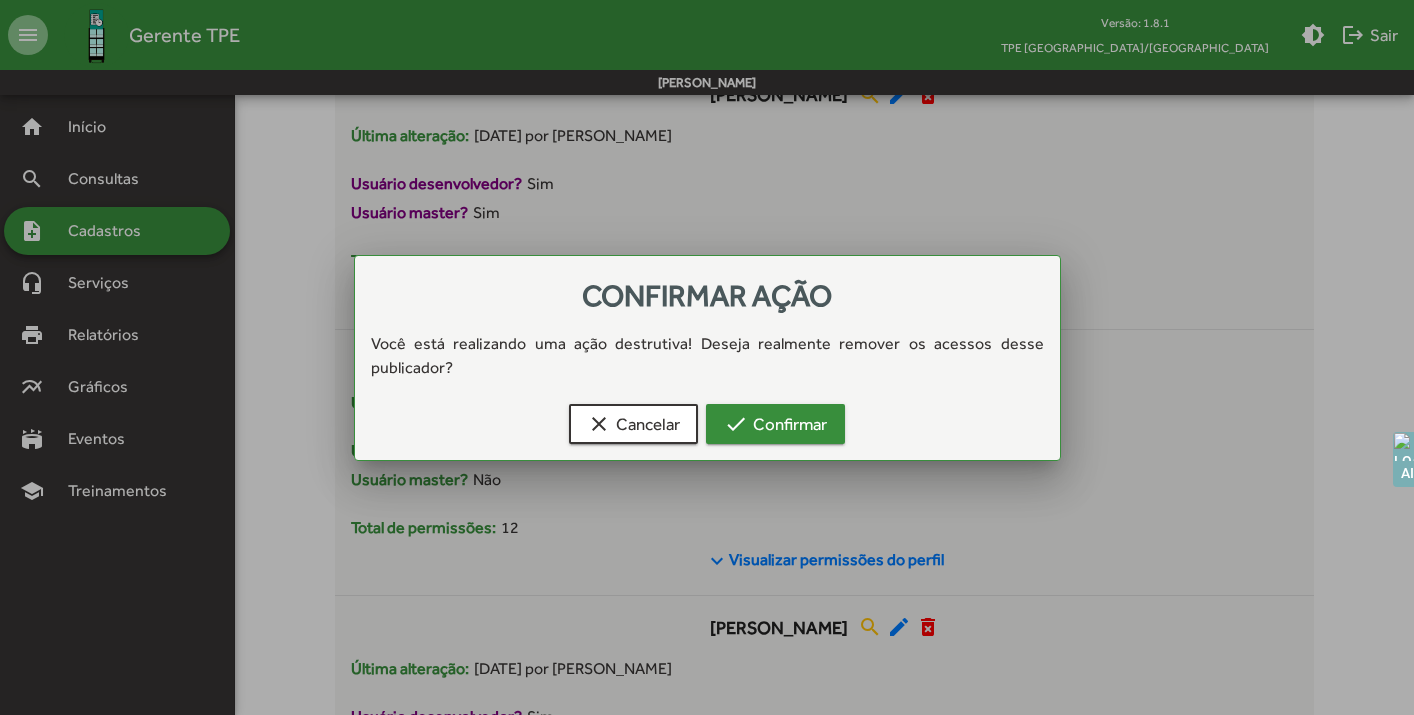 click on "check  Confirmar" at bounding box center (775, 424) 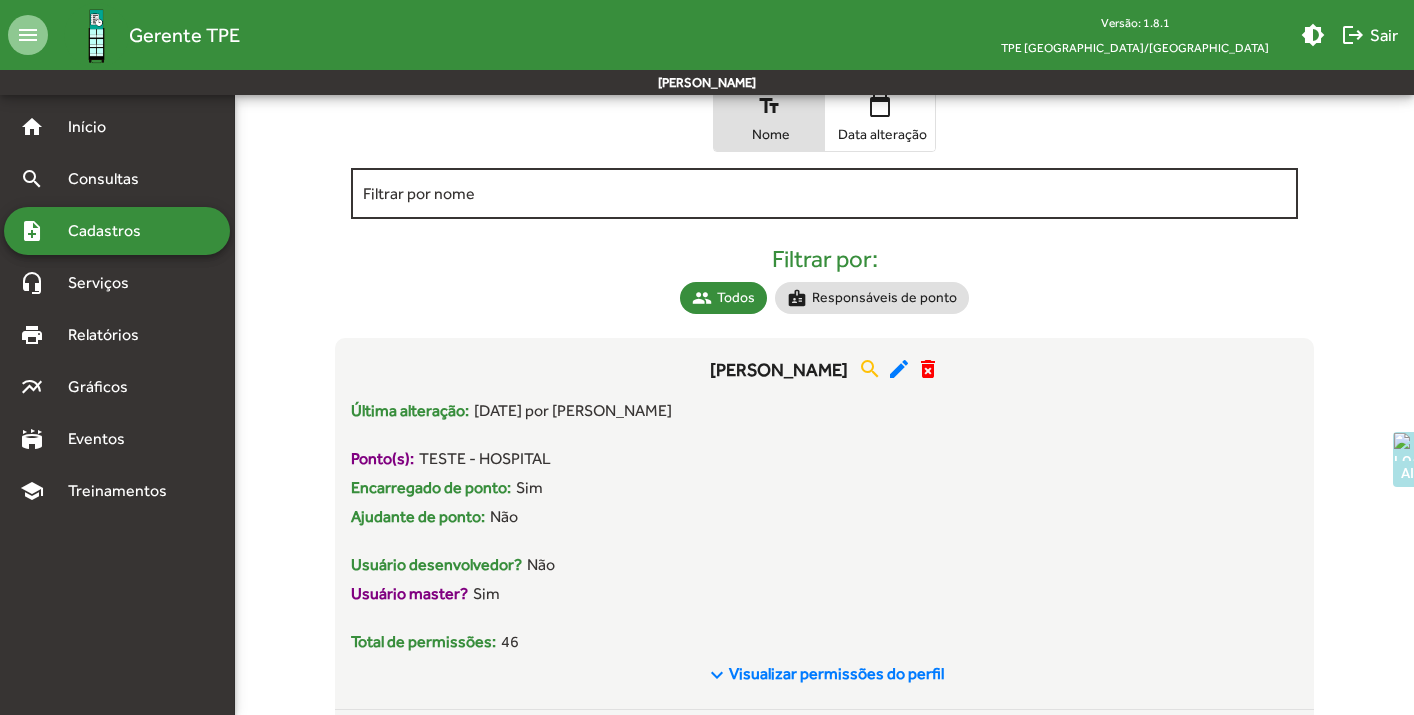 scroll, scrollTop: 187, scrollLeft: 0, axis: vertical 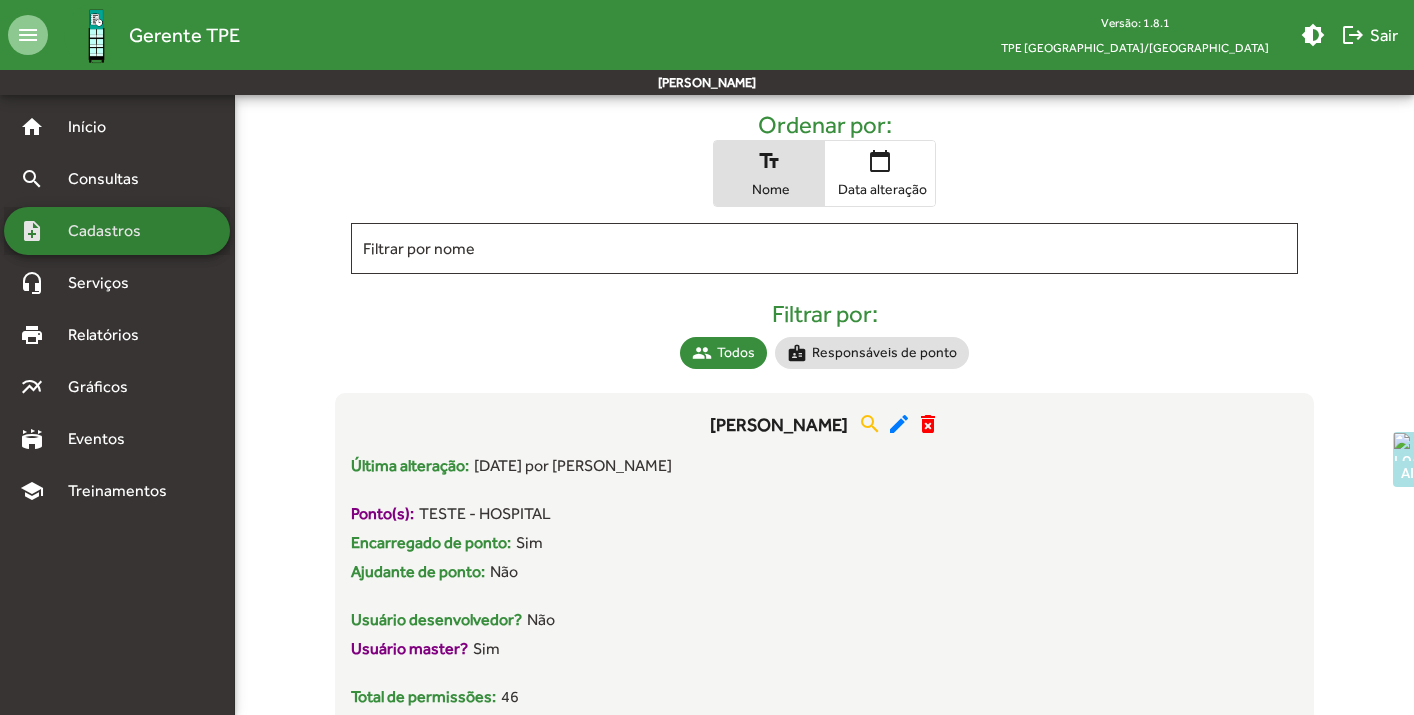 click on "Cadastros" at bounding box center (111, 231) 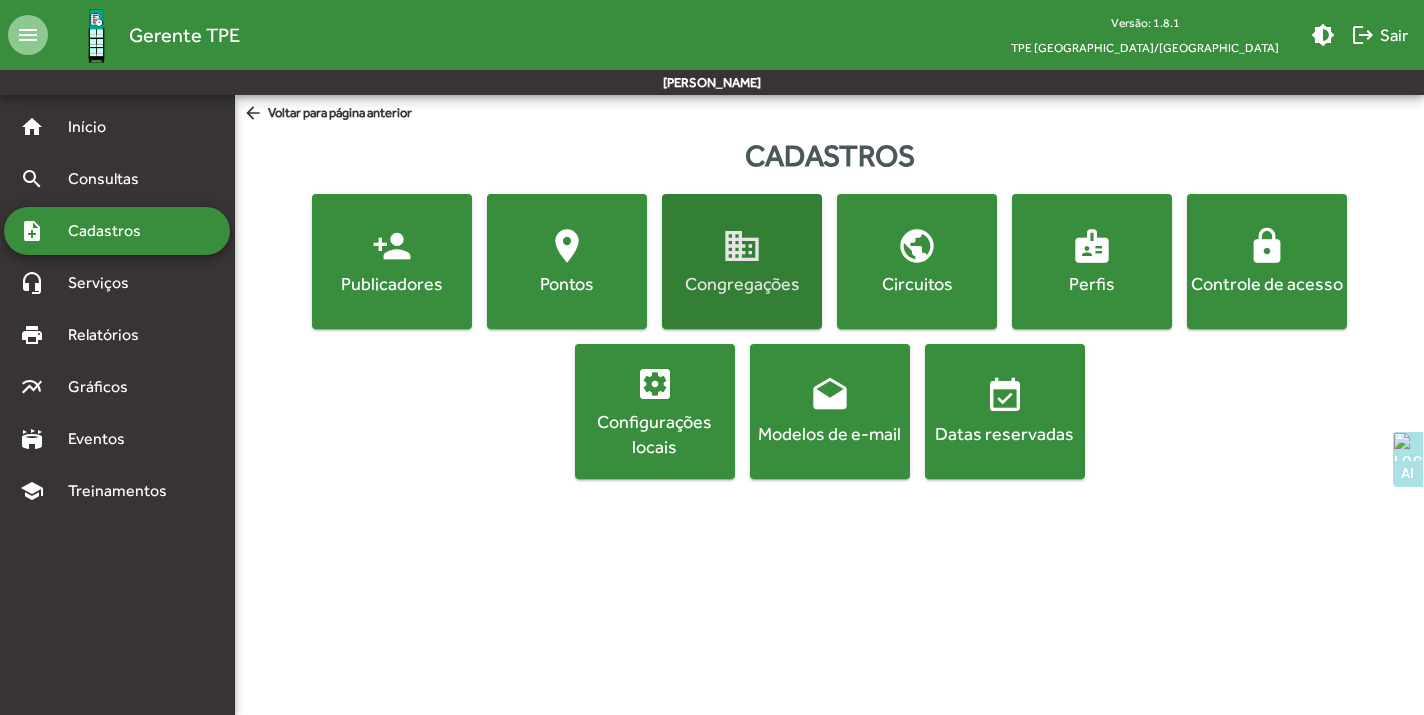 click on "domain" 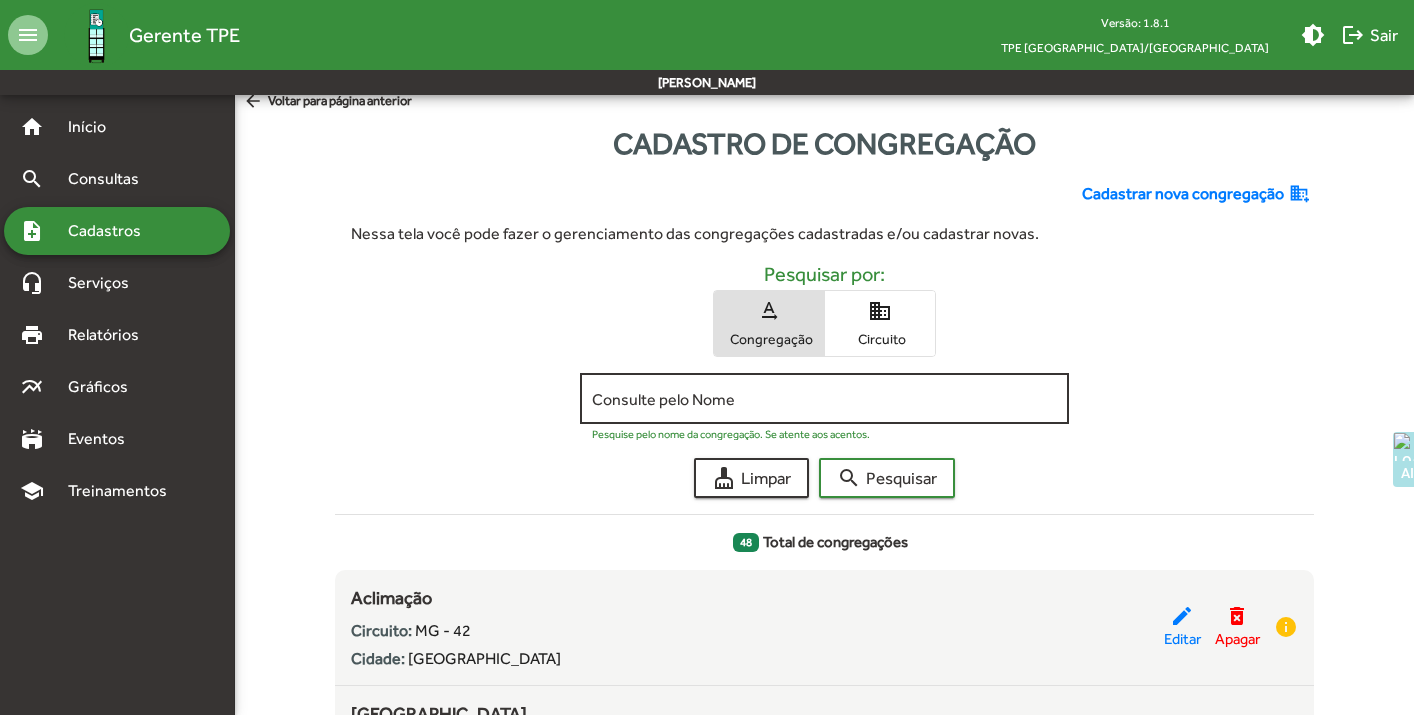 scroll, scrollTop: 0, scrollLeft: 0, axis: both 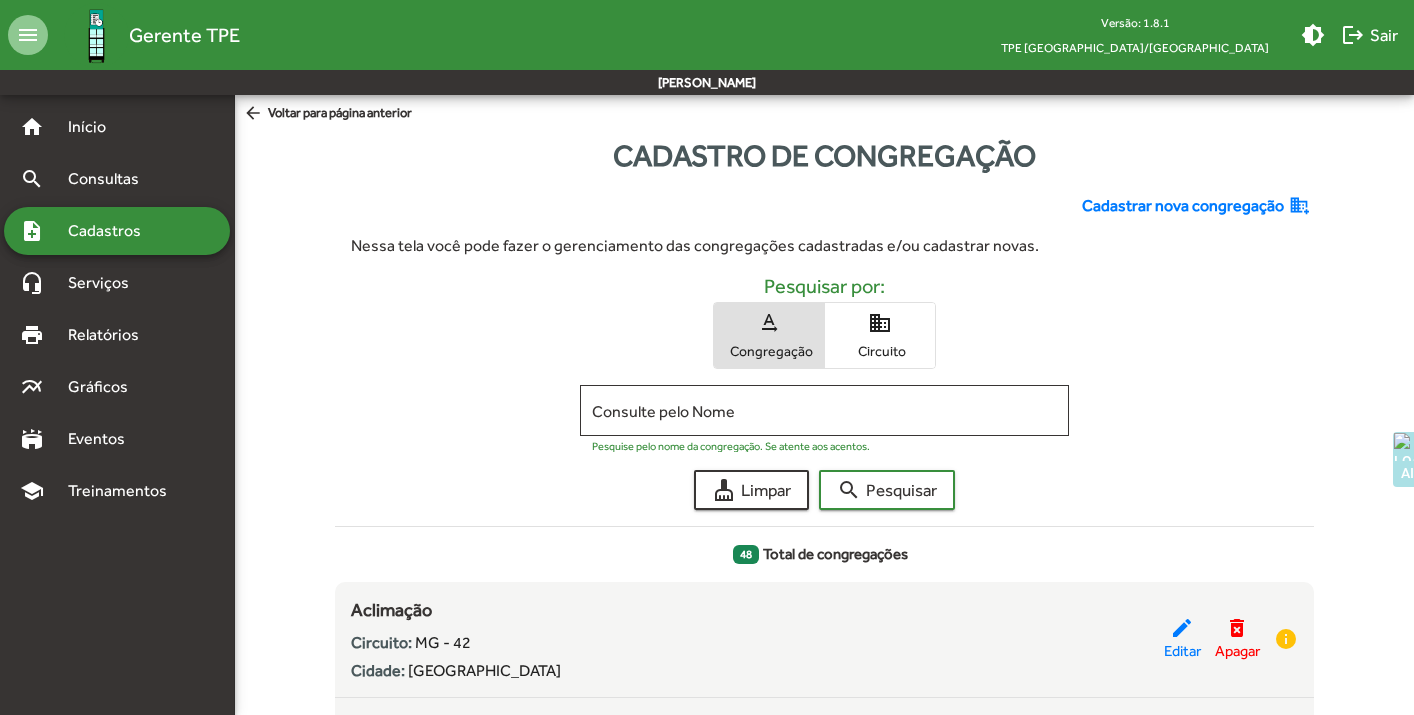 click on "Cadastros" at bounding box center (111, 231) 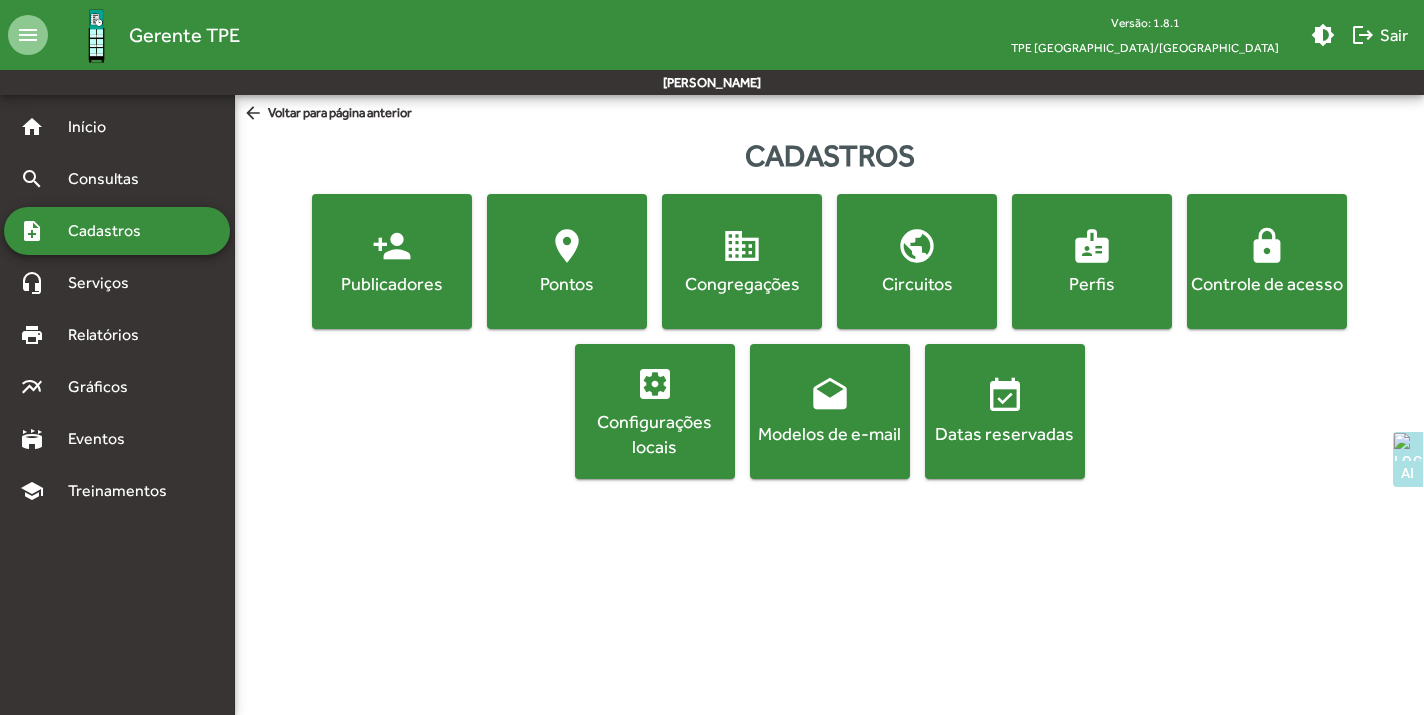click on "public" 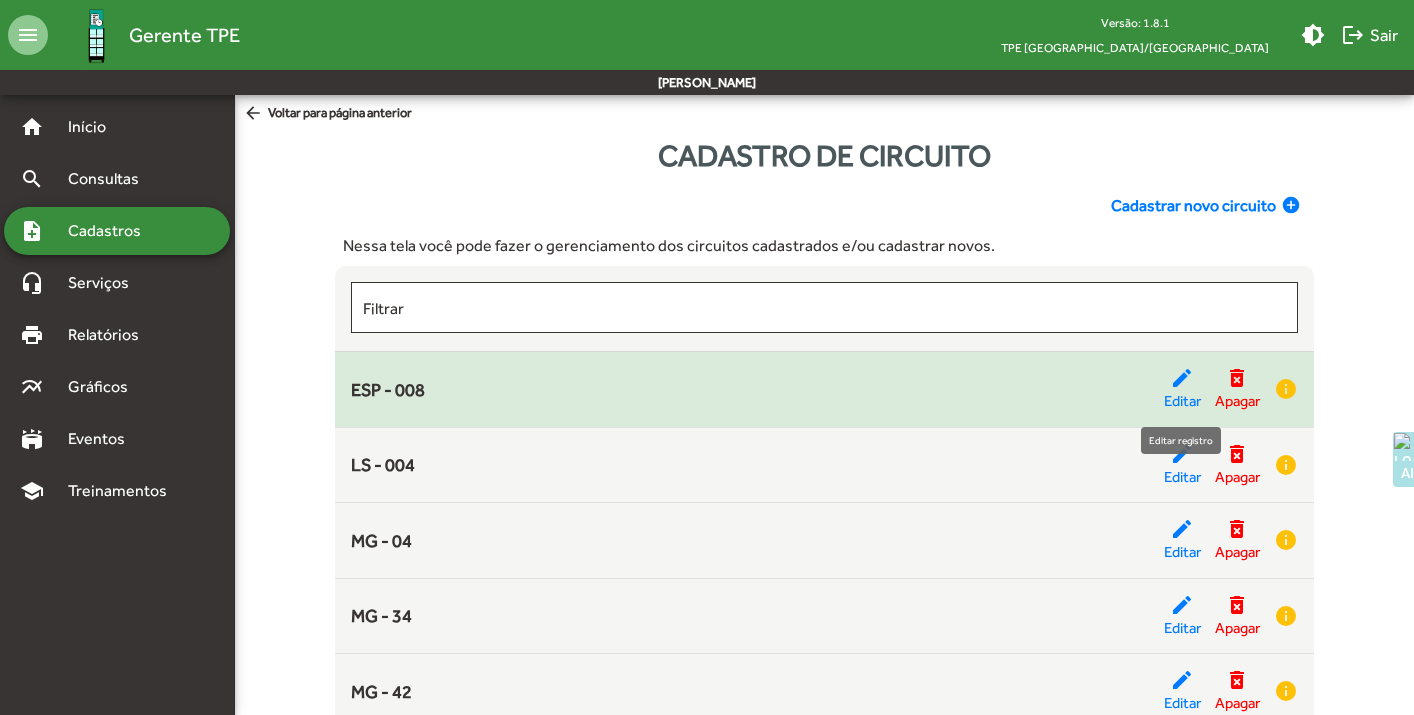 click on "edit" 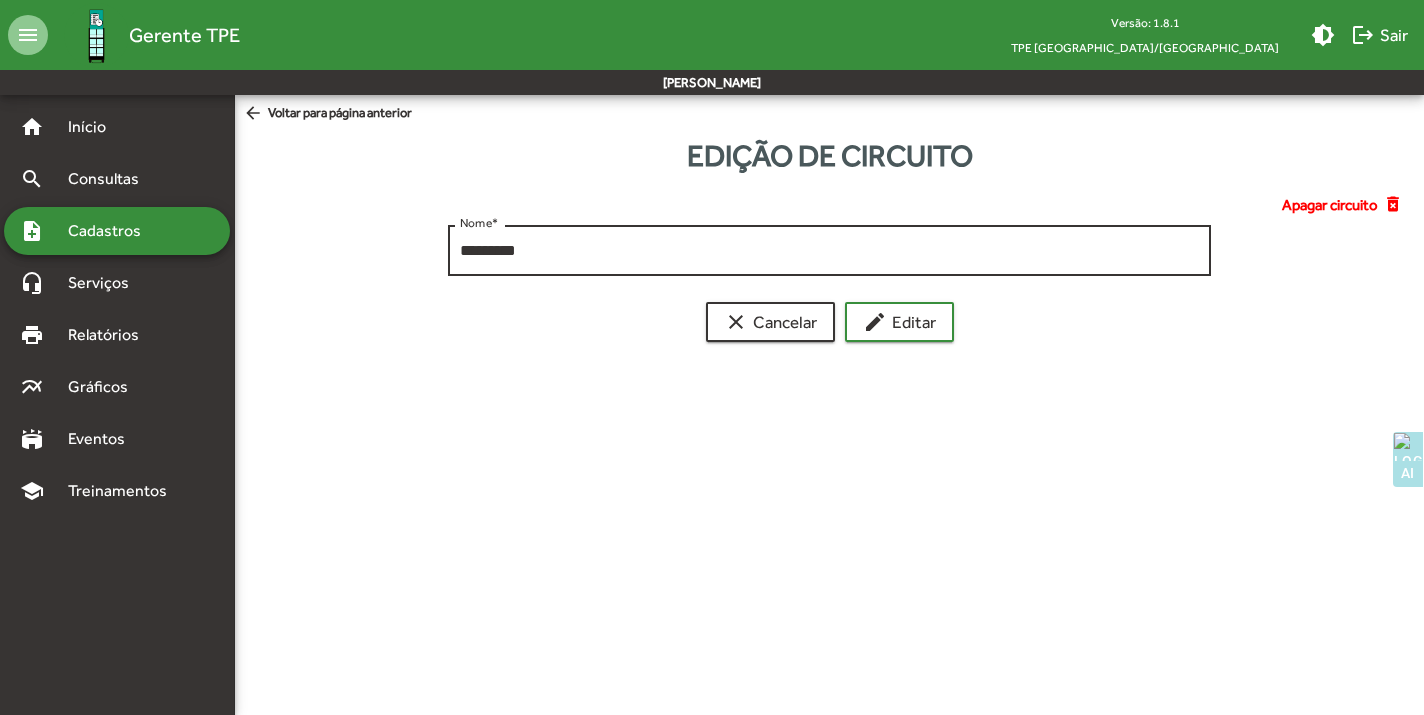 click on "*********" at bounding box center (829, 251) 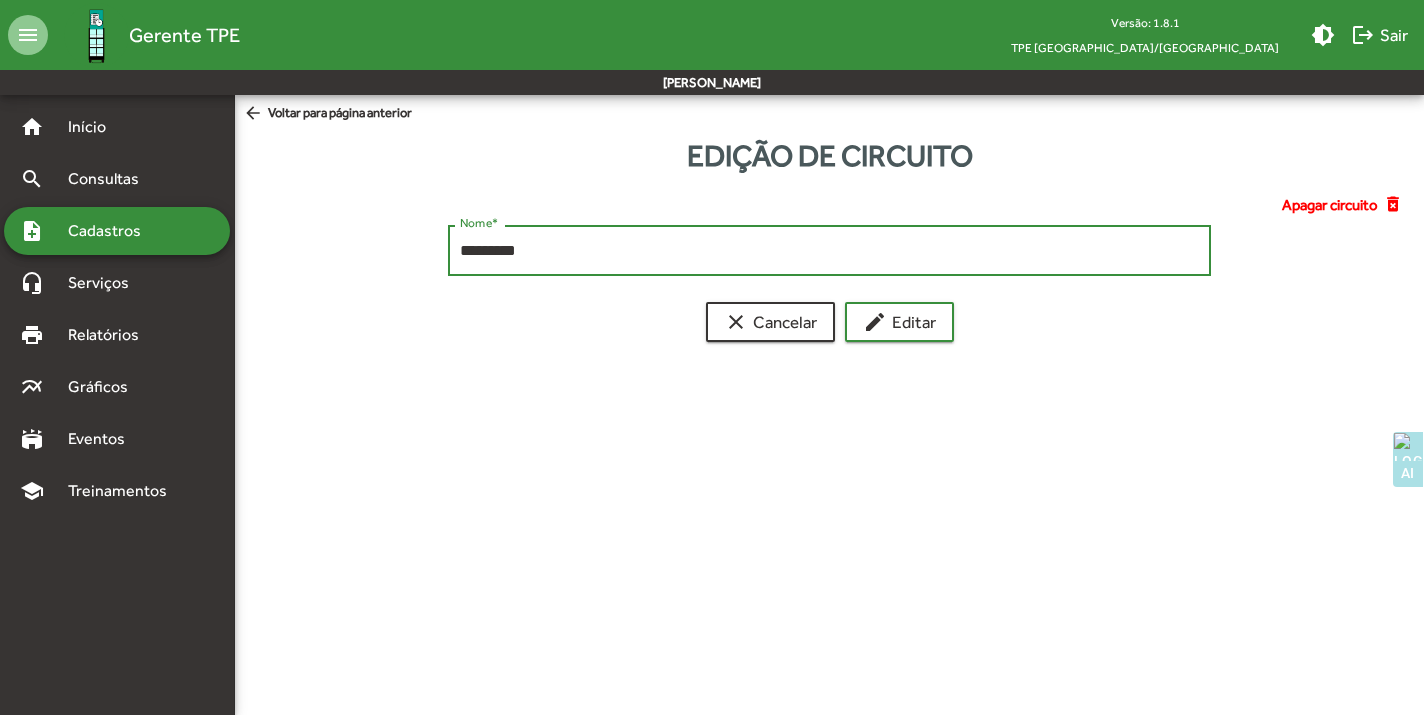 click on "*********" at bounding box center [829, 251] 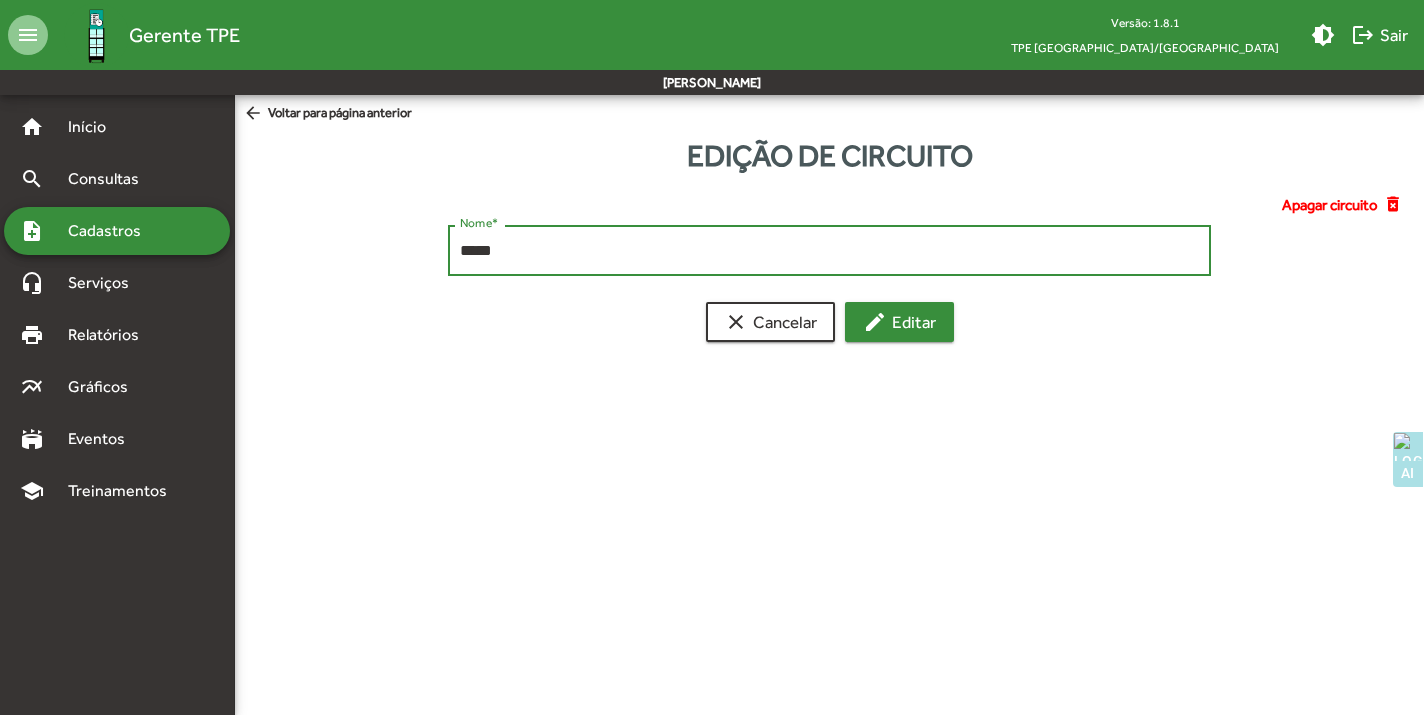 type on "*****" 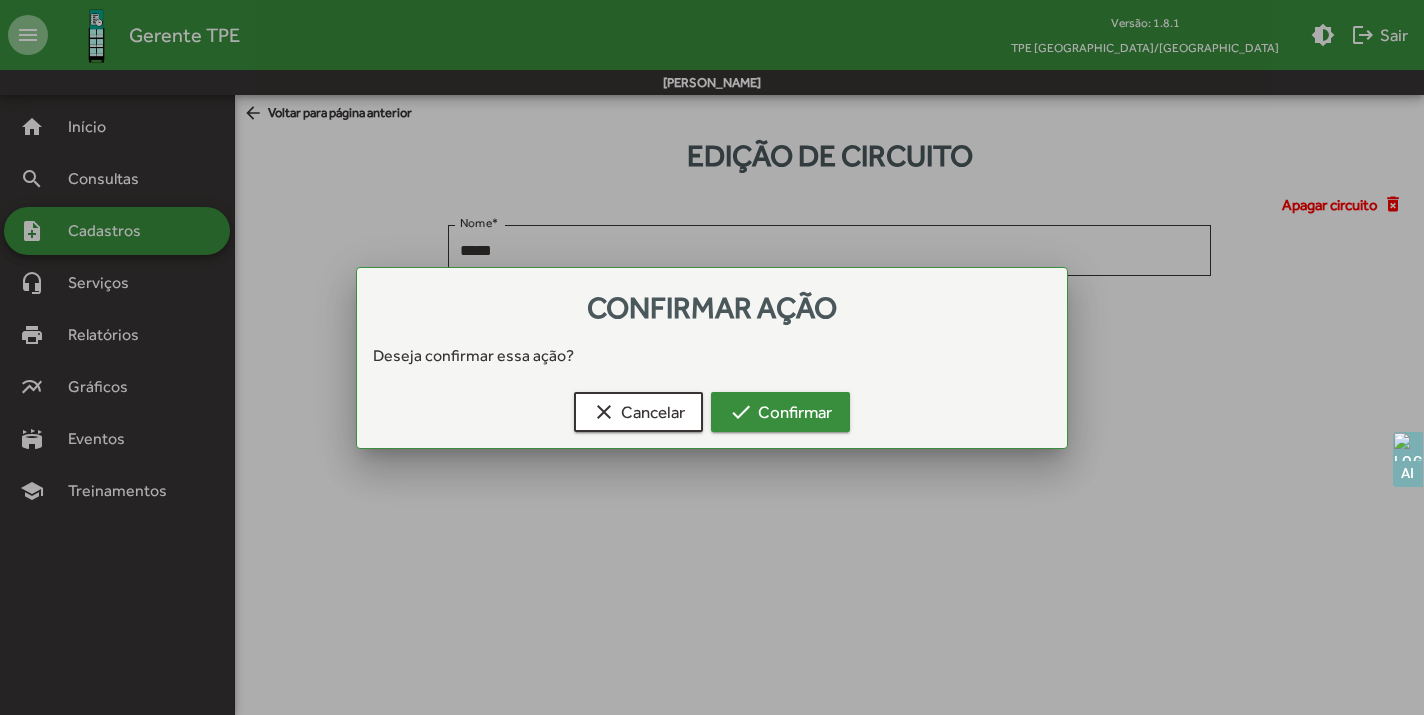 click on "check  Confirmar" at bounding box center [780, 412] 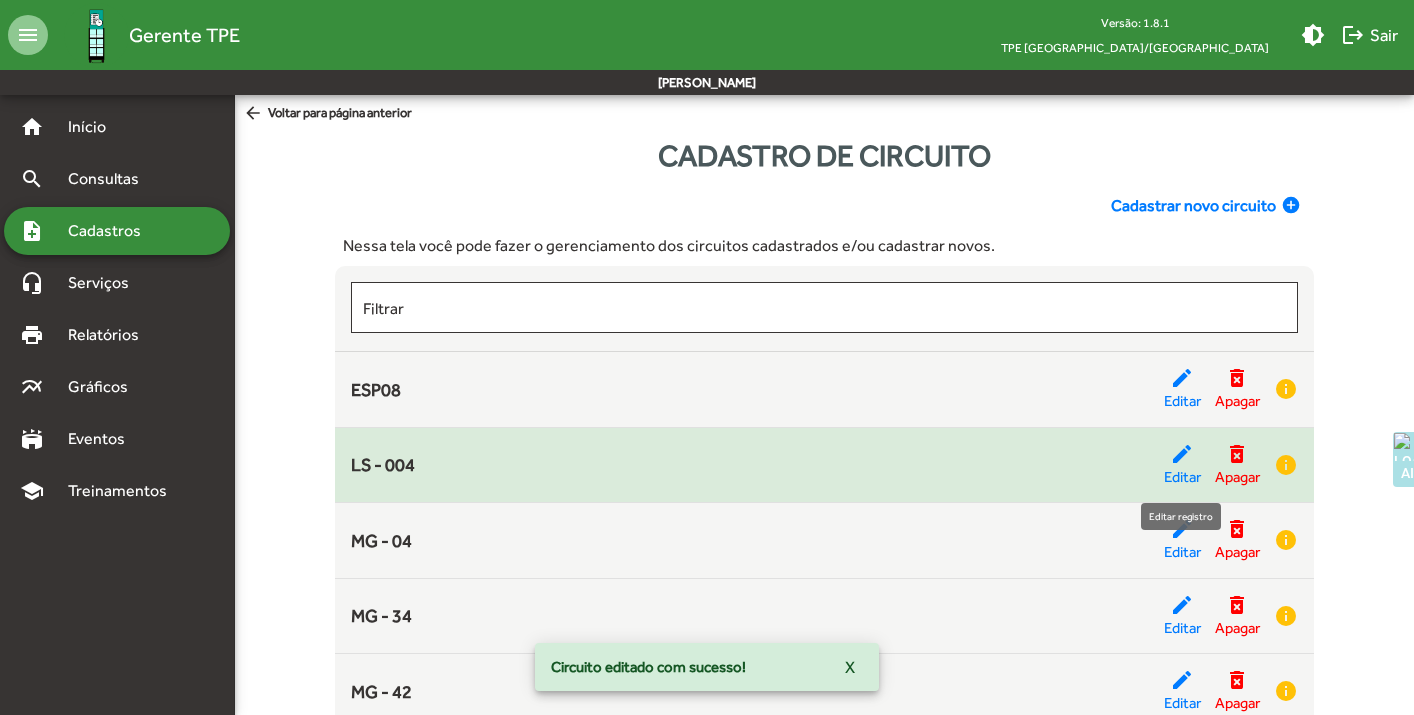 click on "edit" 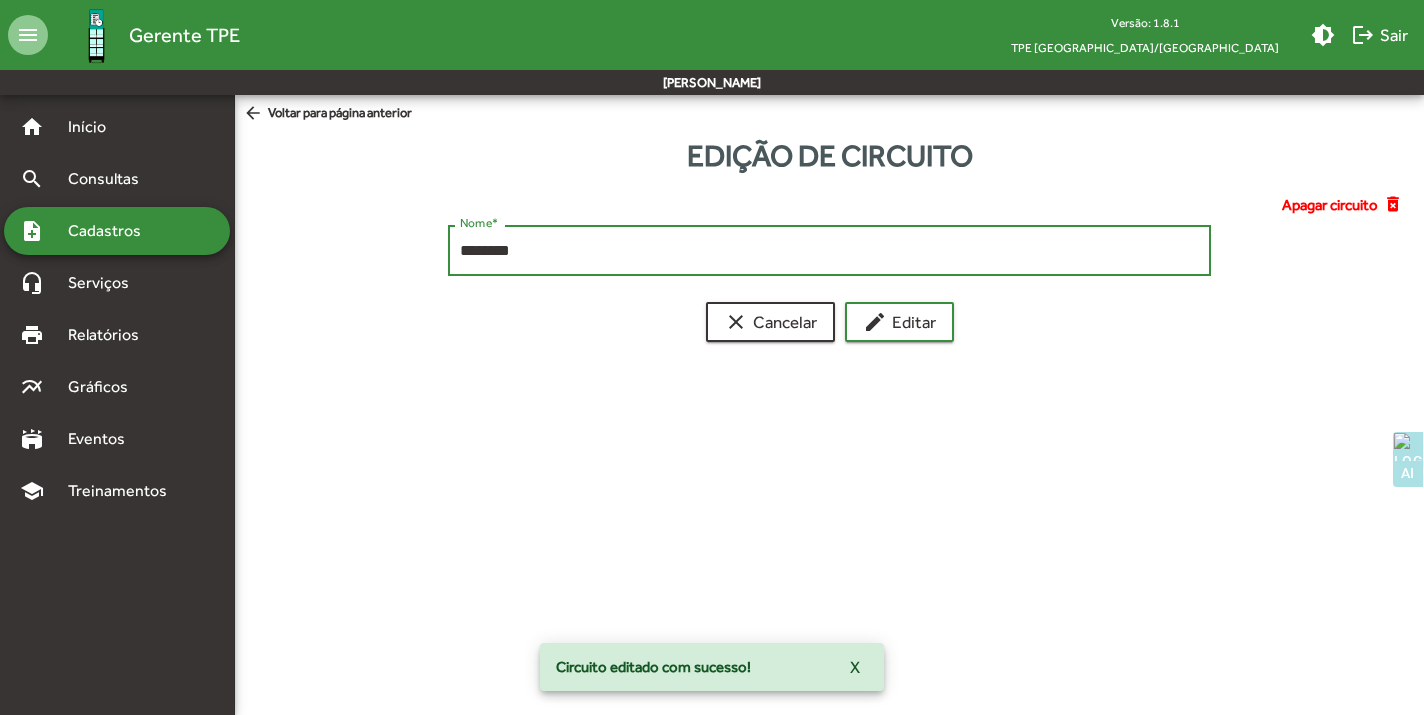 click on "********" at bounding box center [829, 251] 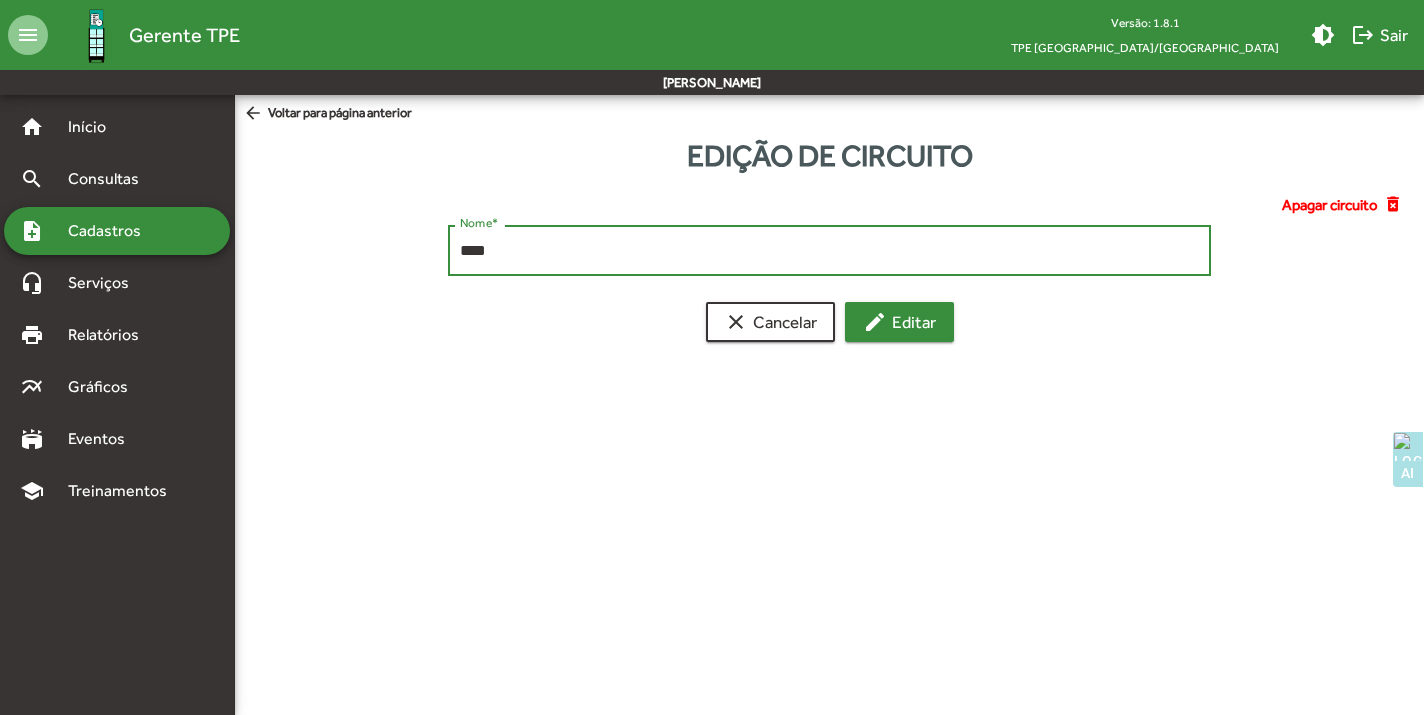 type on "****" 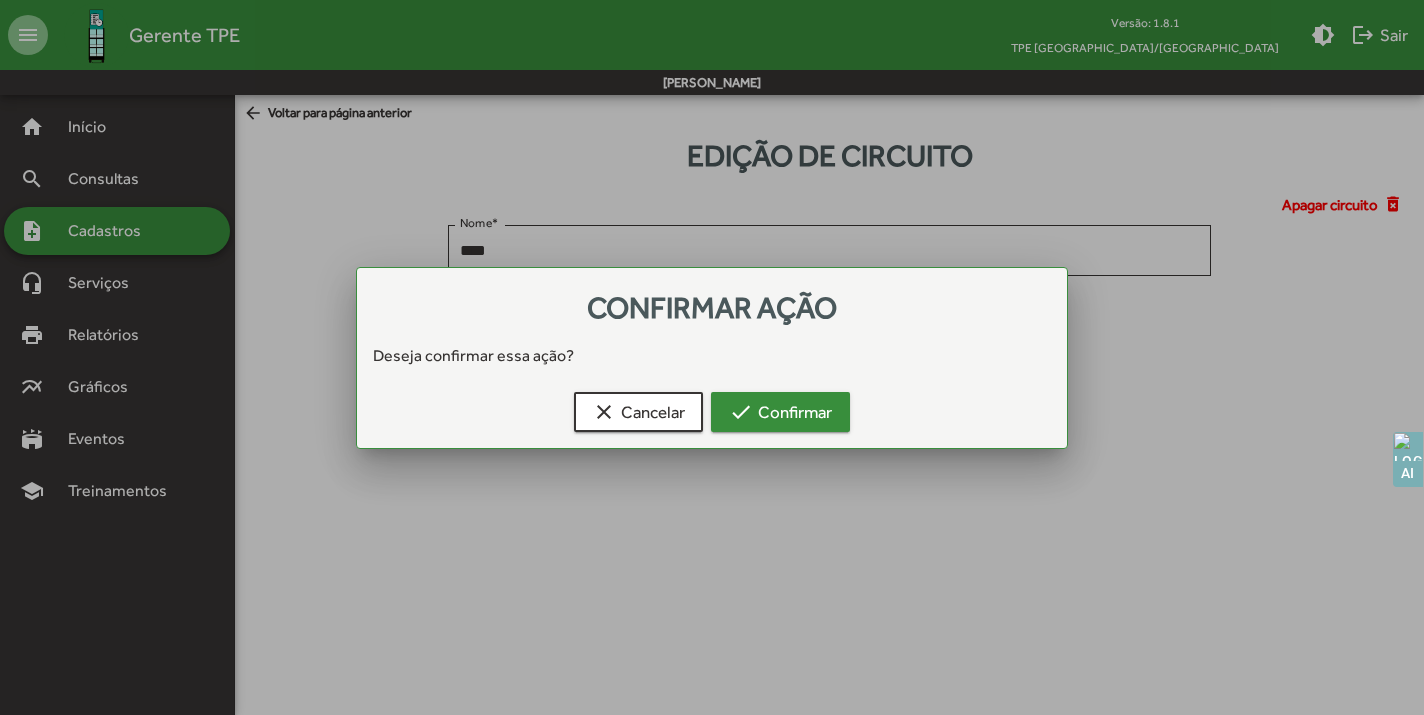 click on "check  Confirmar" at bounding box center [780, 412] 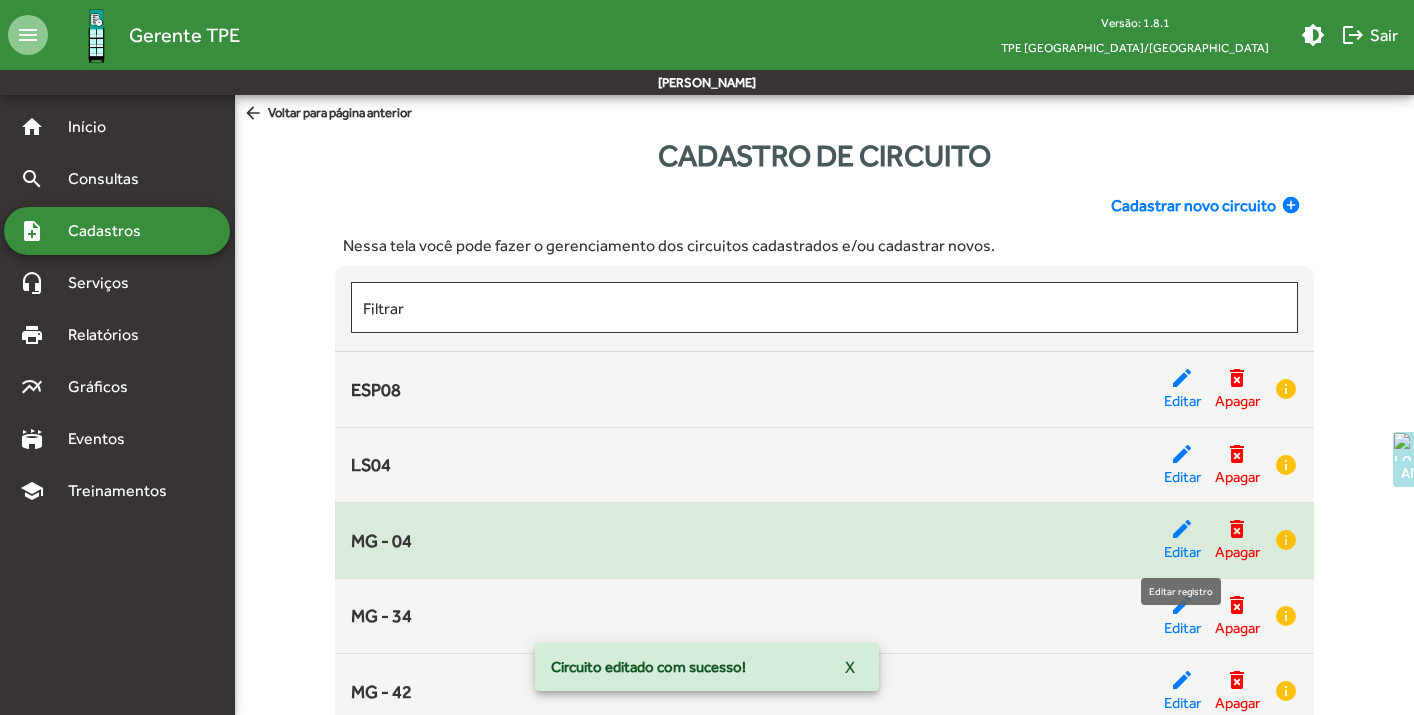 click on "edit" 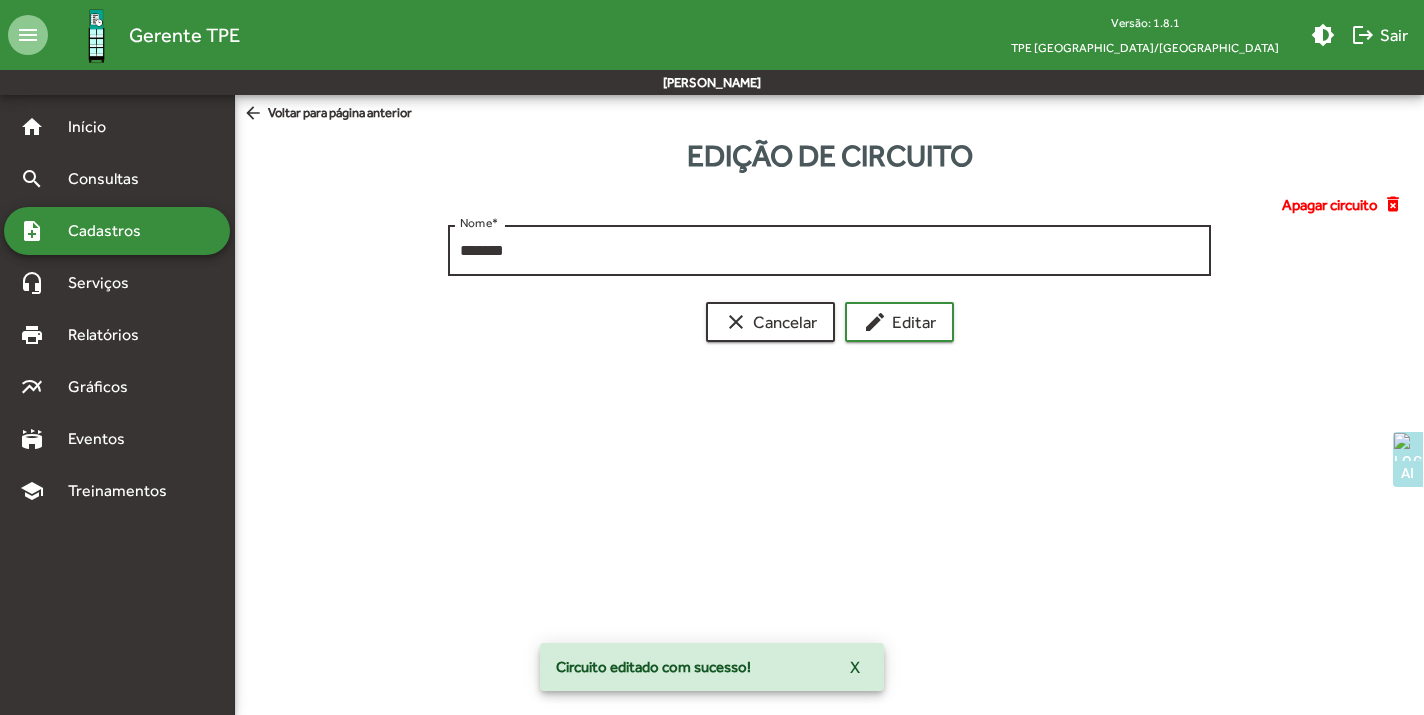 click on "*******" at bounding box center [829, 251] 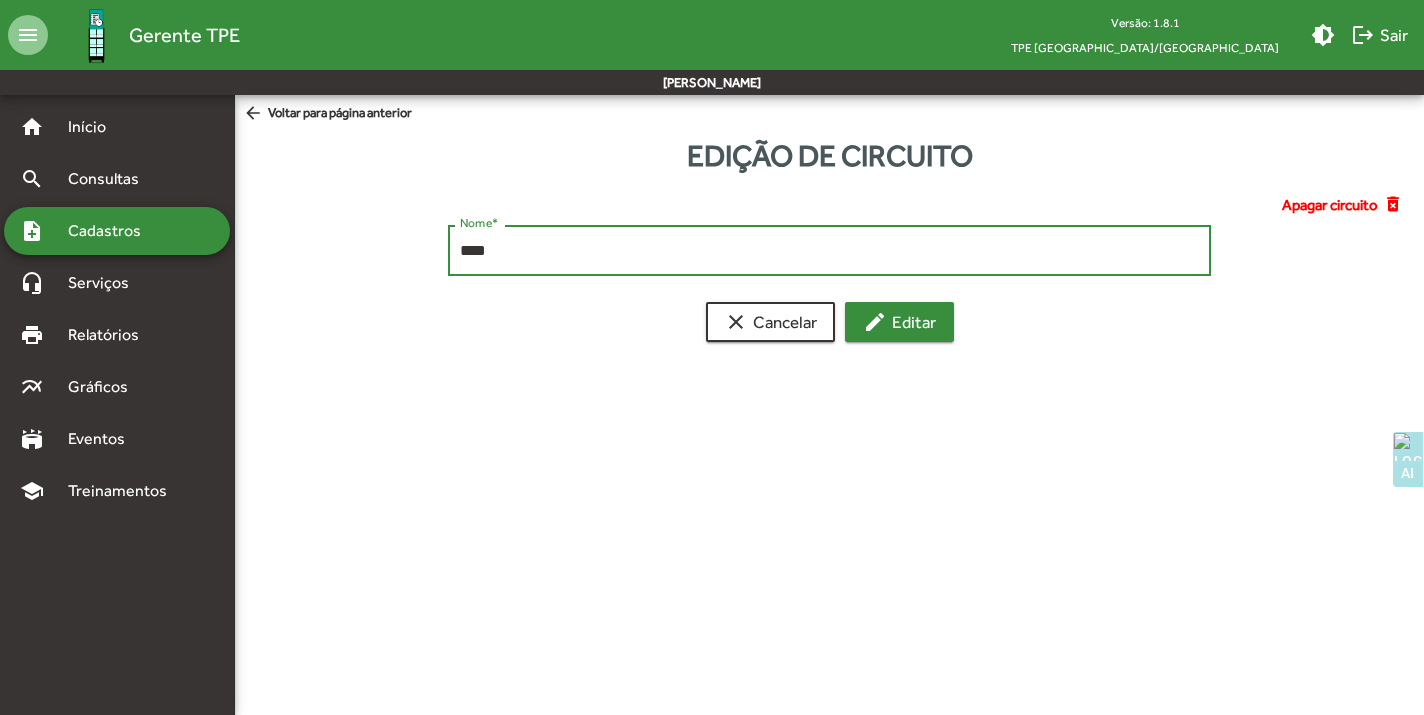 type on "****" 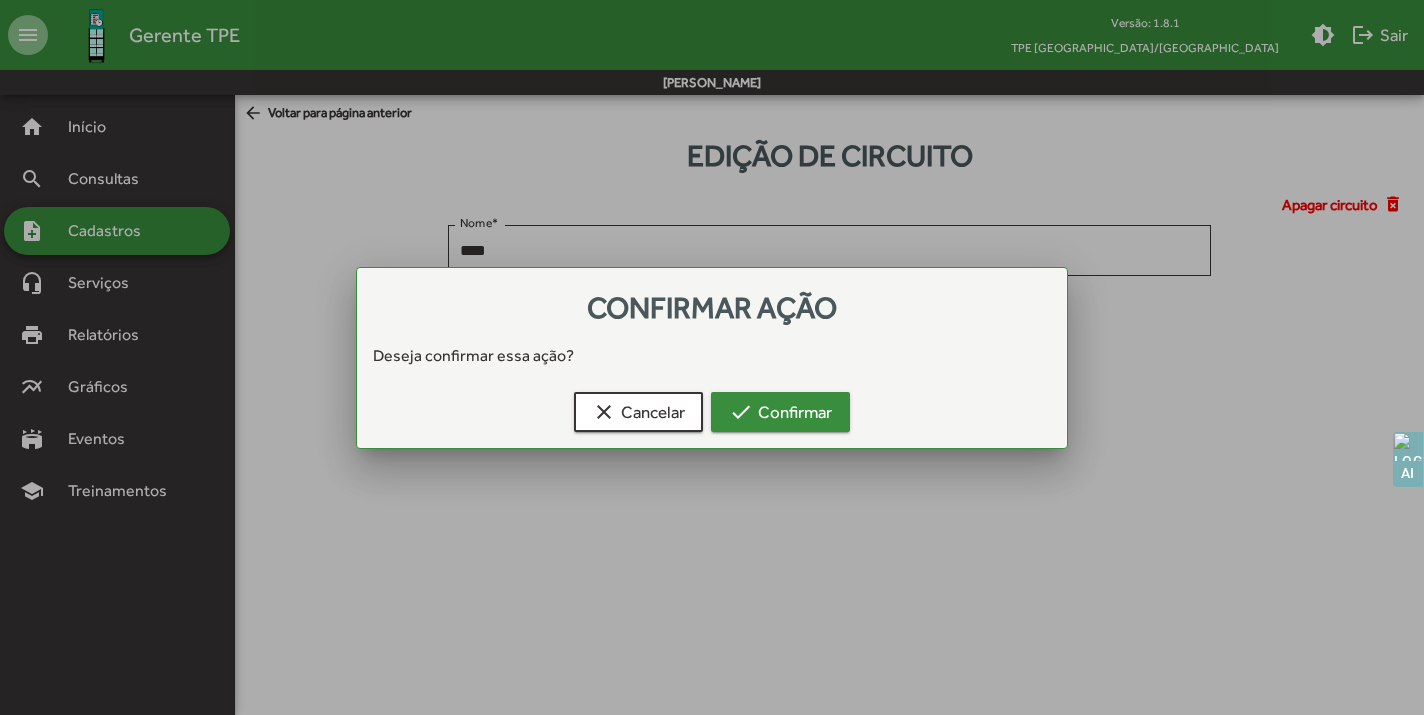 click on "check  Confirmar" at bounding box center (780, 412) 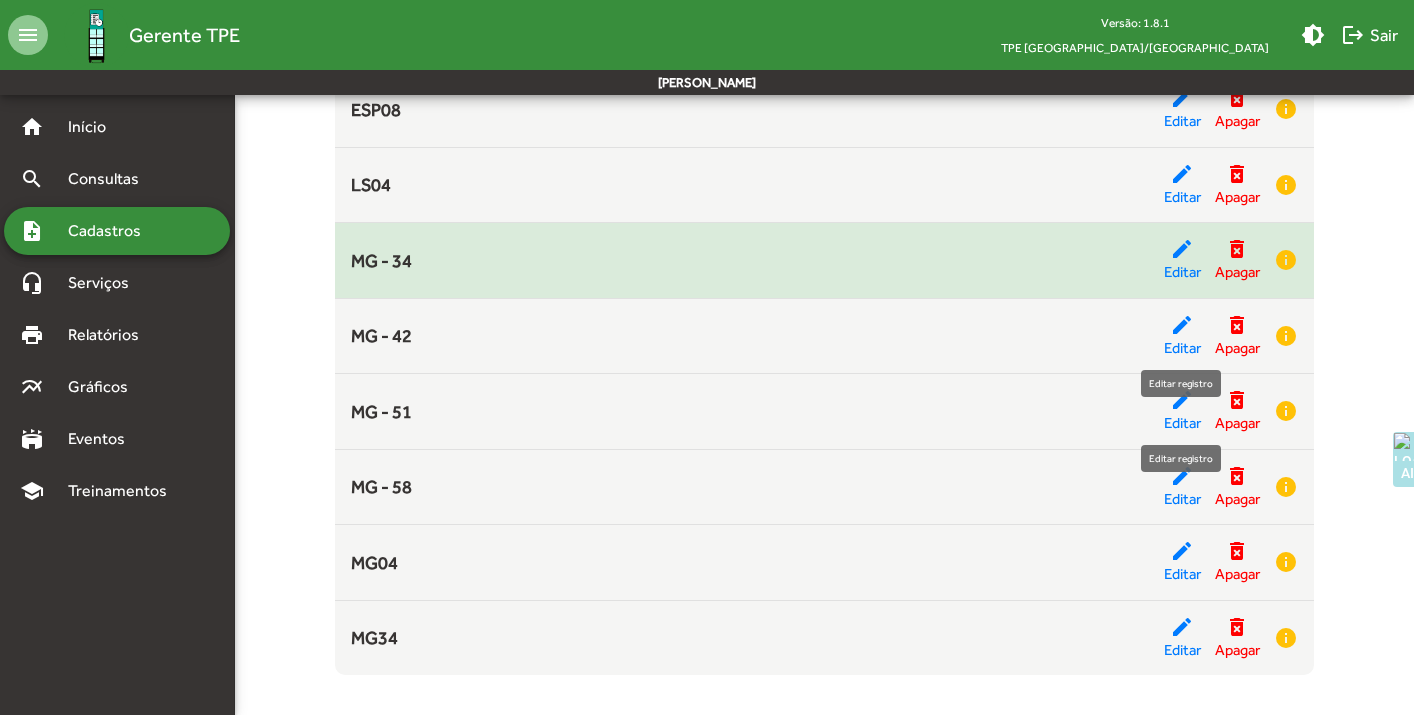 scroll, scrollTop: 288, scrollLeft: 0, axis: vertical 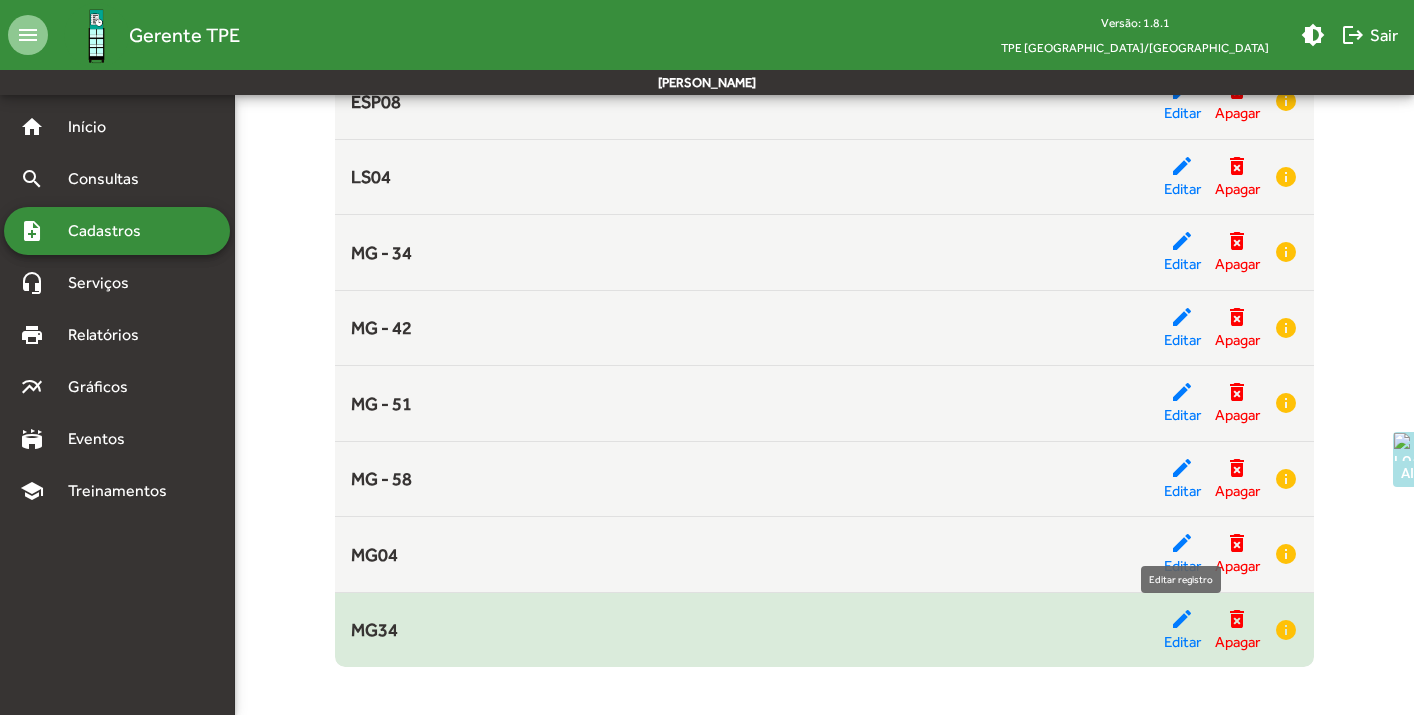 click on "edit" 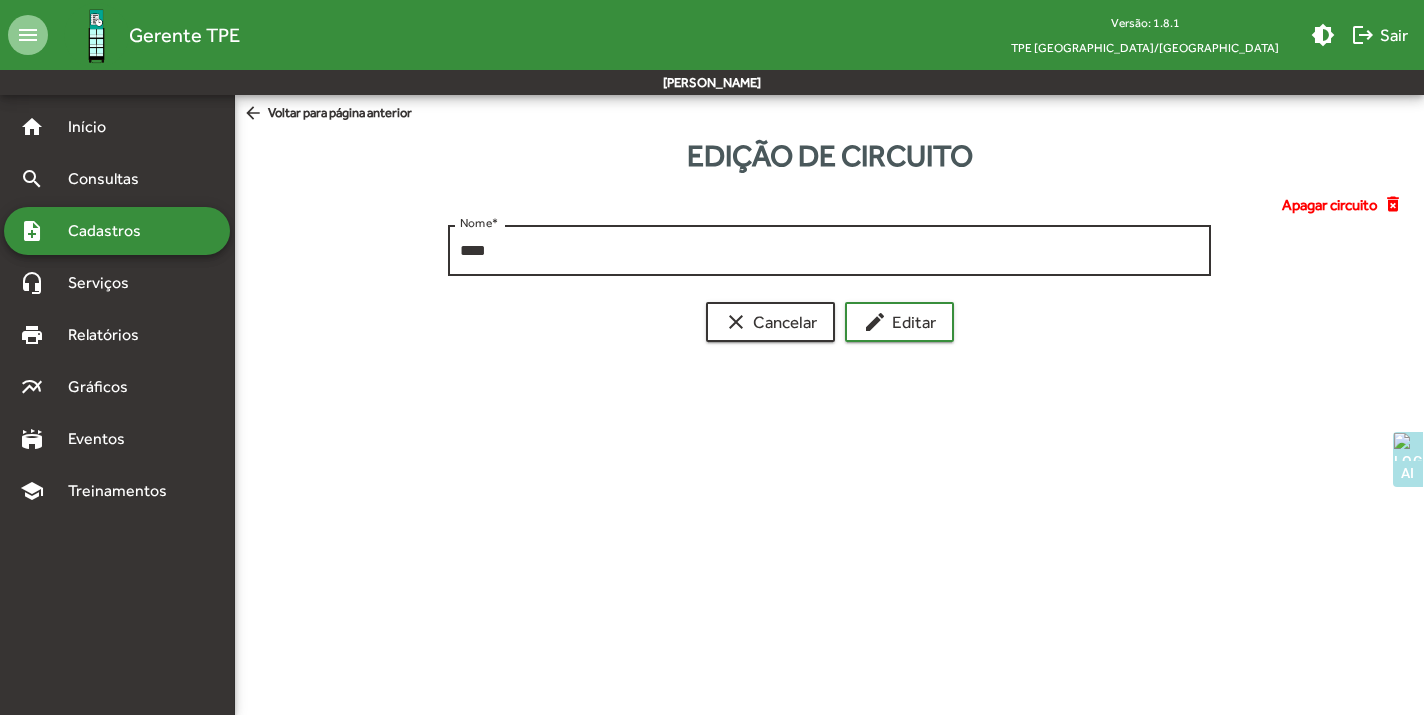 click on "****" at bounding box center [829, 251] 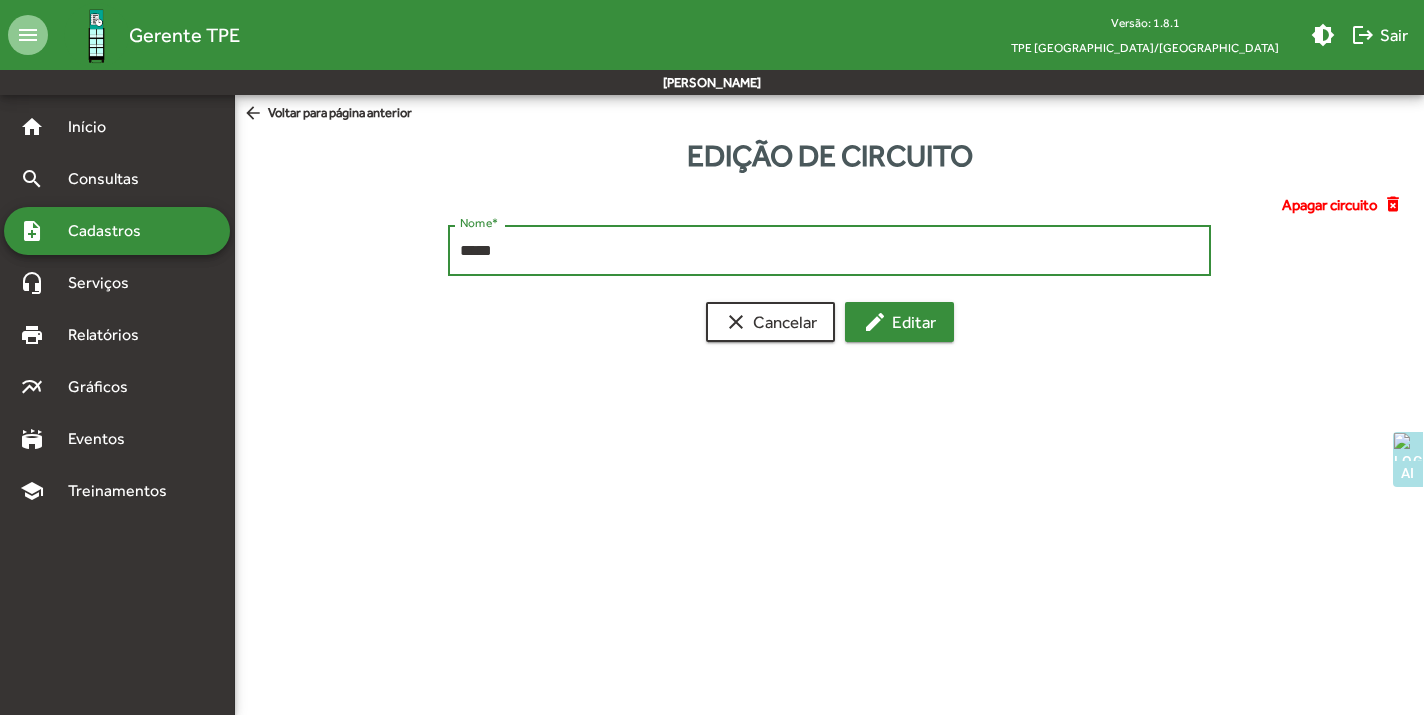type on "*****" 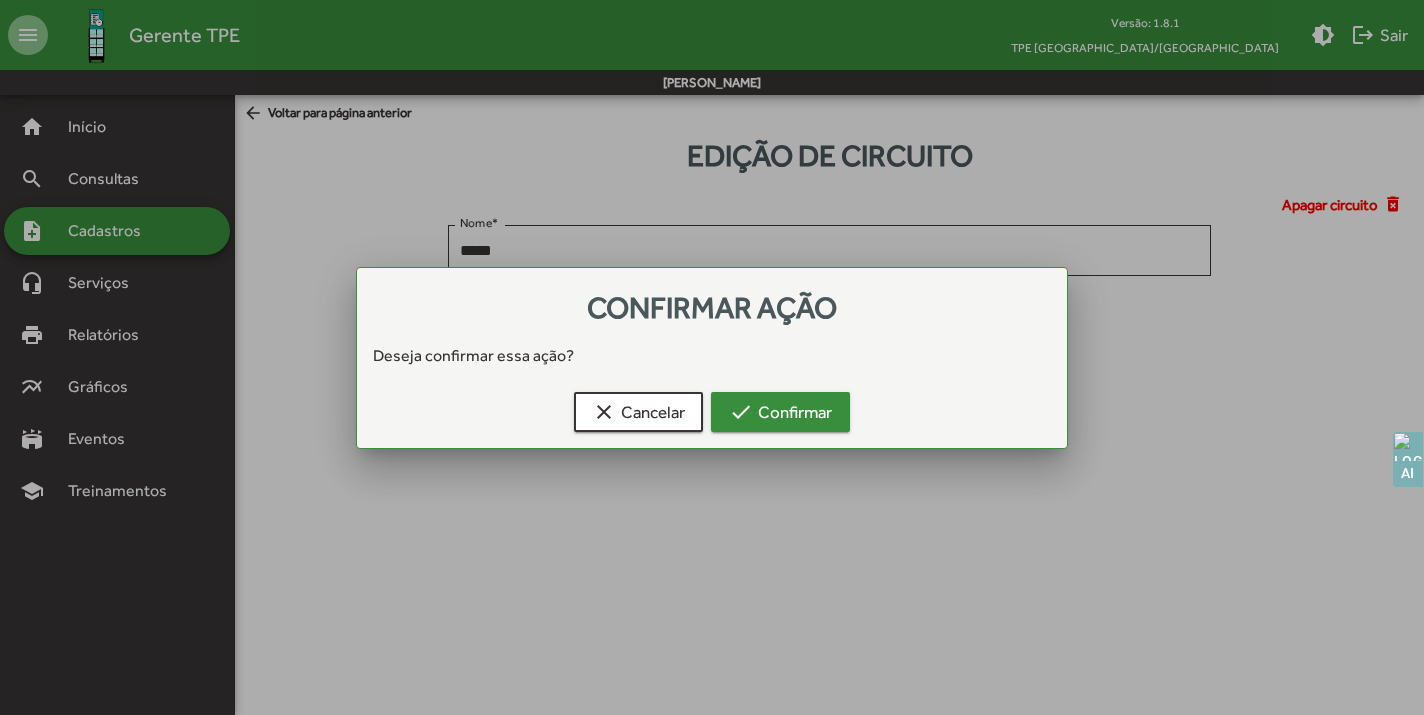 click on "check  Confirmar" at bounding box center [780, 412] 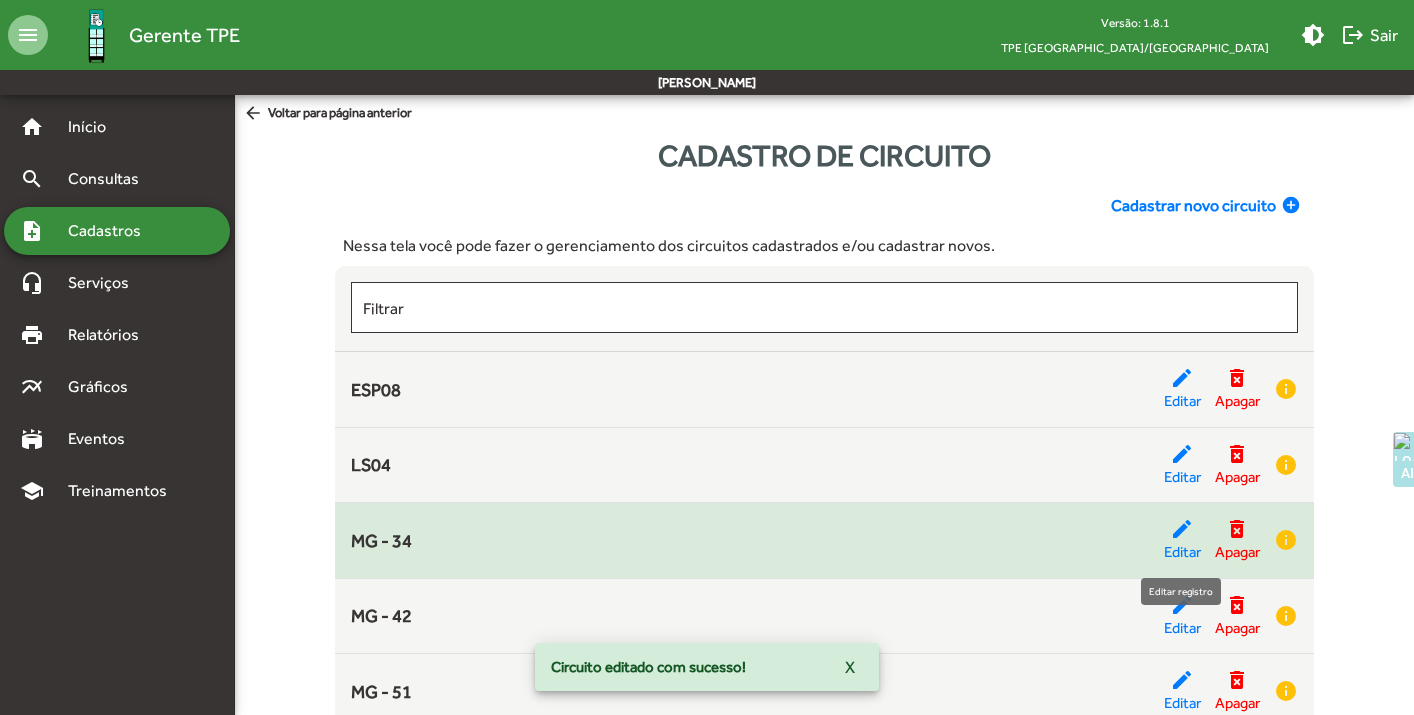 click on "edit" 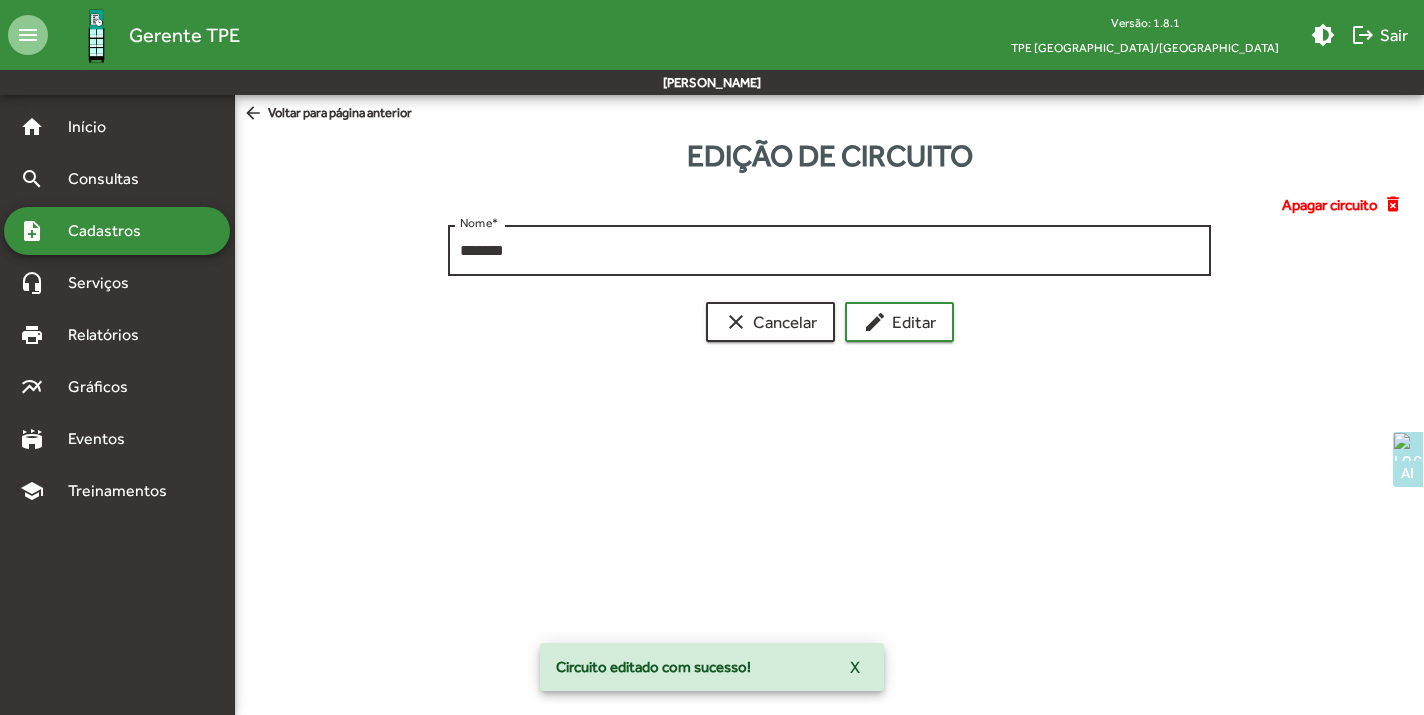 click on "*******" at bounding box center (829, 251) 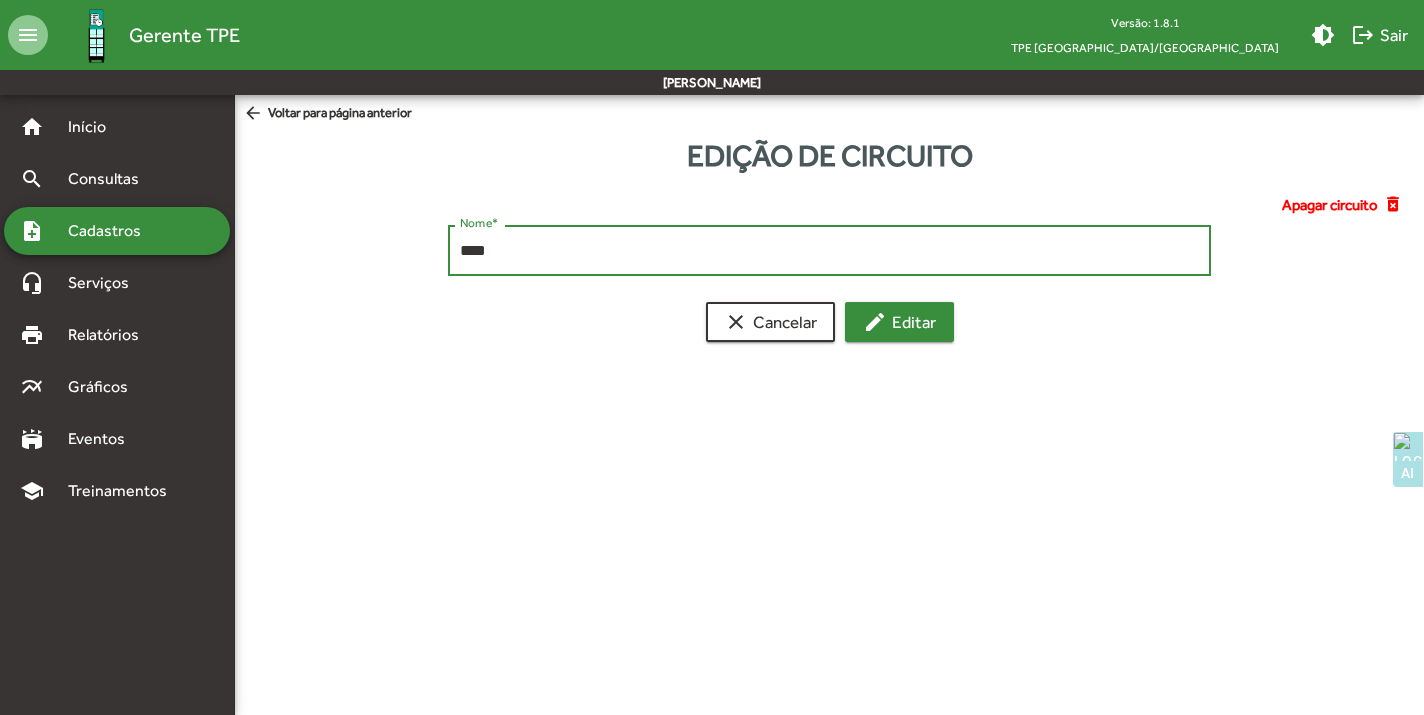 type on "****" 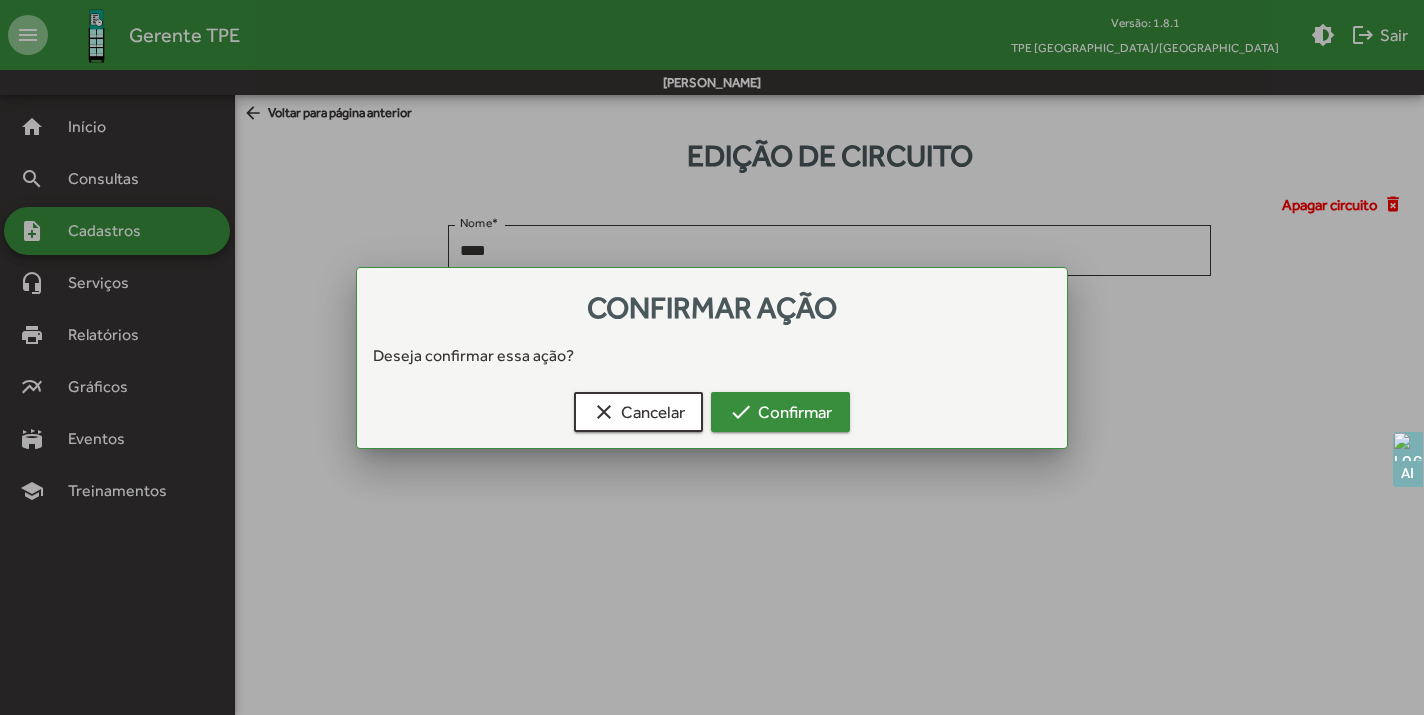 click on "check  Confirmar" at bounding box center (780, 412) 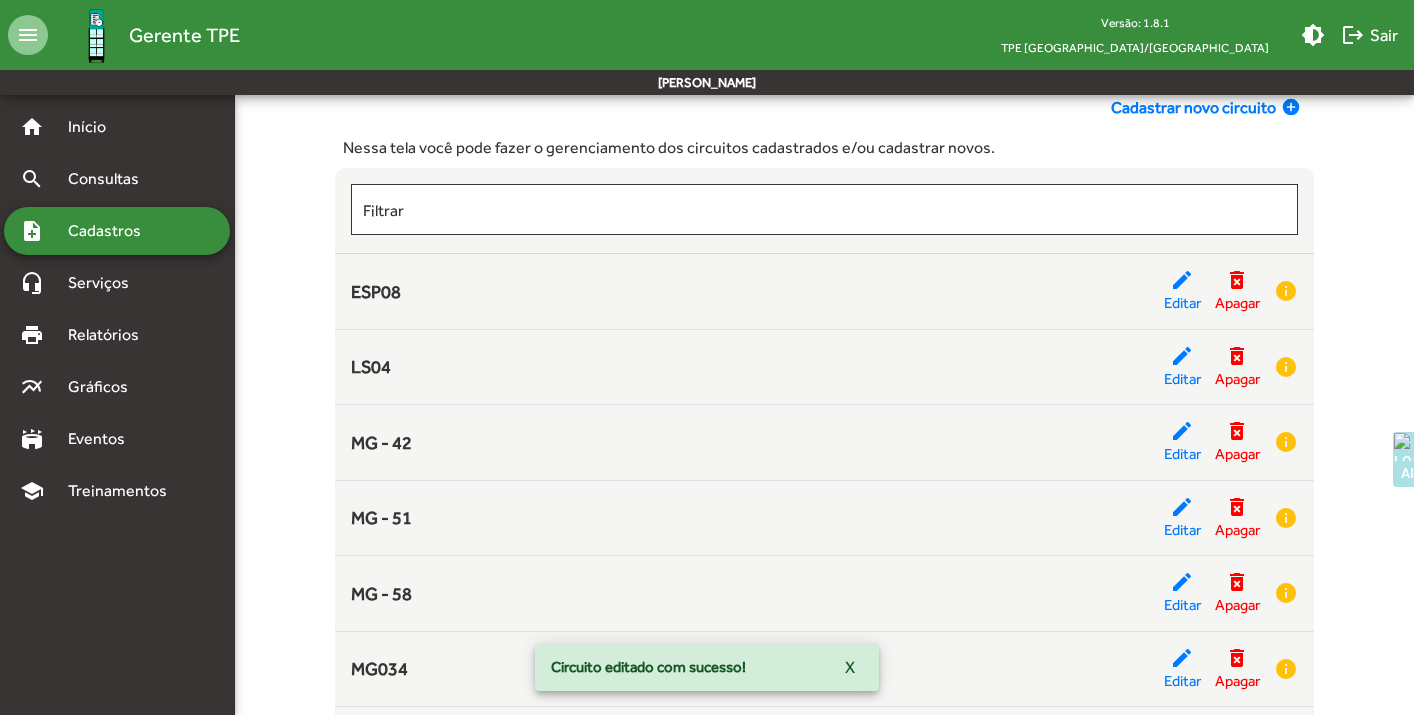 scroll, scrollTop: 124, scrollLeft: 0, axis: vertical 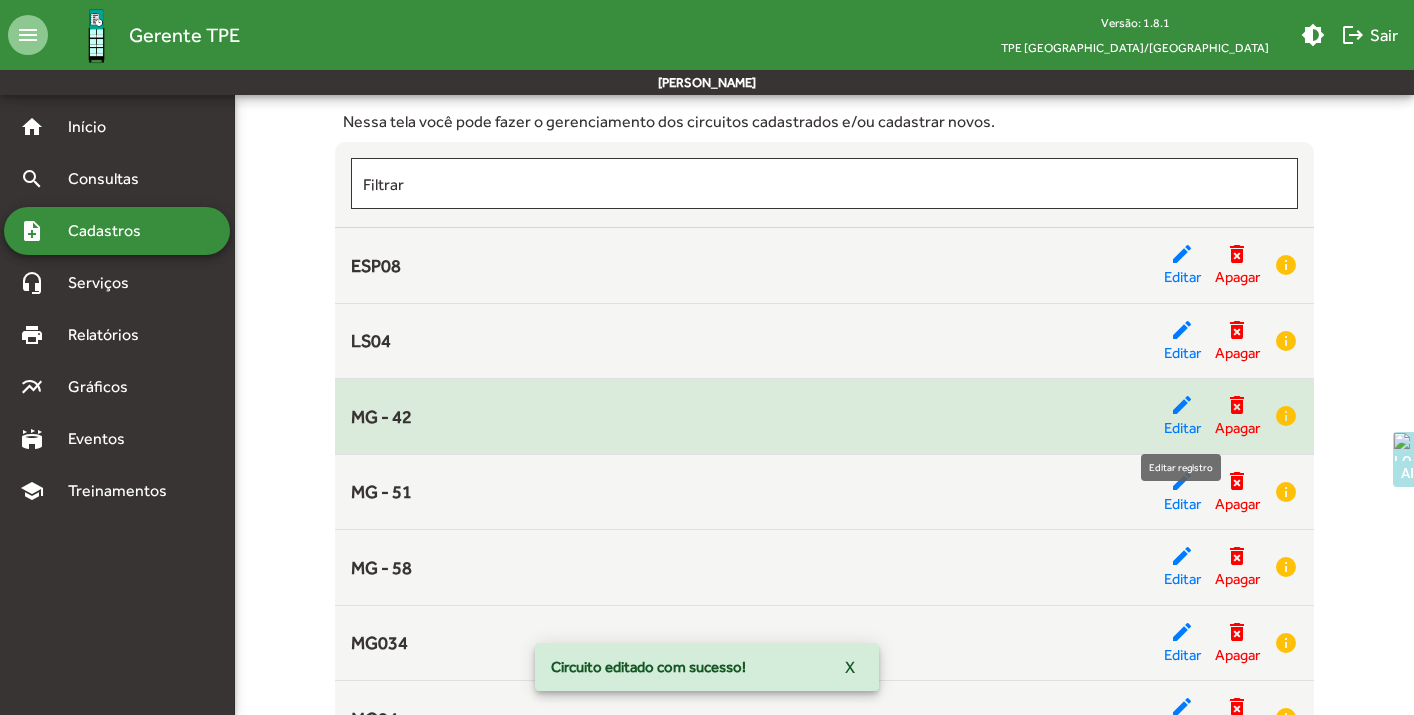 click on "edit" 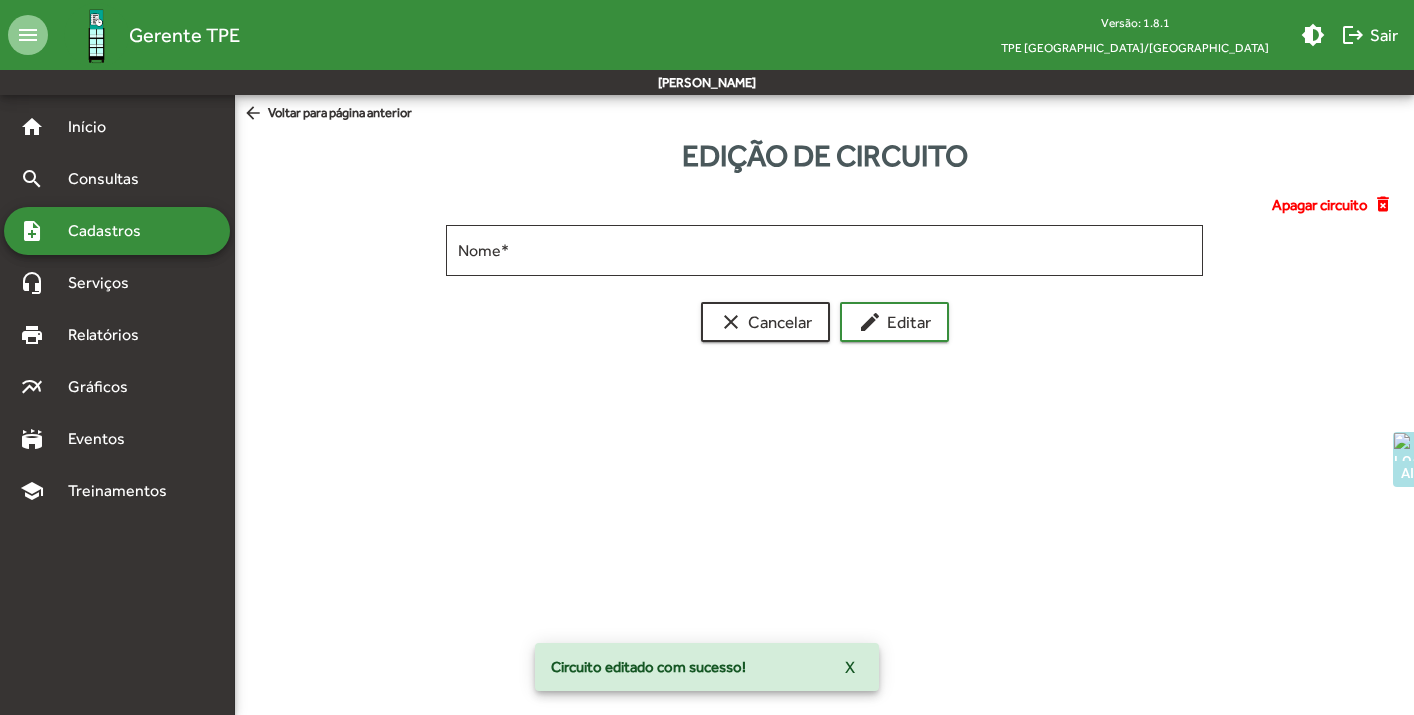 scroll, scrollTop: 0, scrollLeft: 0, axis: both 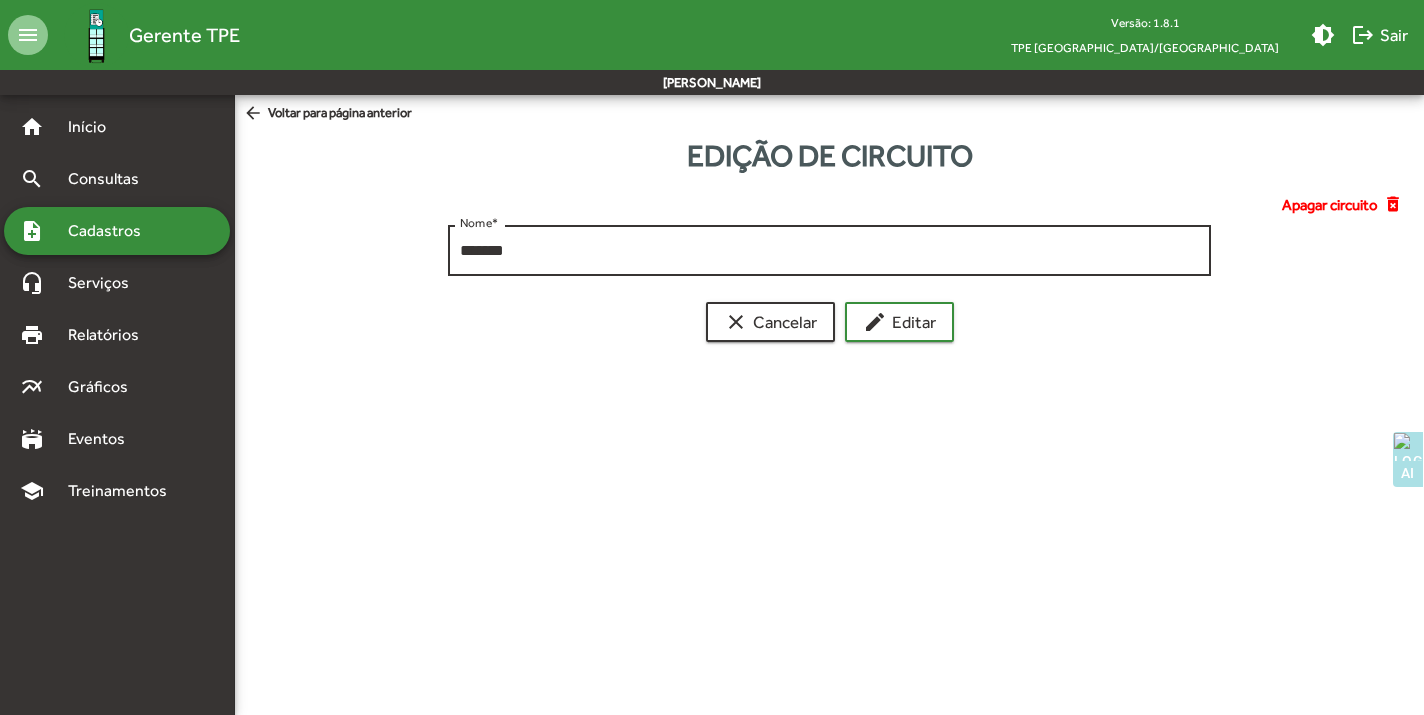 click on "*******" at bounding box center (829, 251) 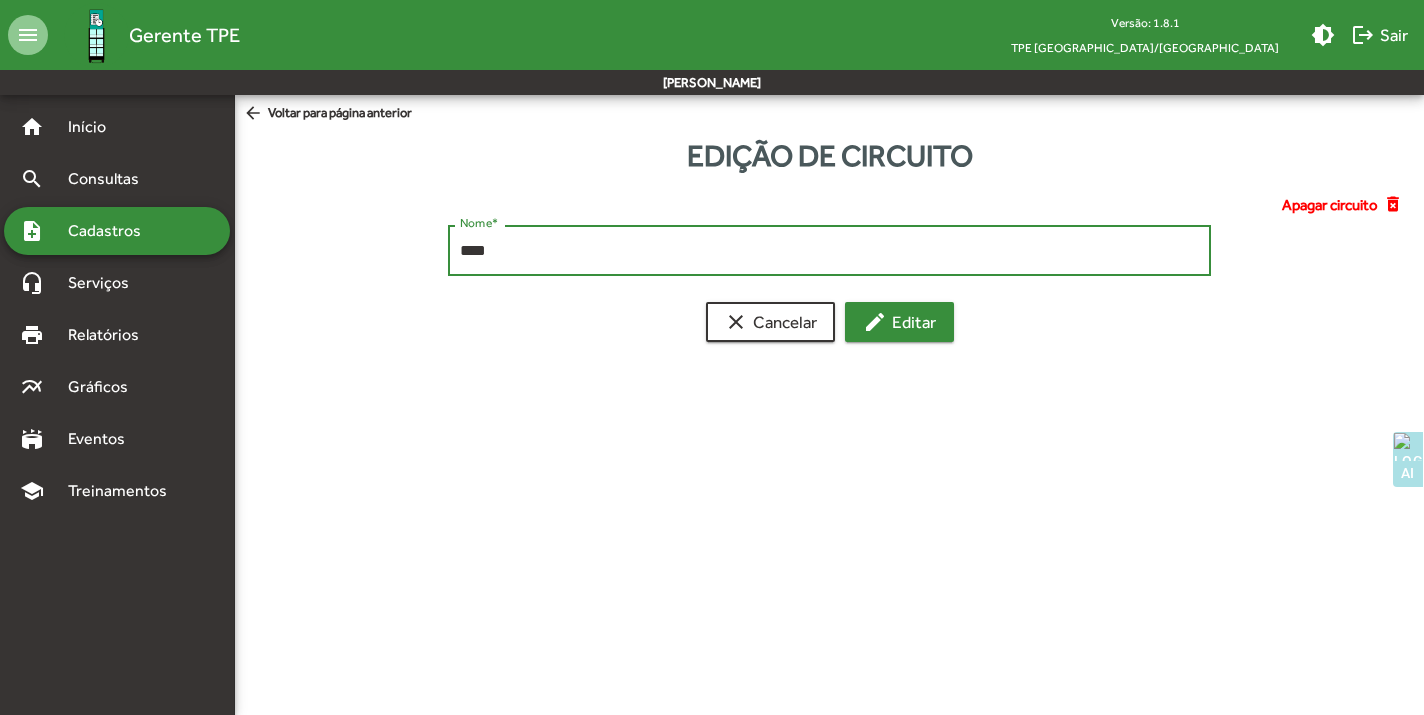 type on "****" 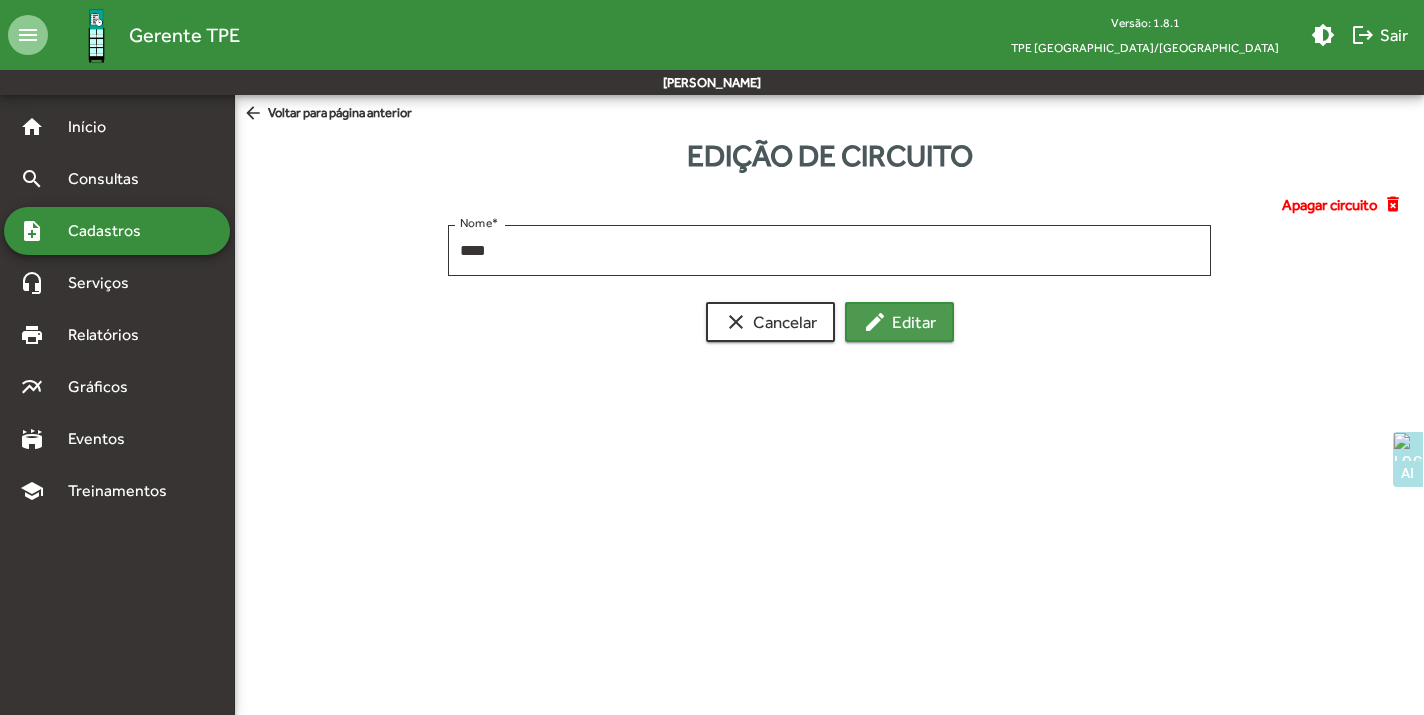 click on "edit  Editar" at bounding box center (899, 322) 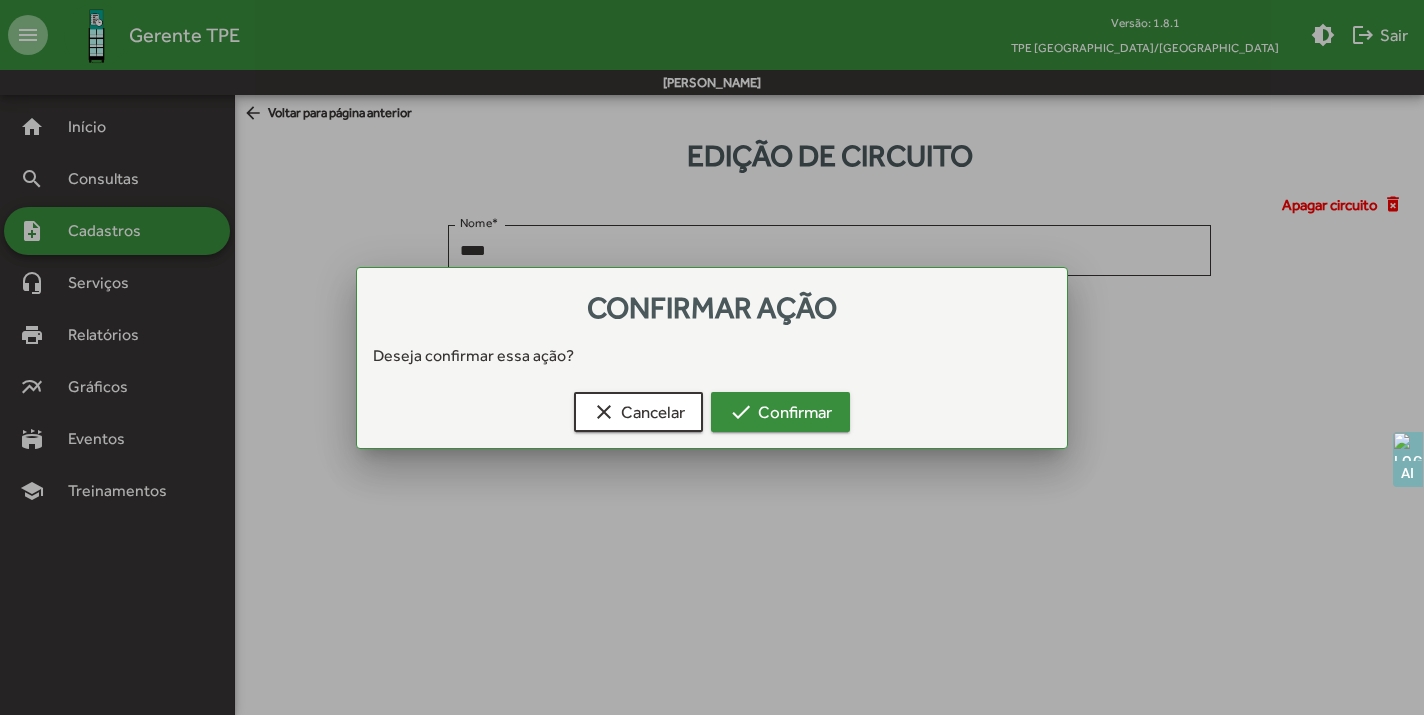 click on "check  Confirmar" at bounding box center [780, 412] 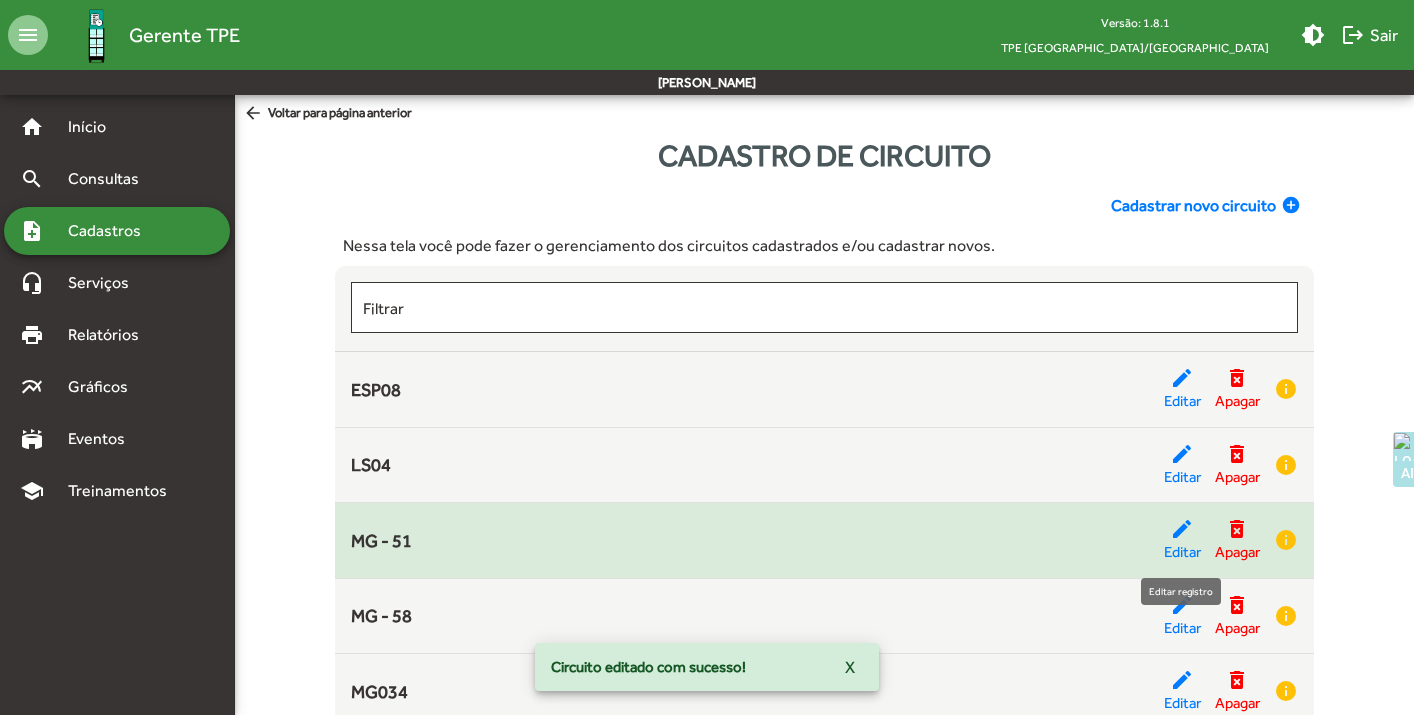 click on "edit" 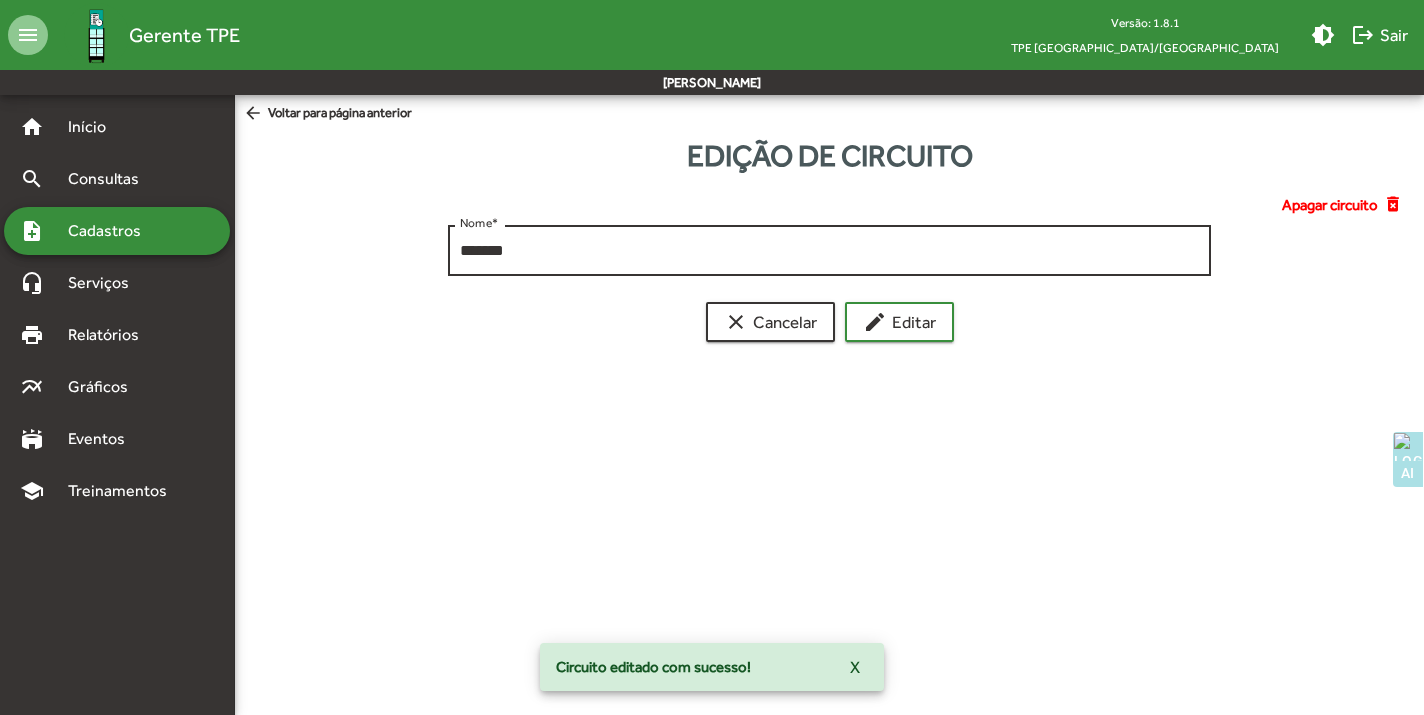 click on "*******" at bounding box center [829, 251] 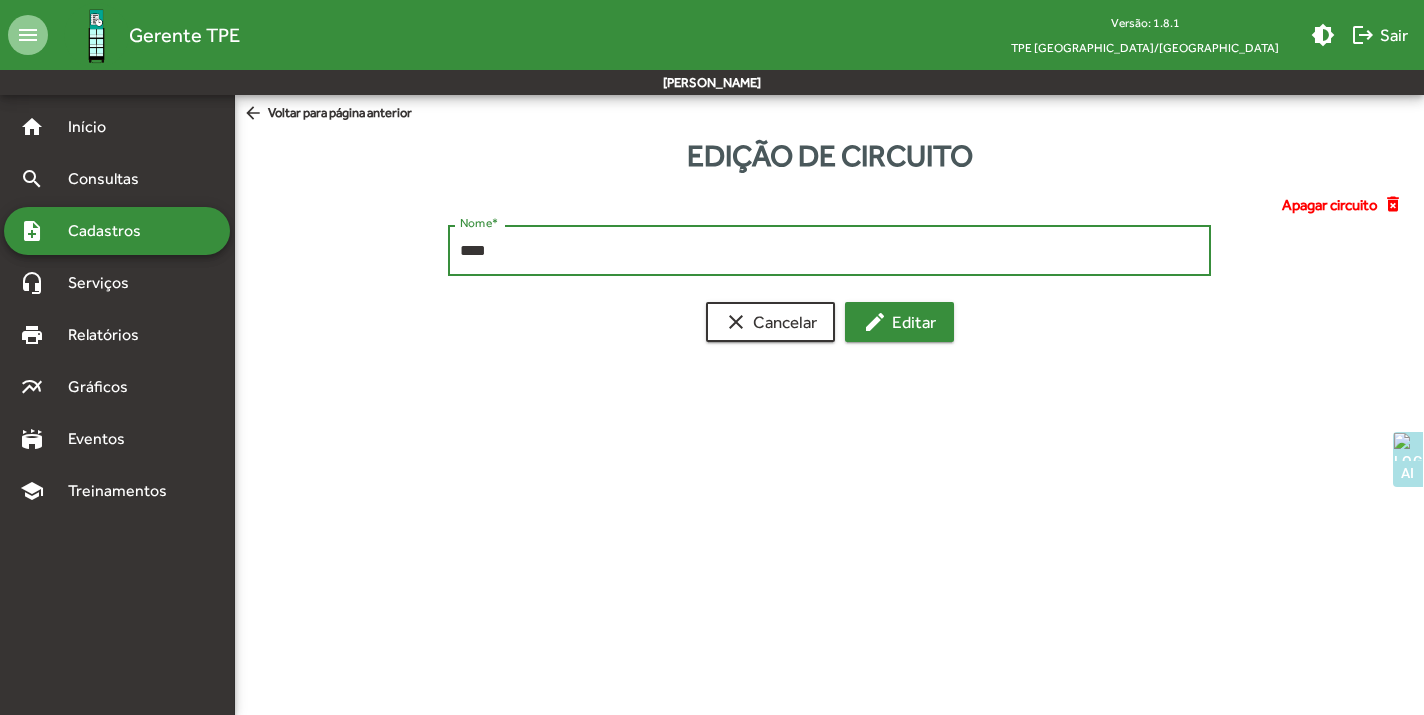 type on "****" 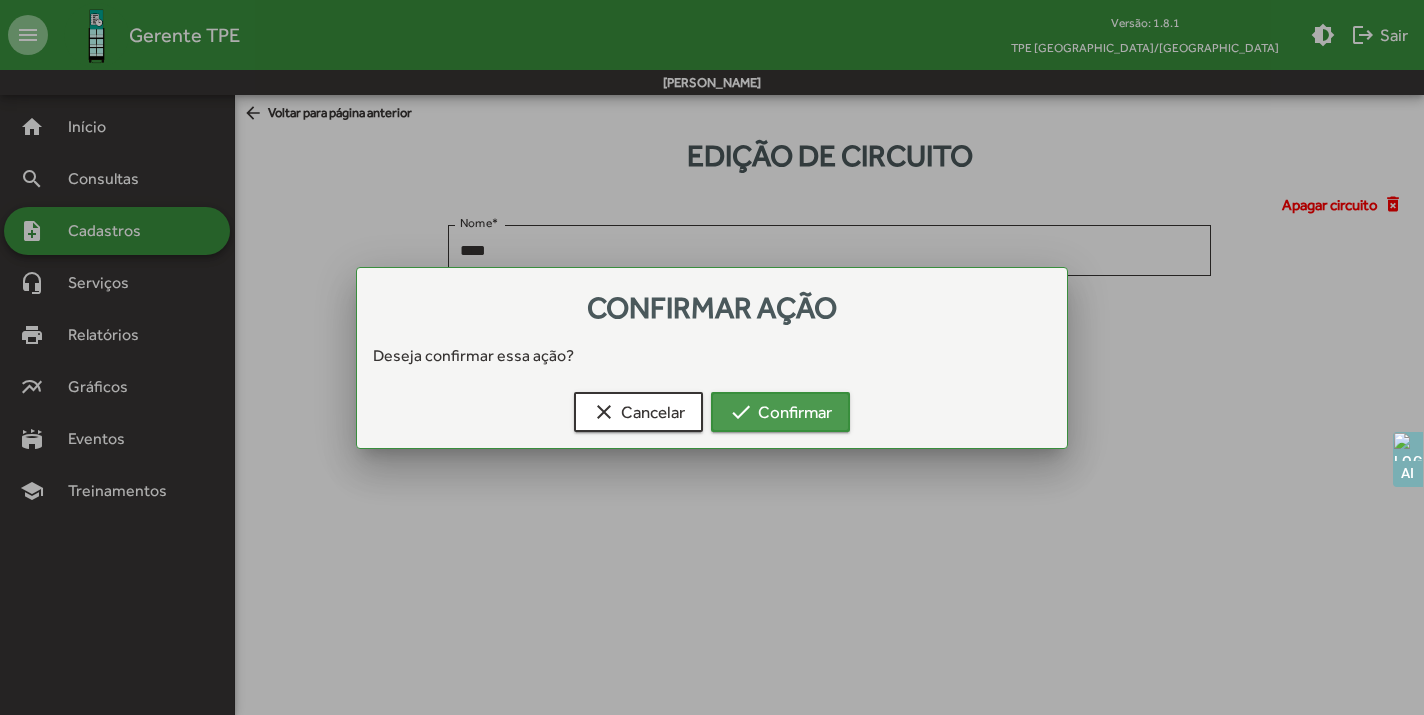 click on "check  Confirmar" at bounding box center (780, 412) 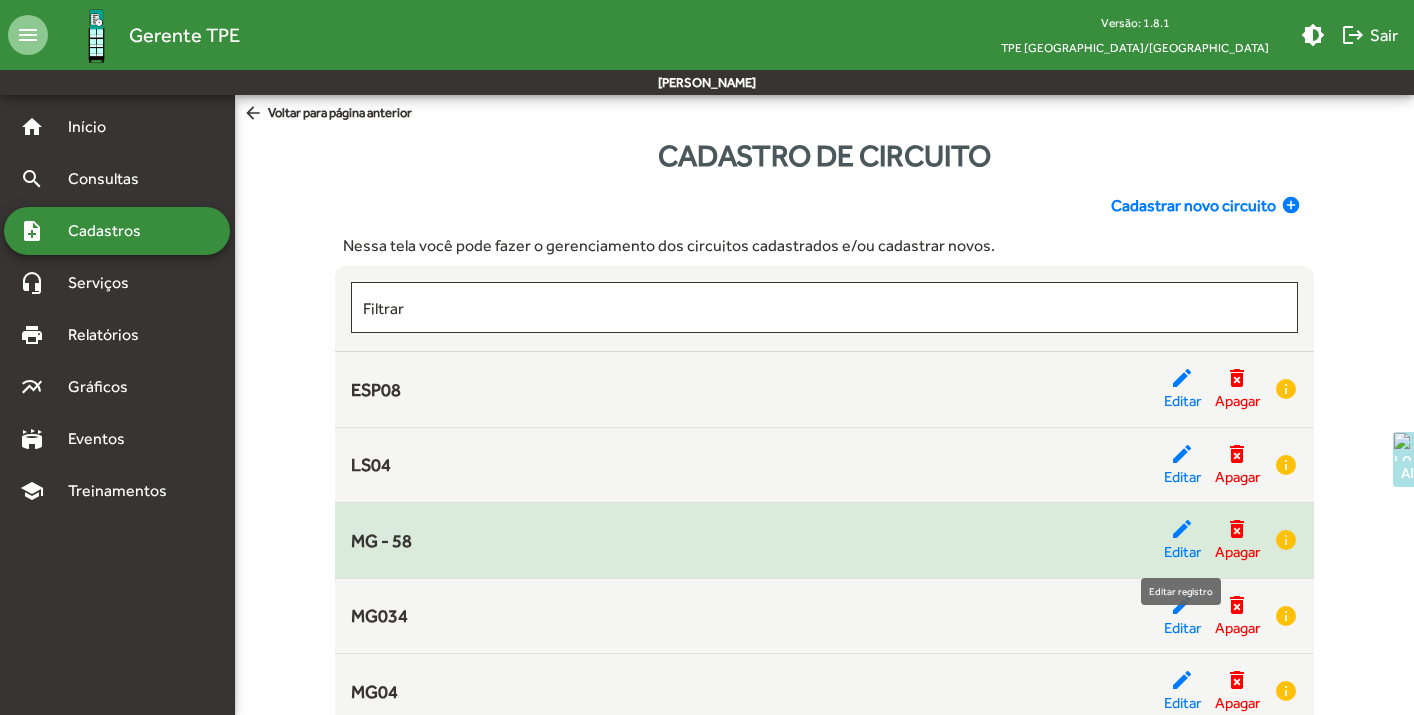 click on "edit" 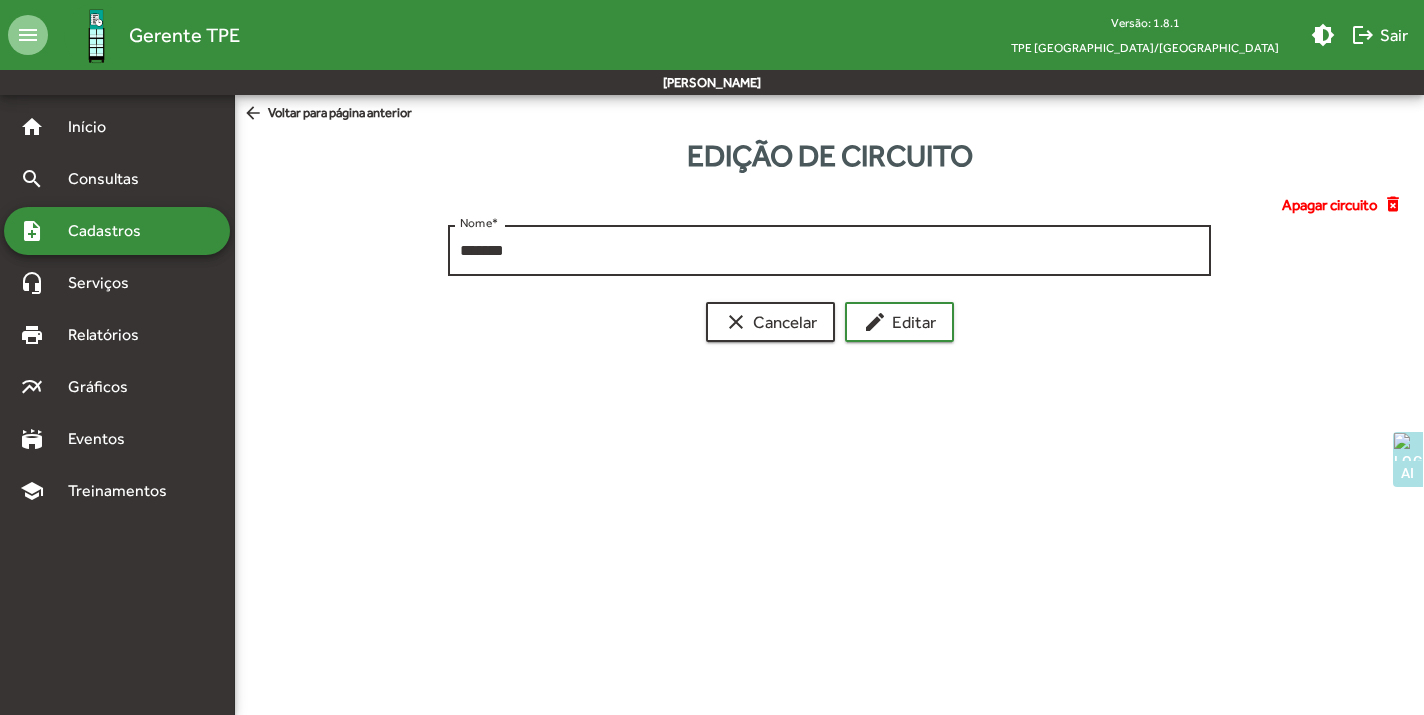 click on "*******" at bounding box center [829, 251] 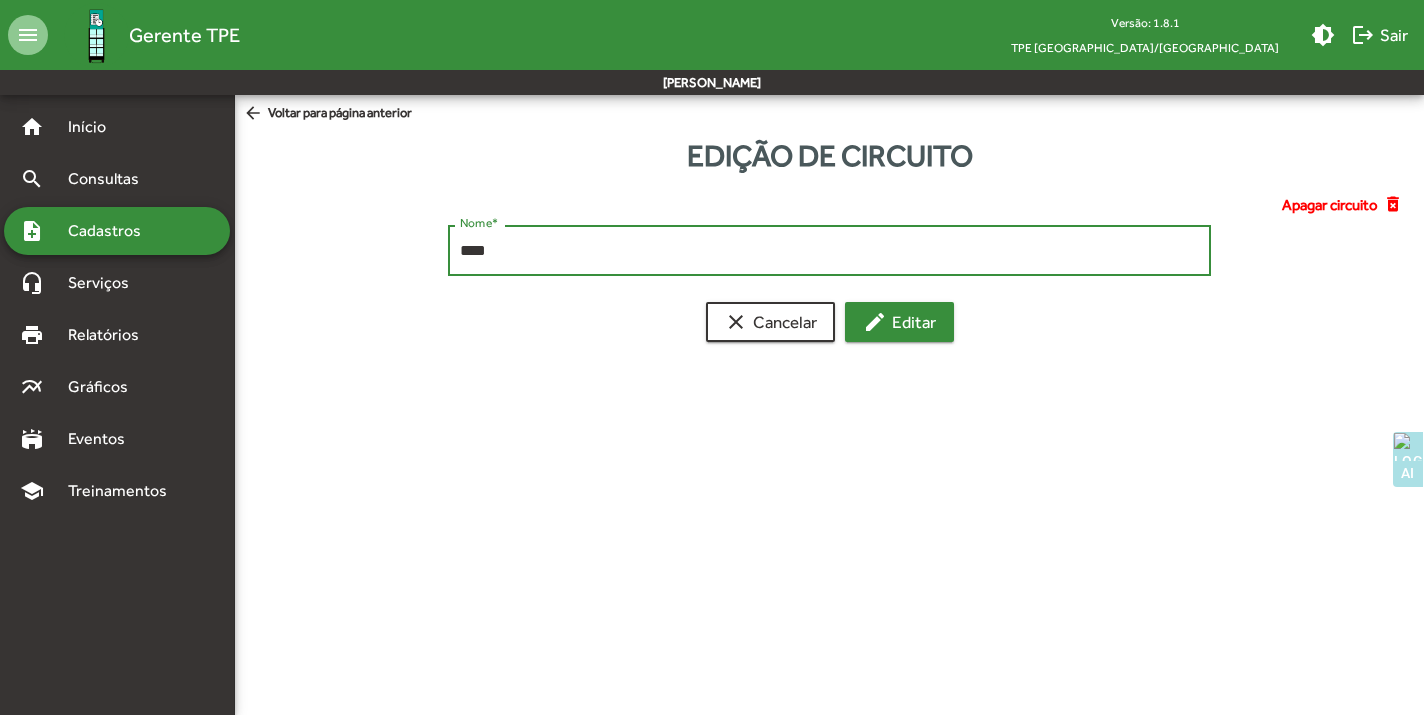 type on "****" 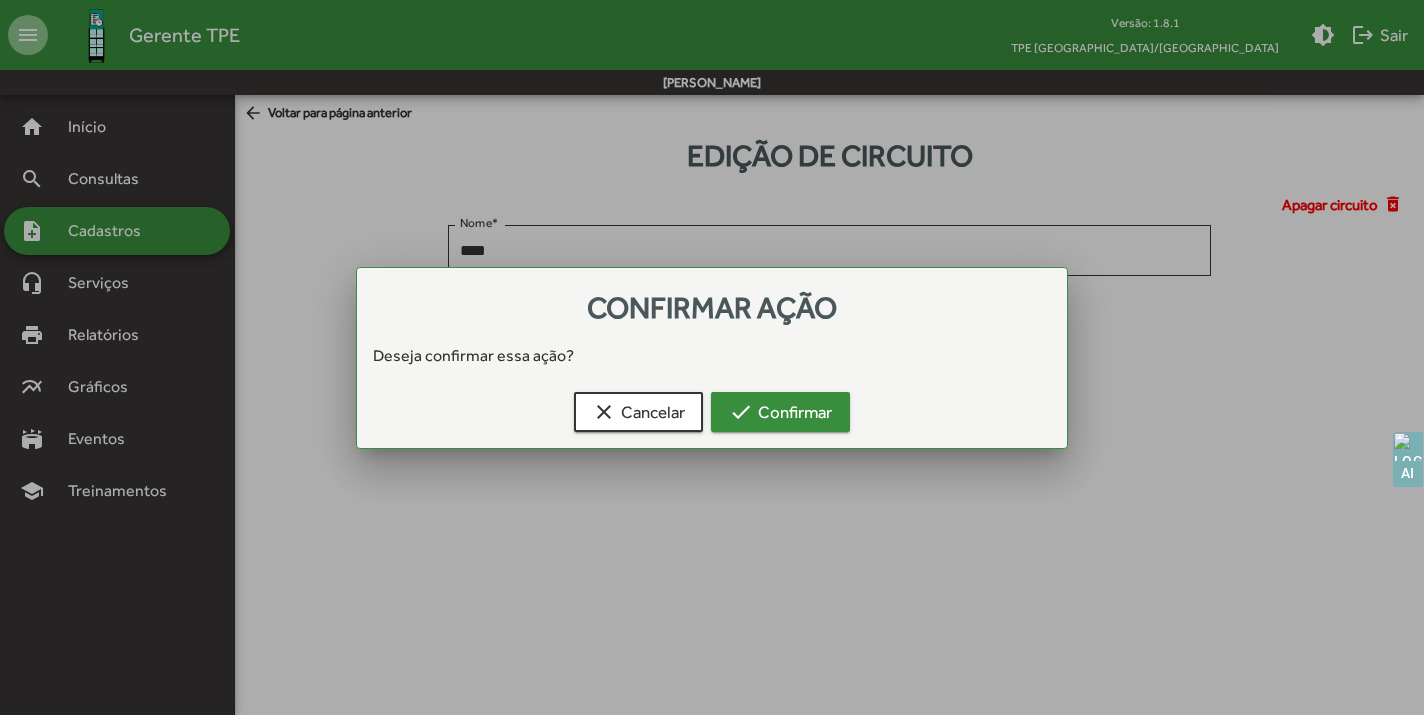 click on "check  Confirmar" at bounding box center [780, 412] 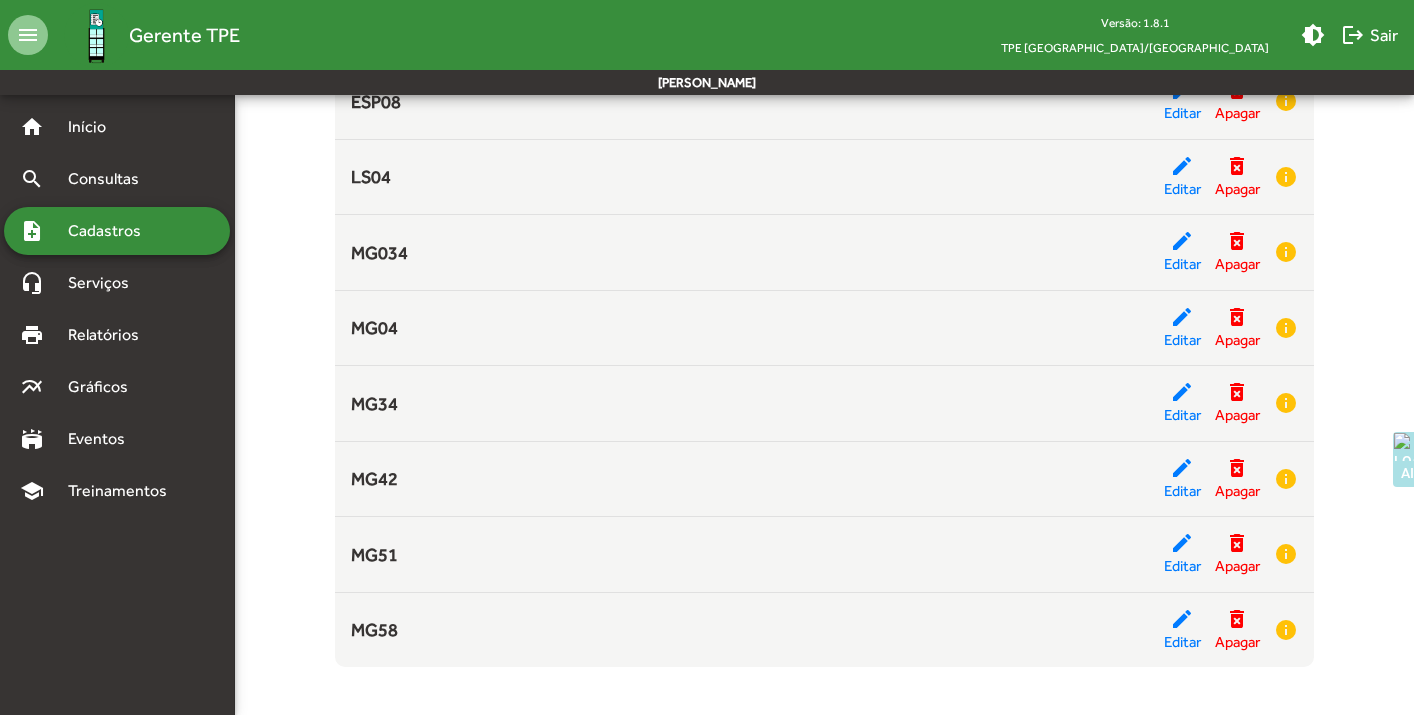 scroll, scrollTop: 0, scrollLeft: 0, axis: both 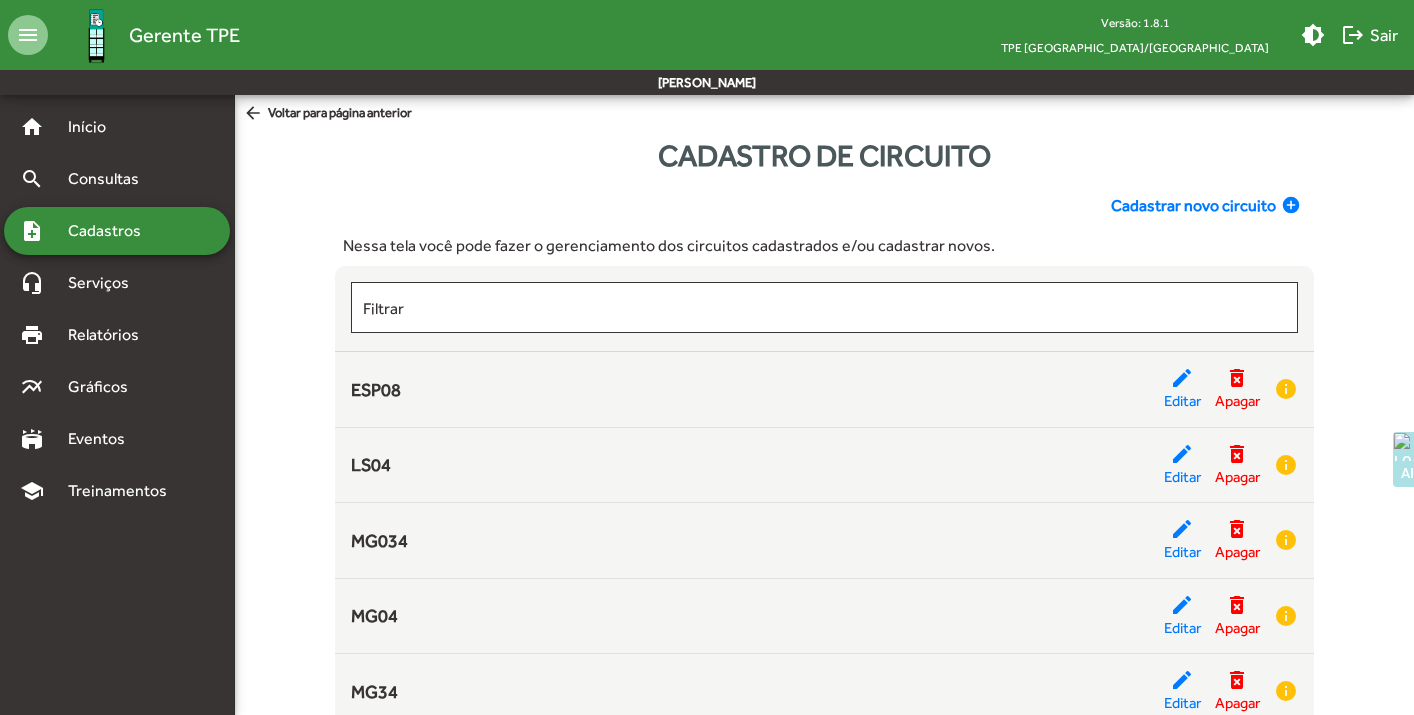 click on "Cadastros" at bounding box center (111, 231) 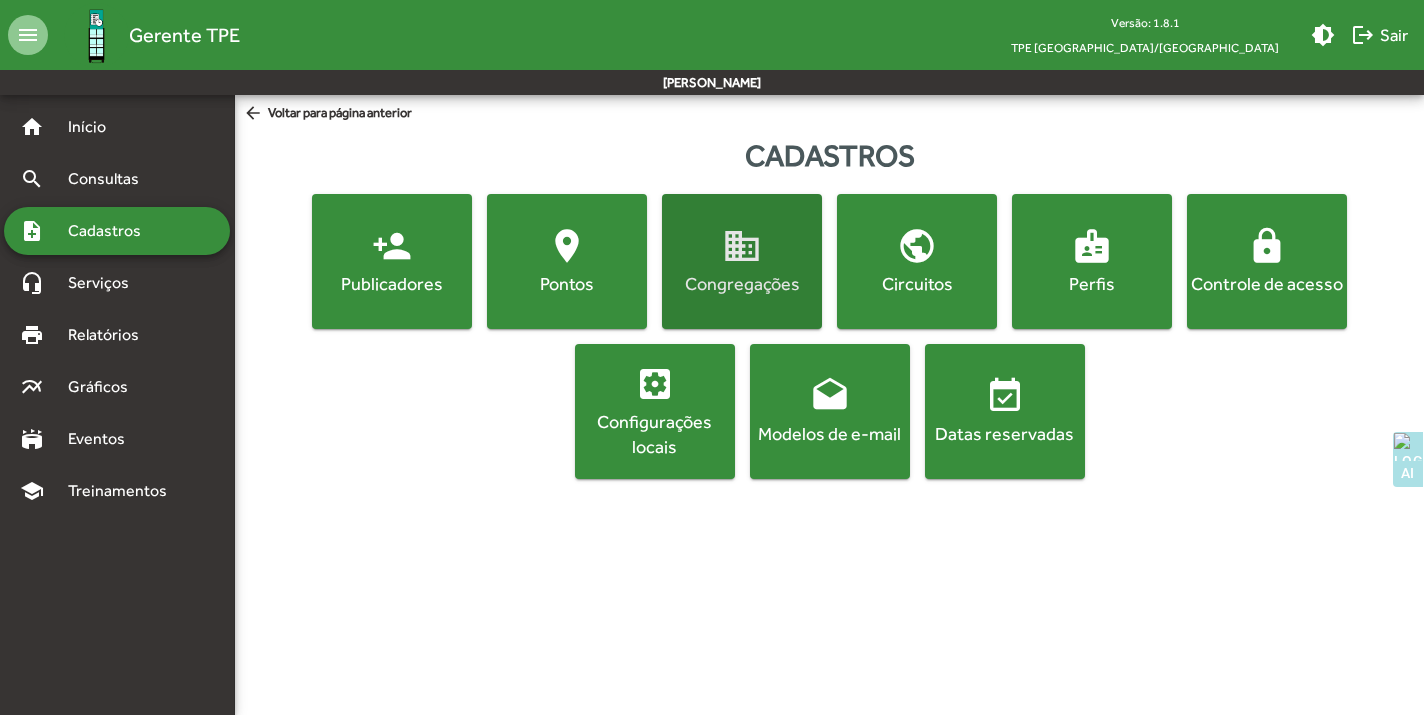 click on "domain" 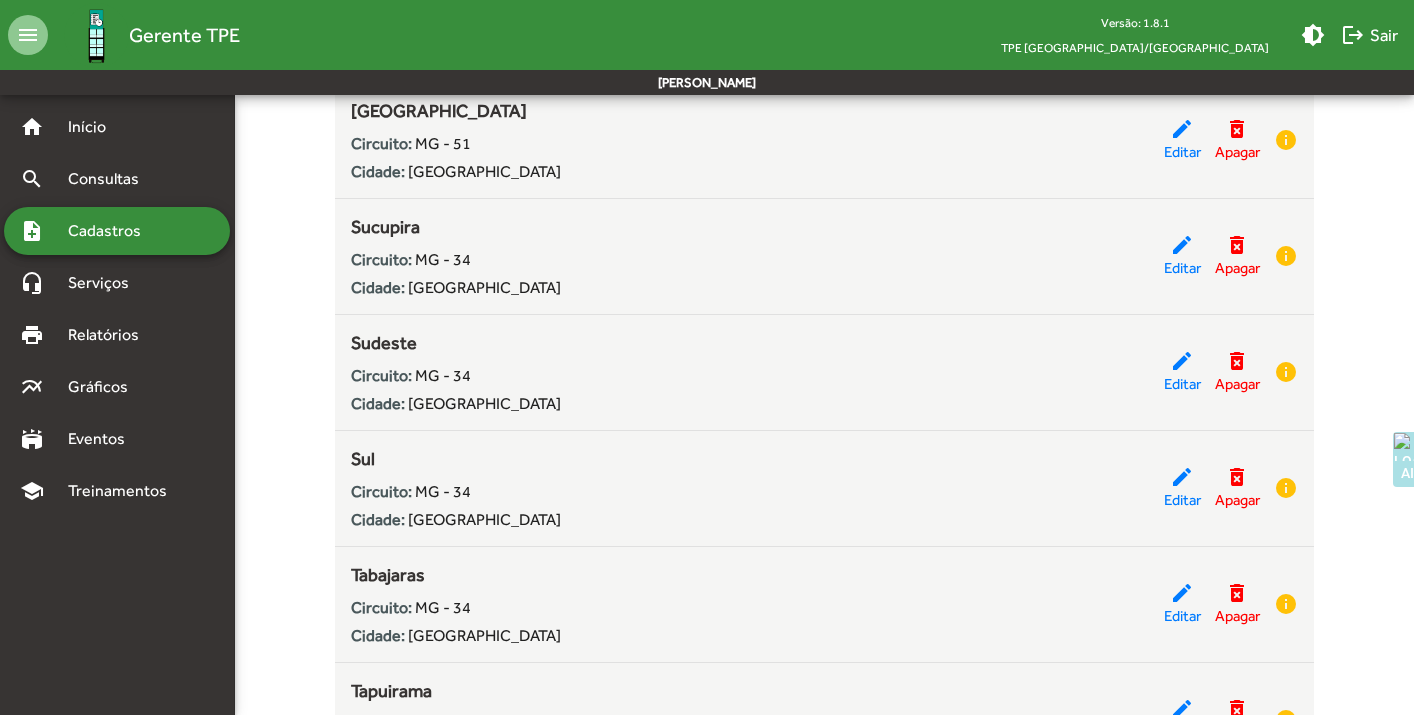 scroll, scrollTop: 5498, scrollLeft: 0, axis: vertical 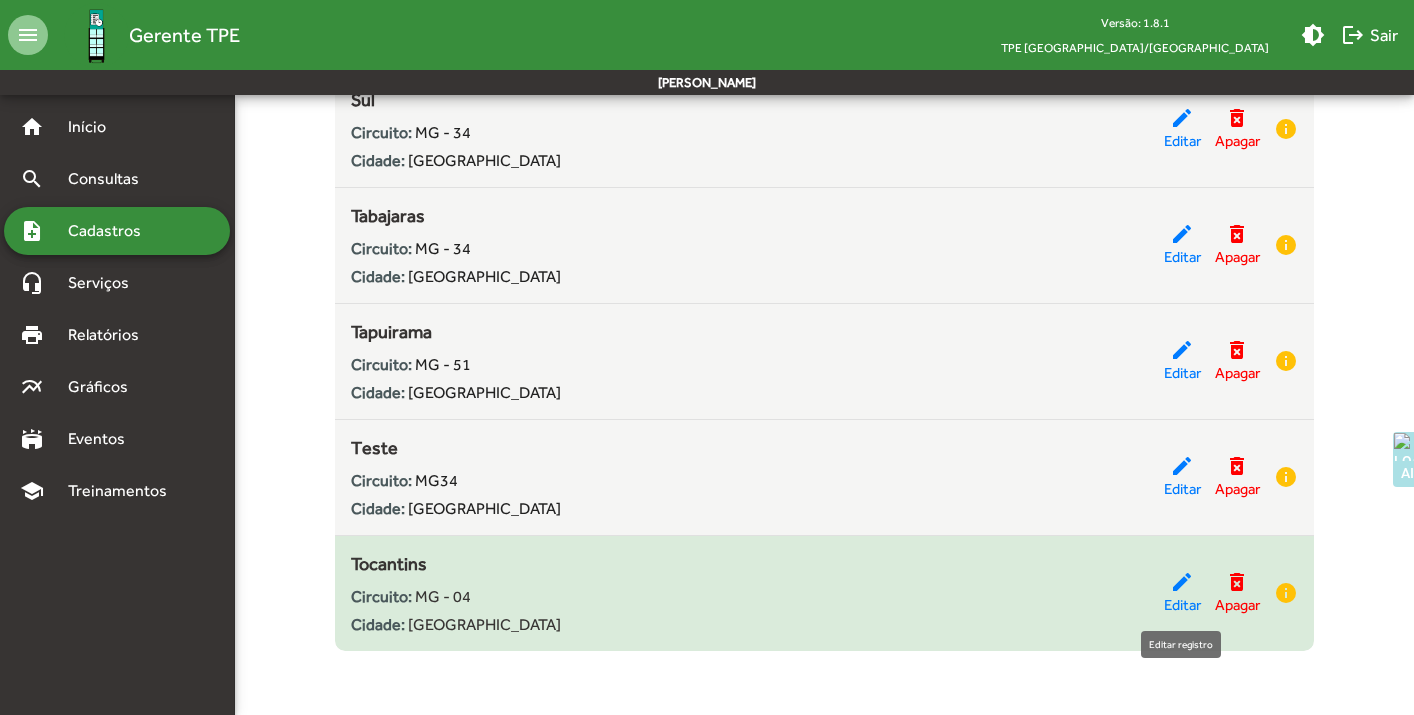 click on "edit" 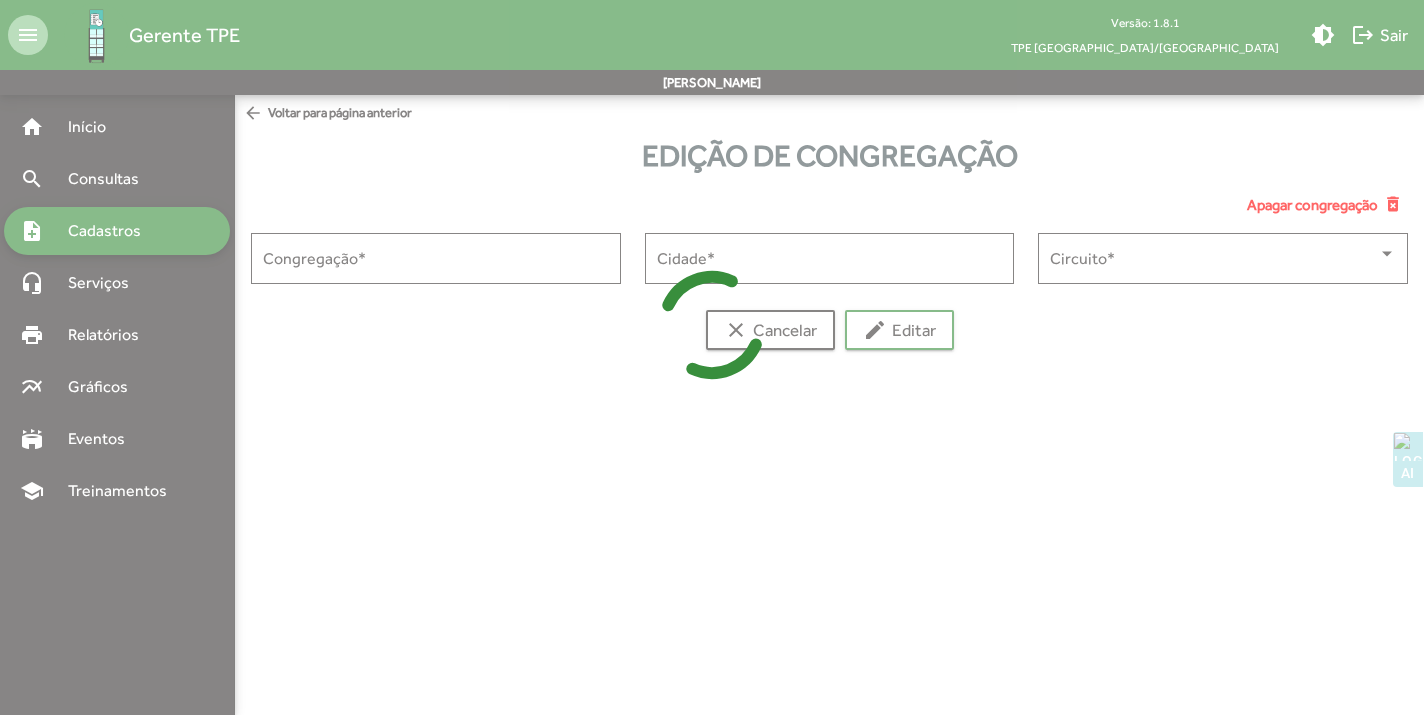 type on "*********" 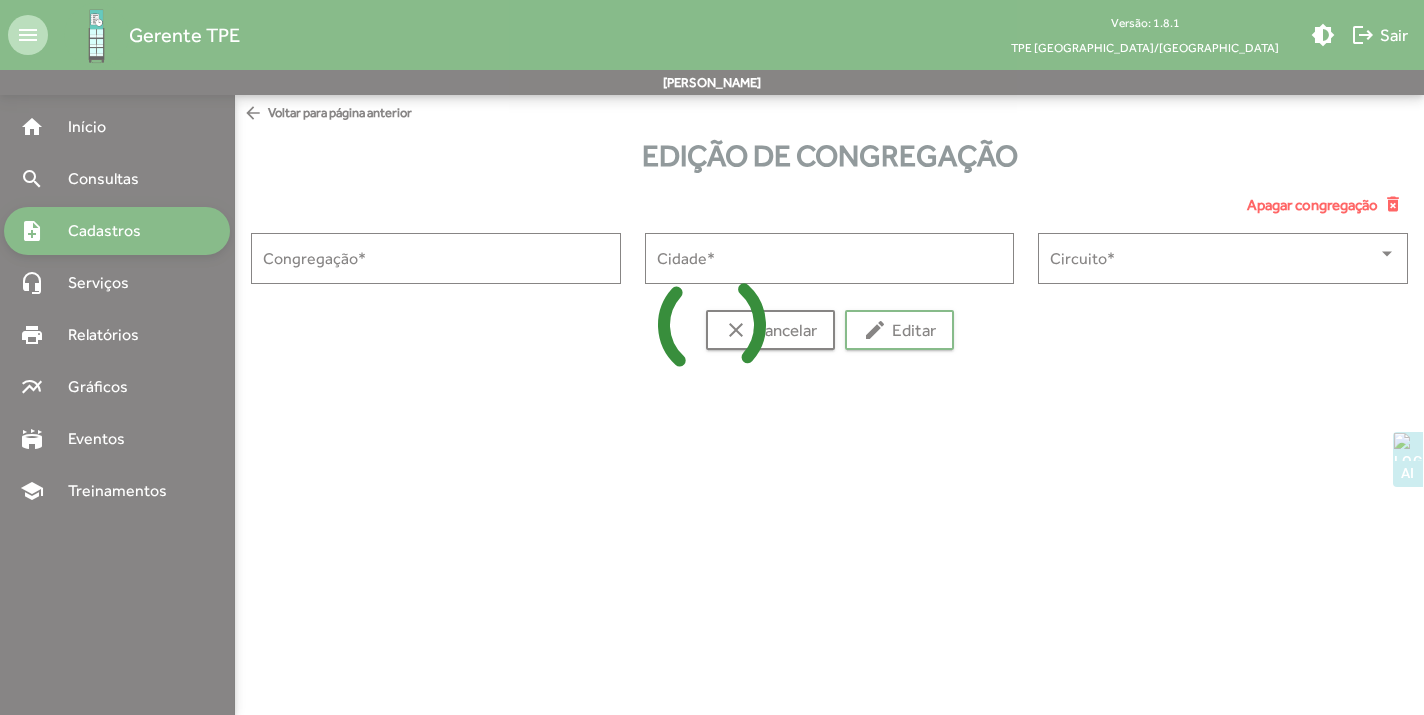 type on "**********" 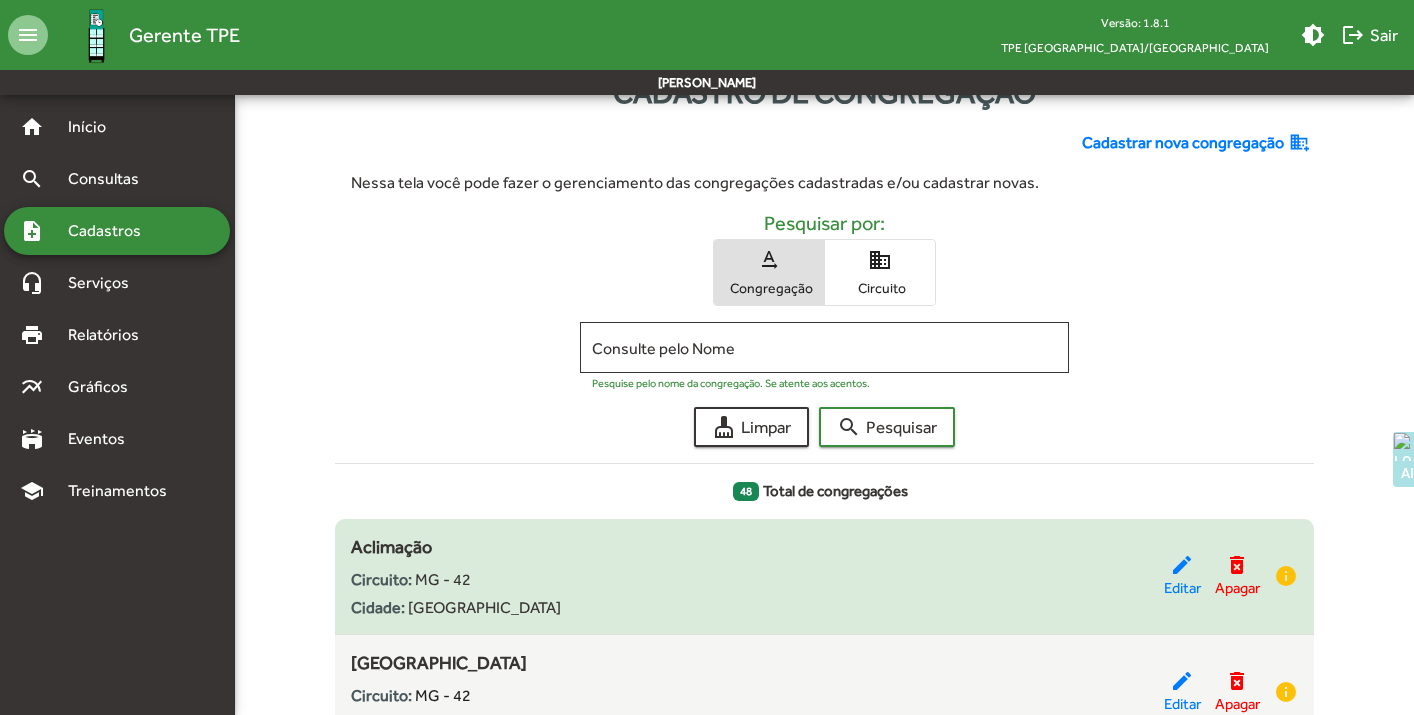 scroll, scrollTop: 65, scrollLeft: 0, axis: vertical 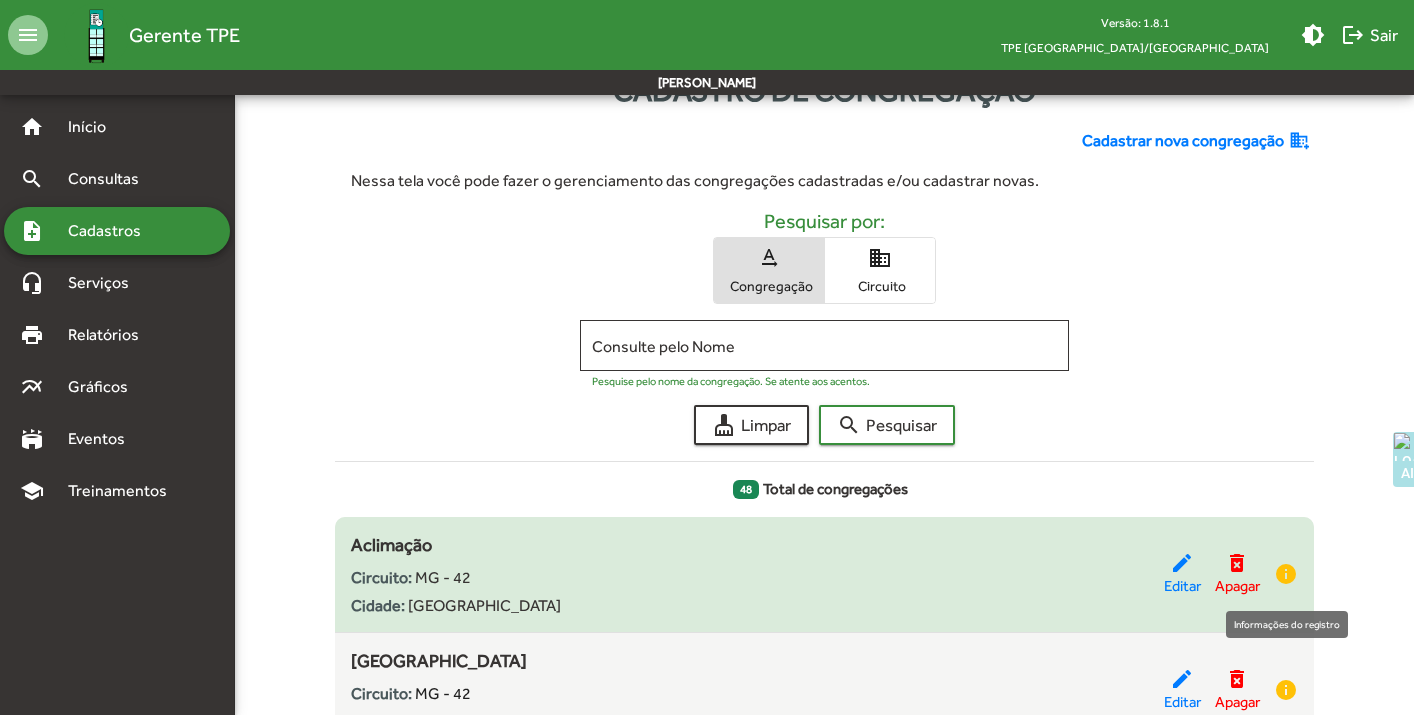 click on "info" 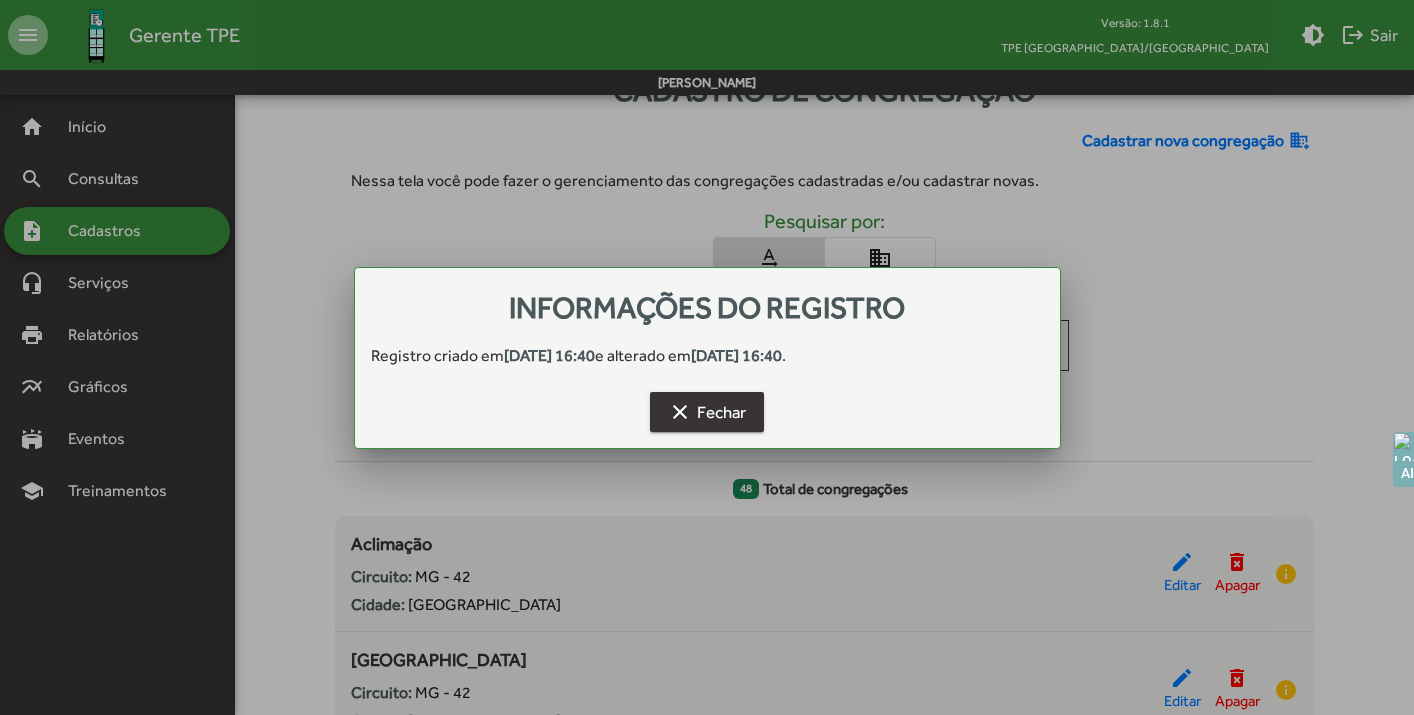 click on "clear  Fechar" at bounding box center [707, 412] 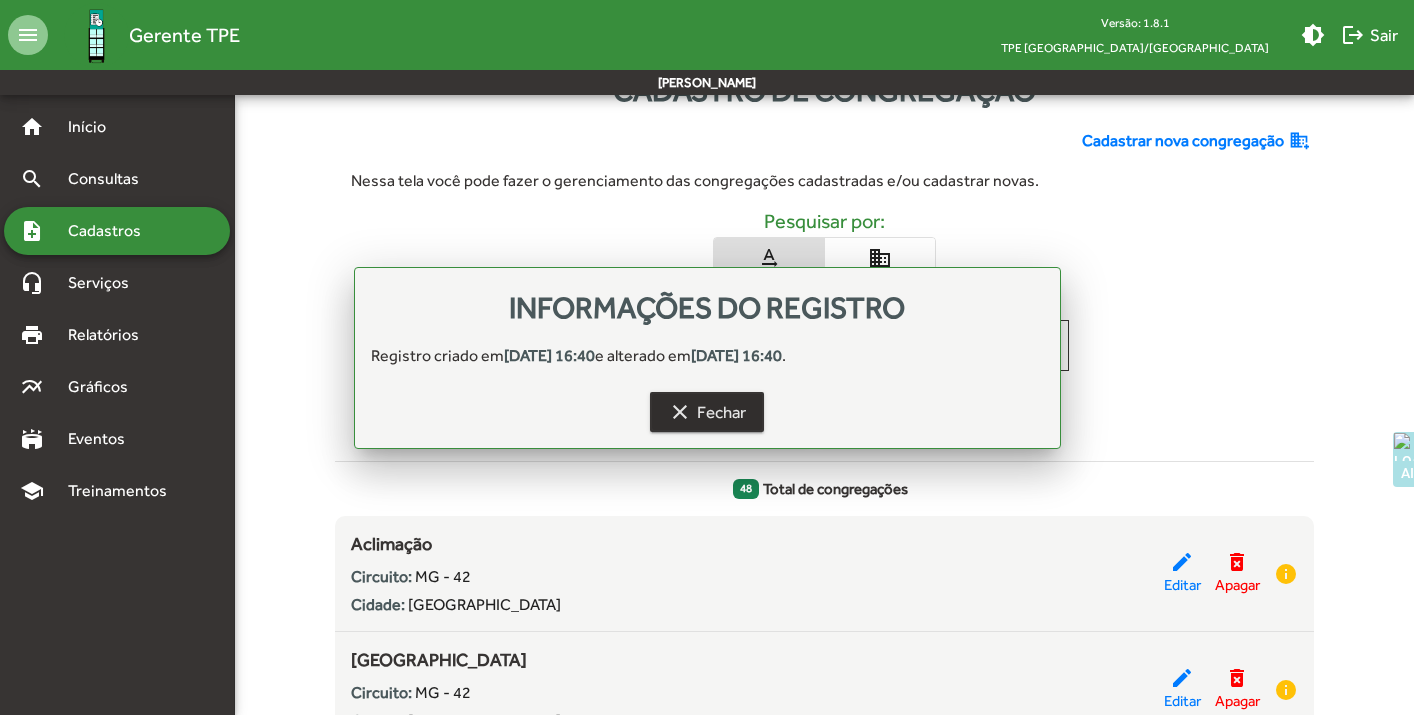 scroll, scrollTop: 65, scrollLeft: 0, axis: vertical 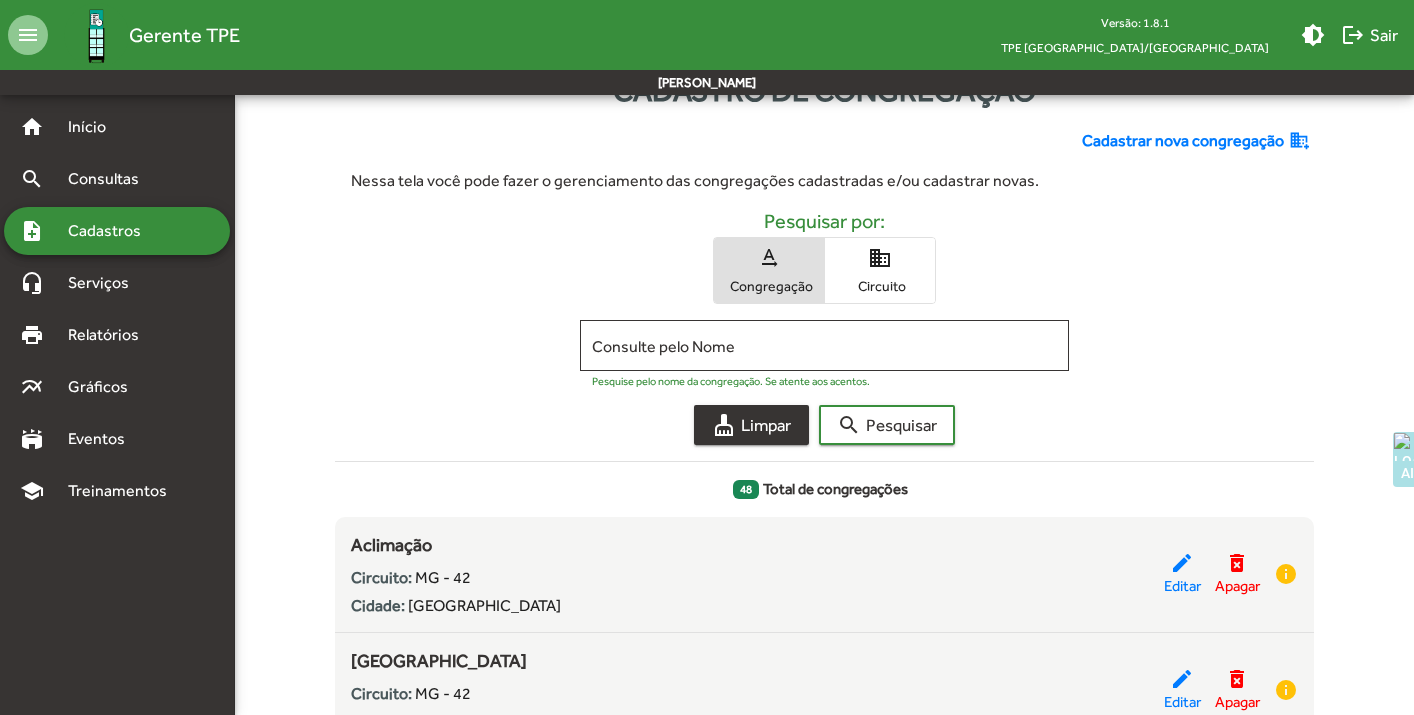 click on "cleaning_services  Limpar" 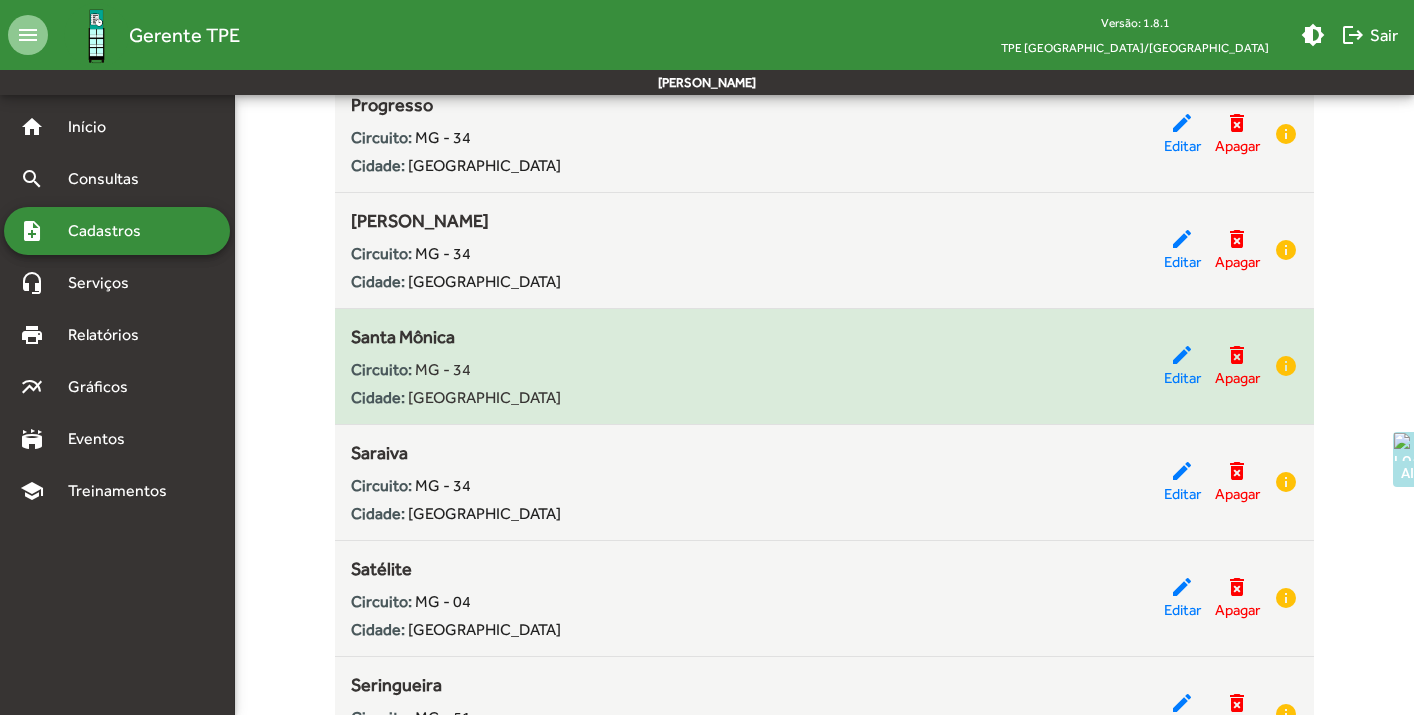 scroll, scrollTop: 5498, scrollLeft: 0, axis: vertical 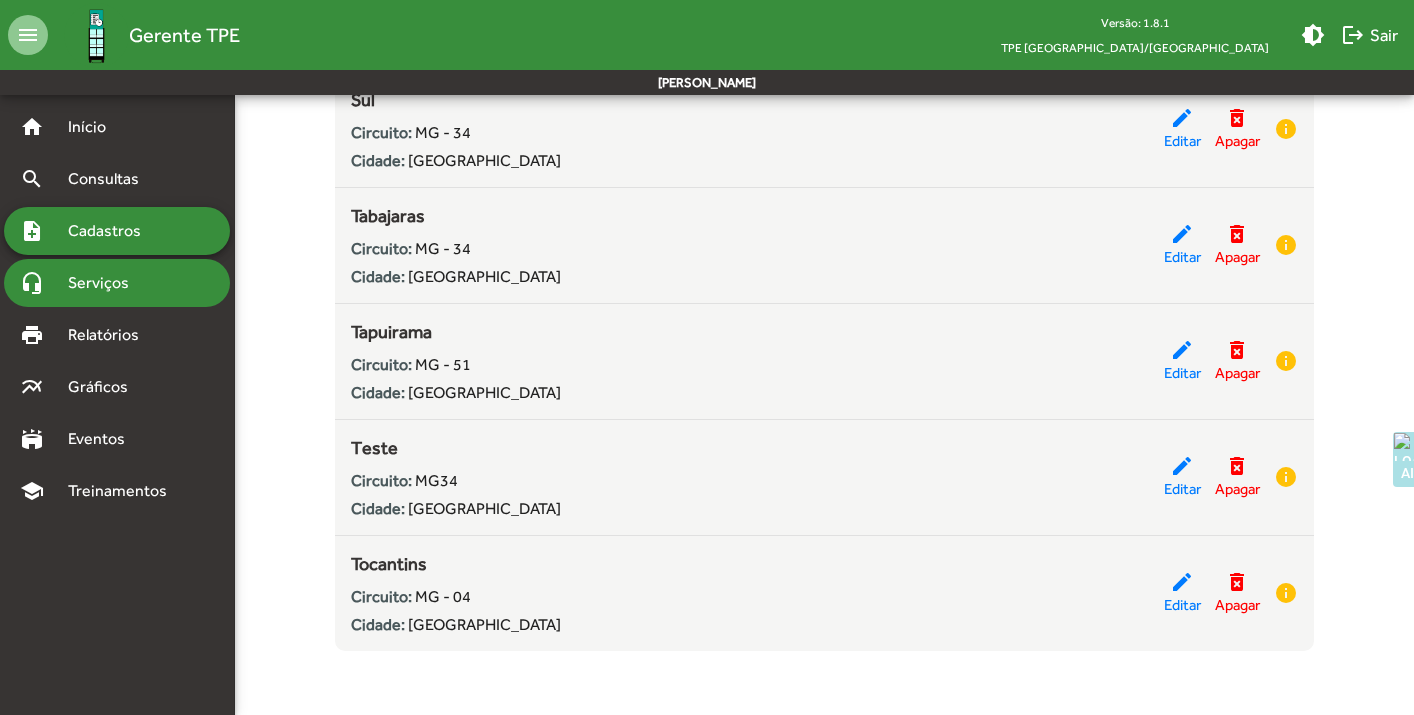 click on "Serviços" at bounding box center (106, 283) 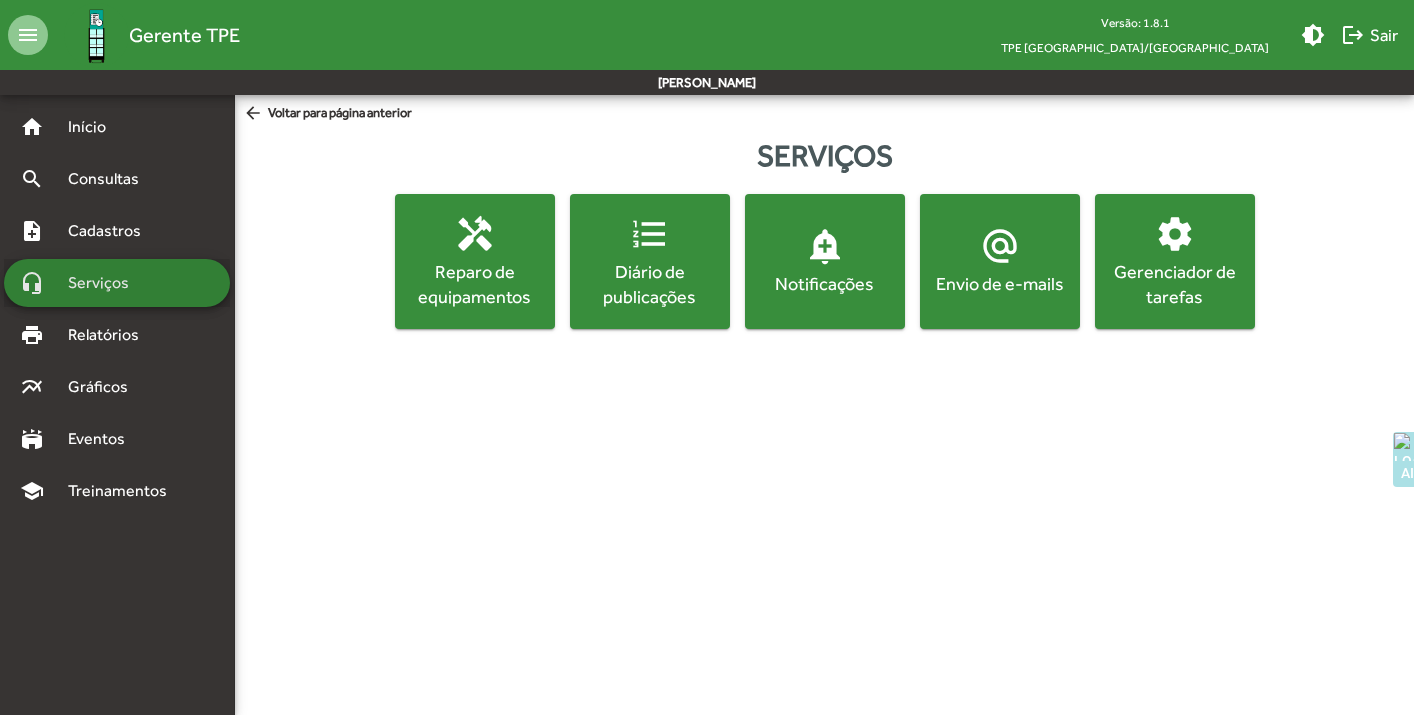 scroll, scrollTop: 0, scrollLeft: 0, axis: both 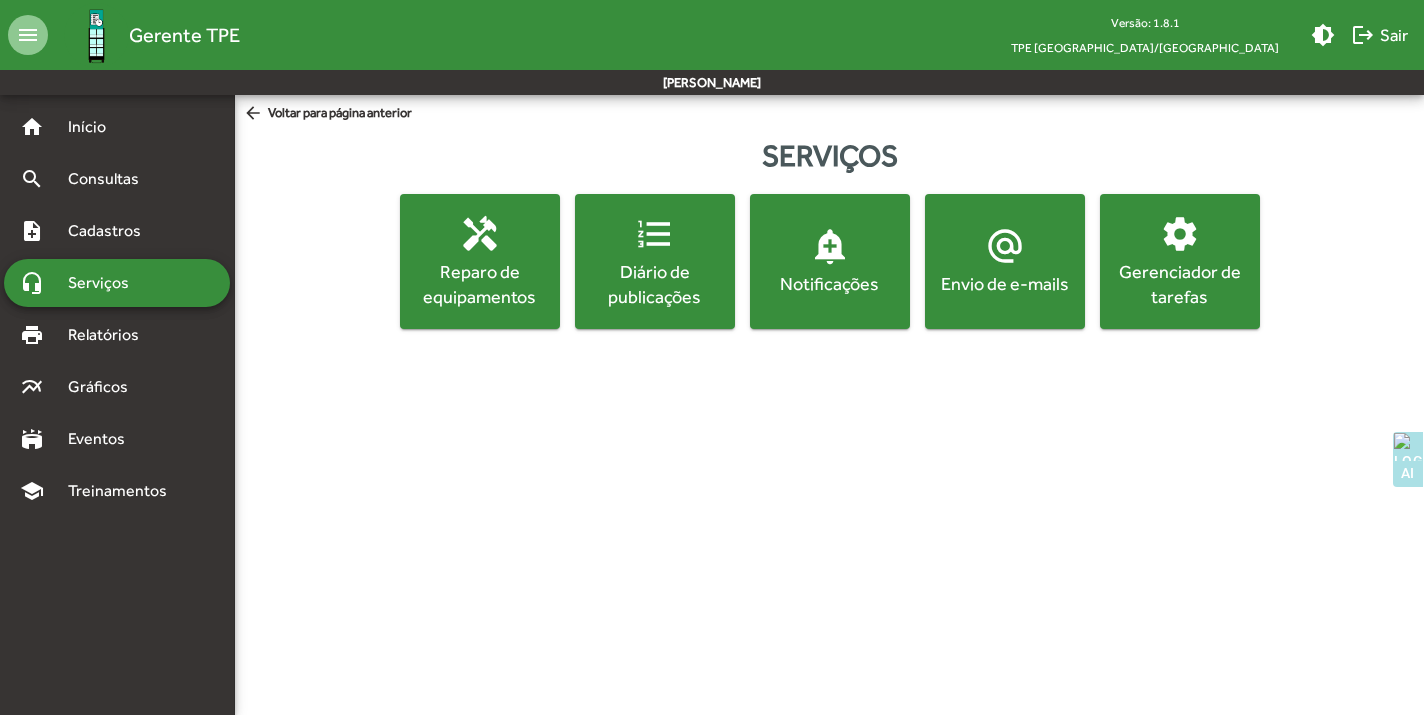 click on "Reparo de equipamentos" 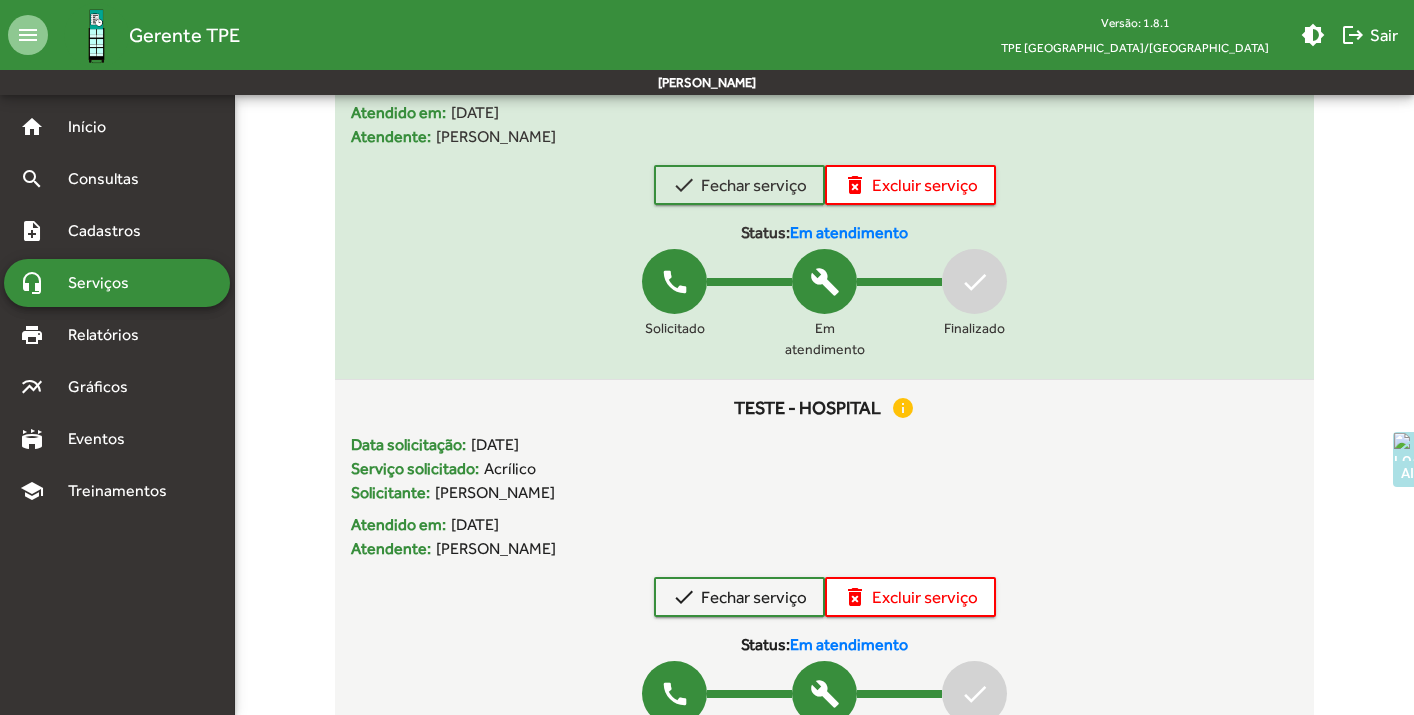 scroll, scrollTop: 307, scrollLeft: 0, axis: vertical 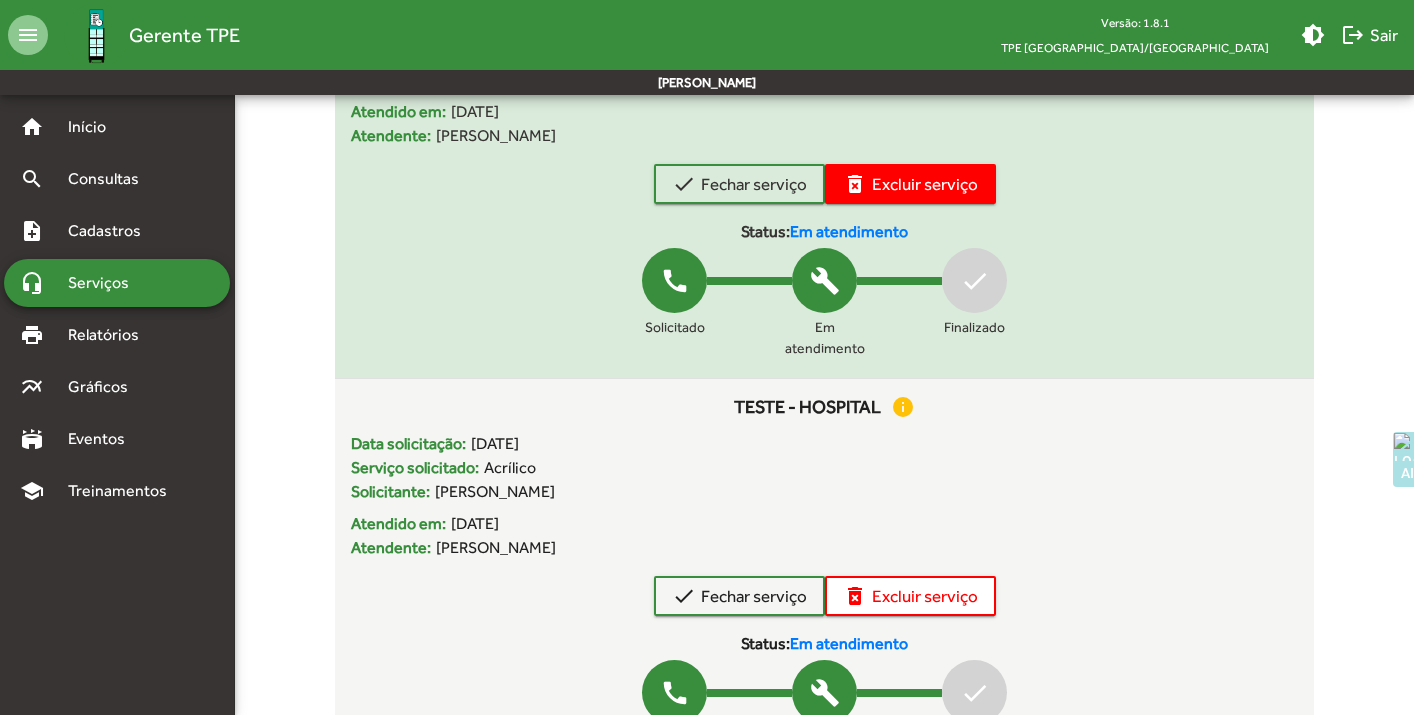 click on "delete_forever  Excluir serviço" 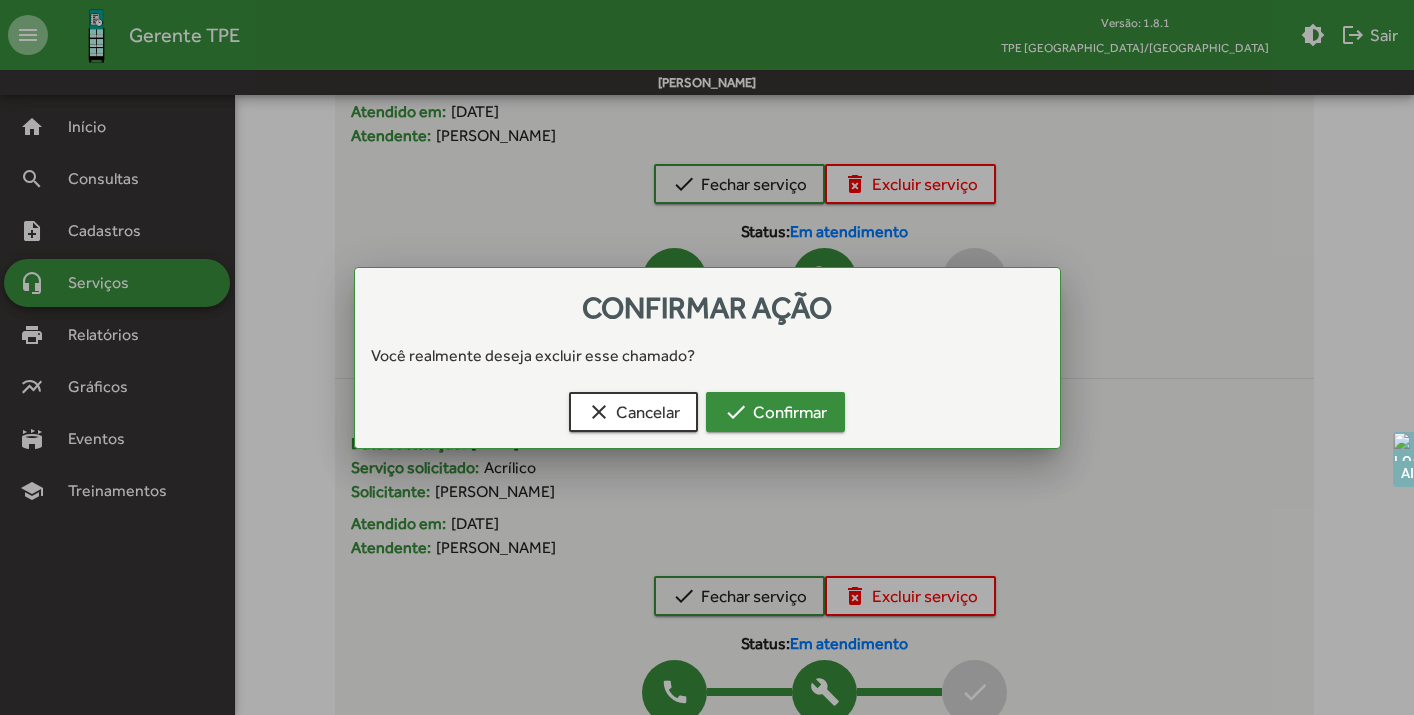 click on "check  Confirmar" at bounding box center [775, 412] 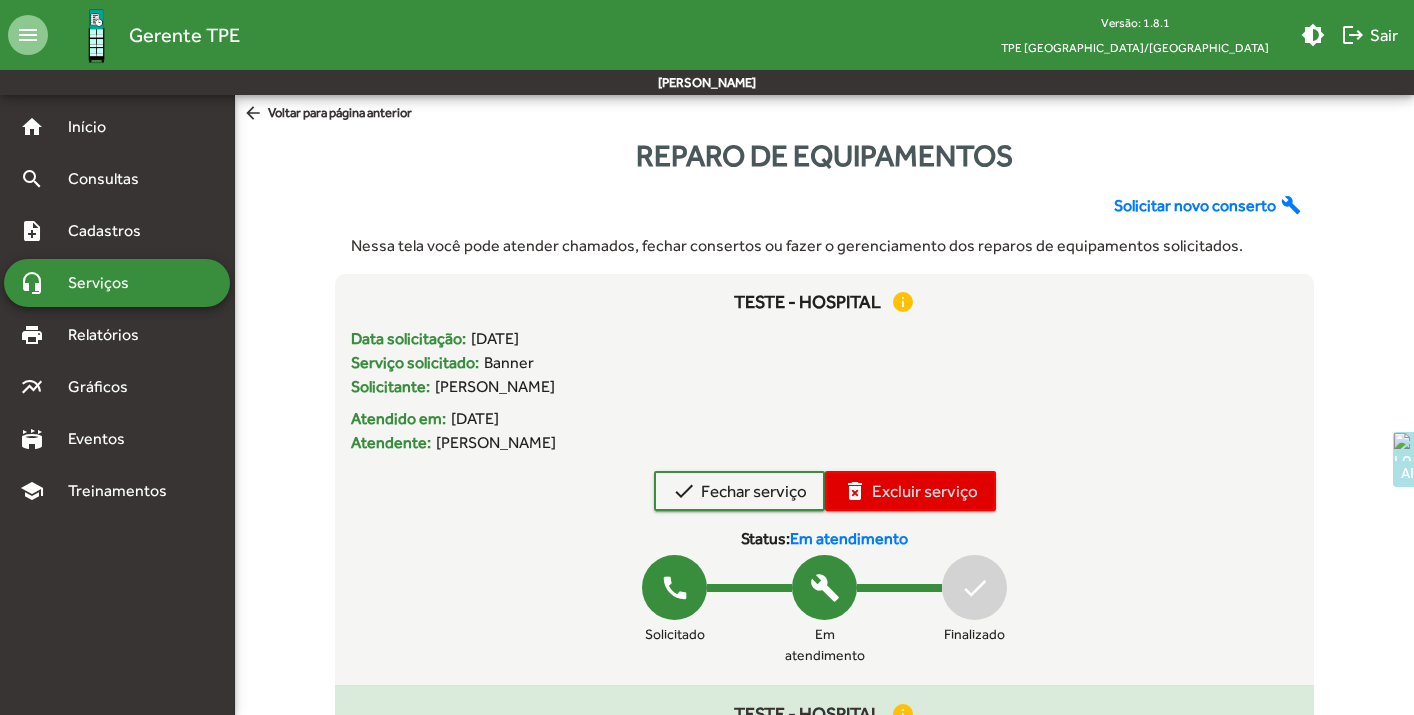scroll, scrollTop: 307, scrollLeft: 0, axis: vertical 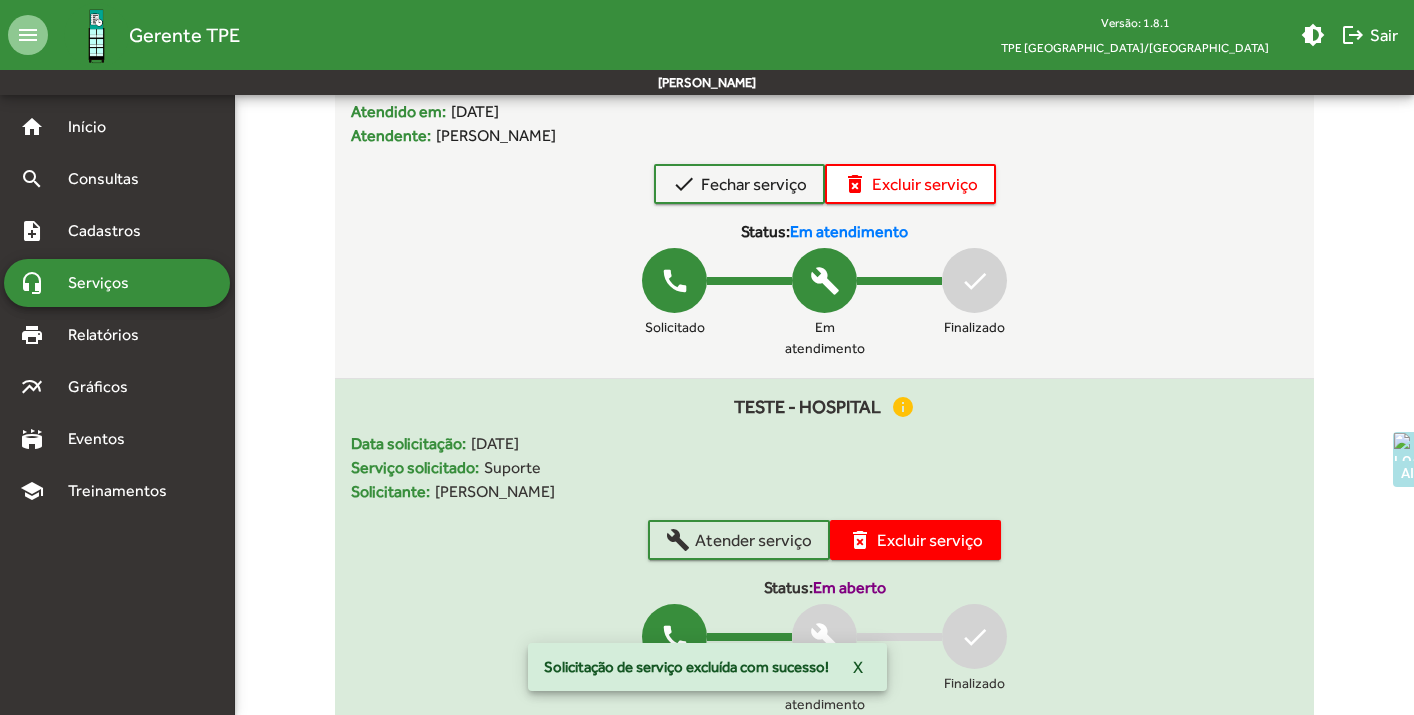 click on "delete_forever  Excluir serviço" 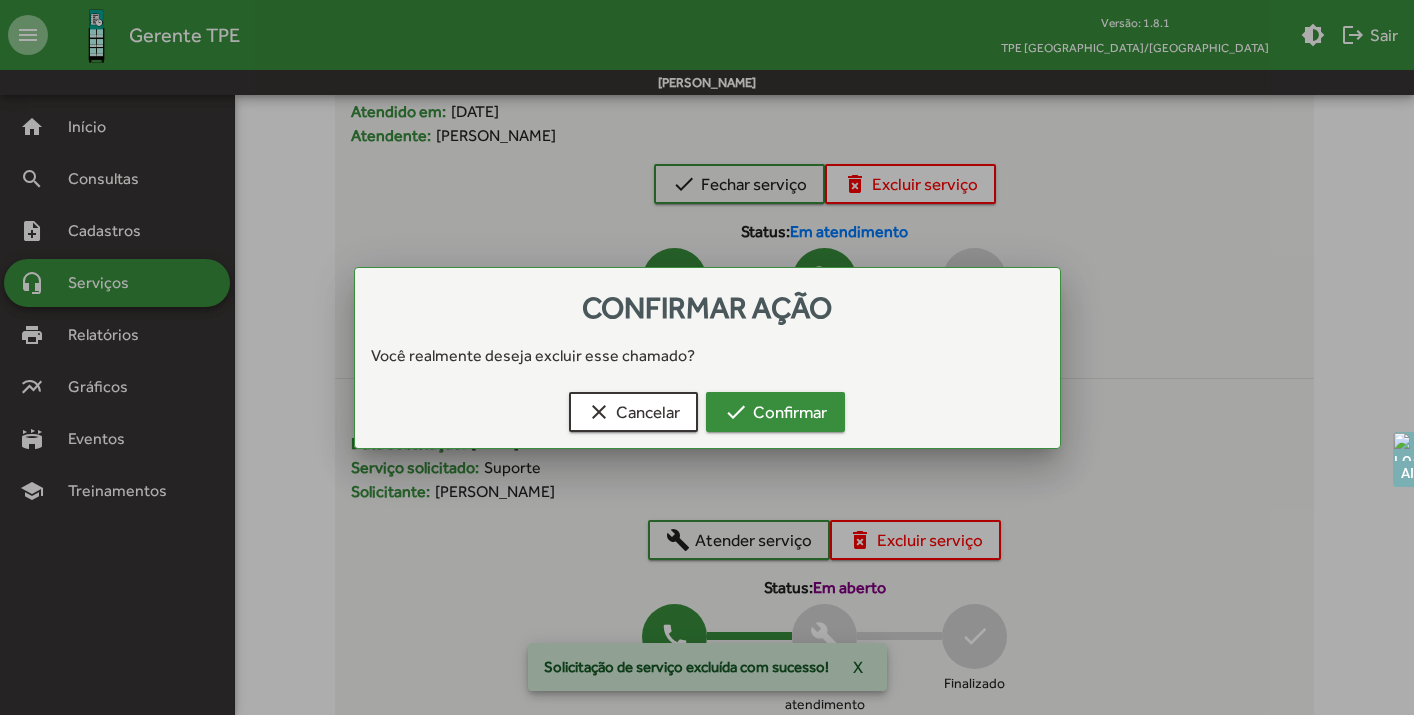 click on "check  Confirmar" at bounding box center (775, 412) 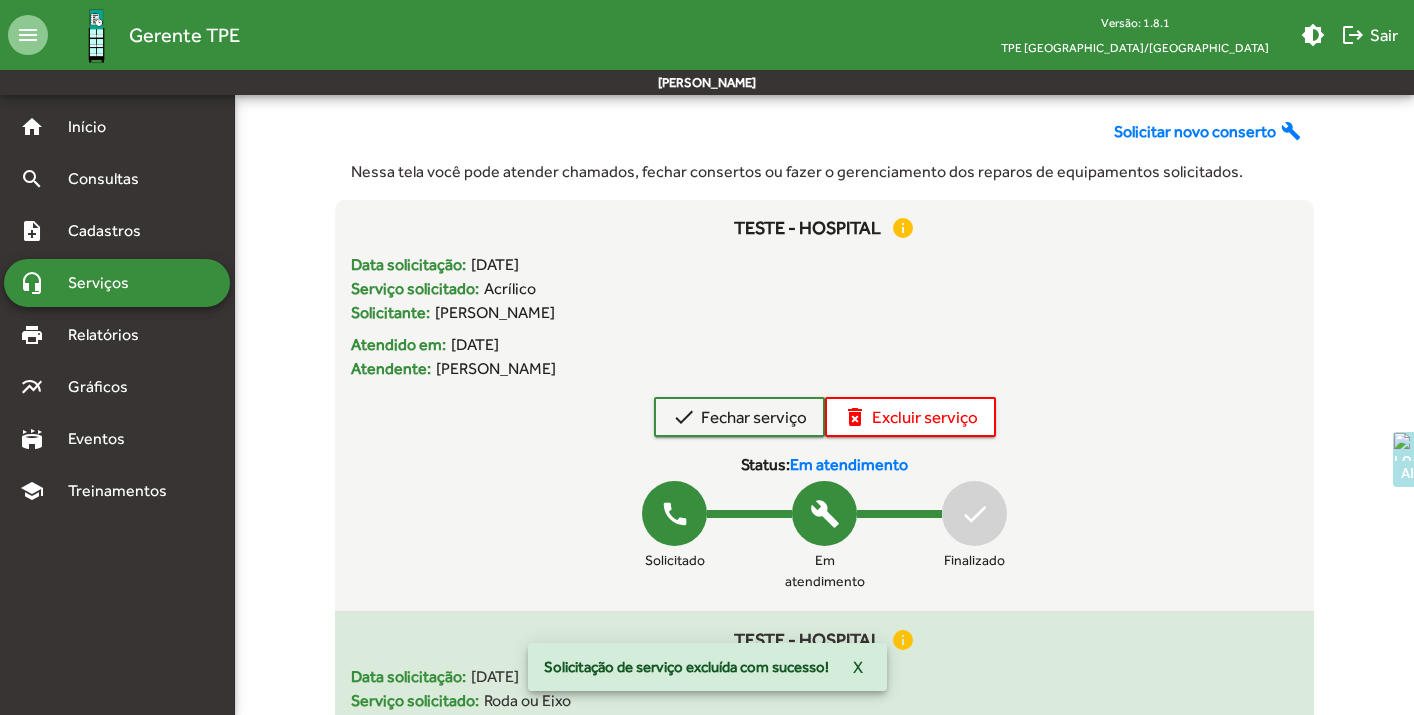 scroll, scrollTop: 0, scrollLeft: 0, axis: both 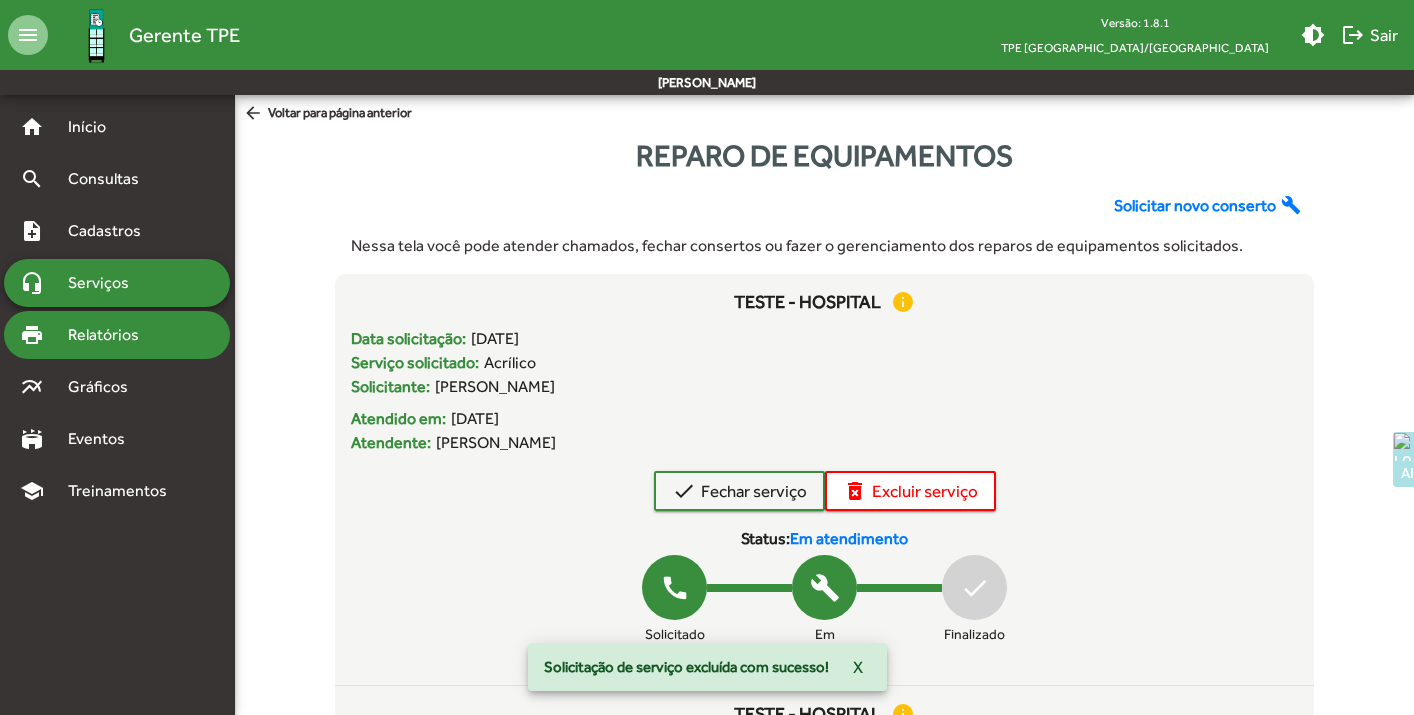 click on "Relatórios" at bounding box center (110, 335) 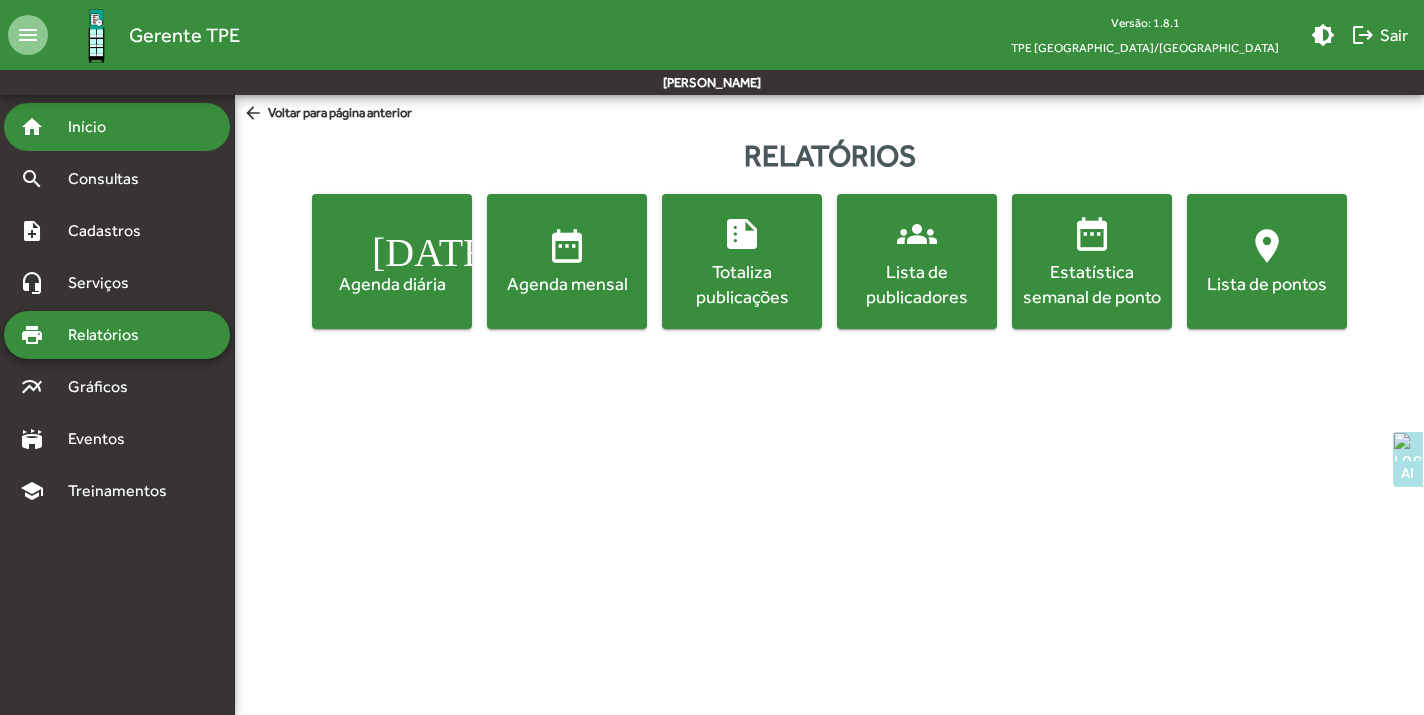 click on "Início" at bounding box center (95, 127) 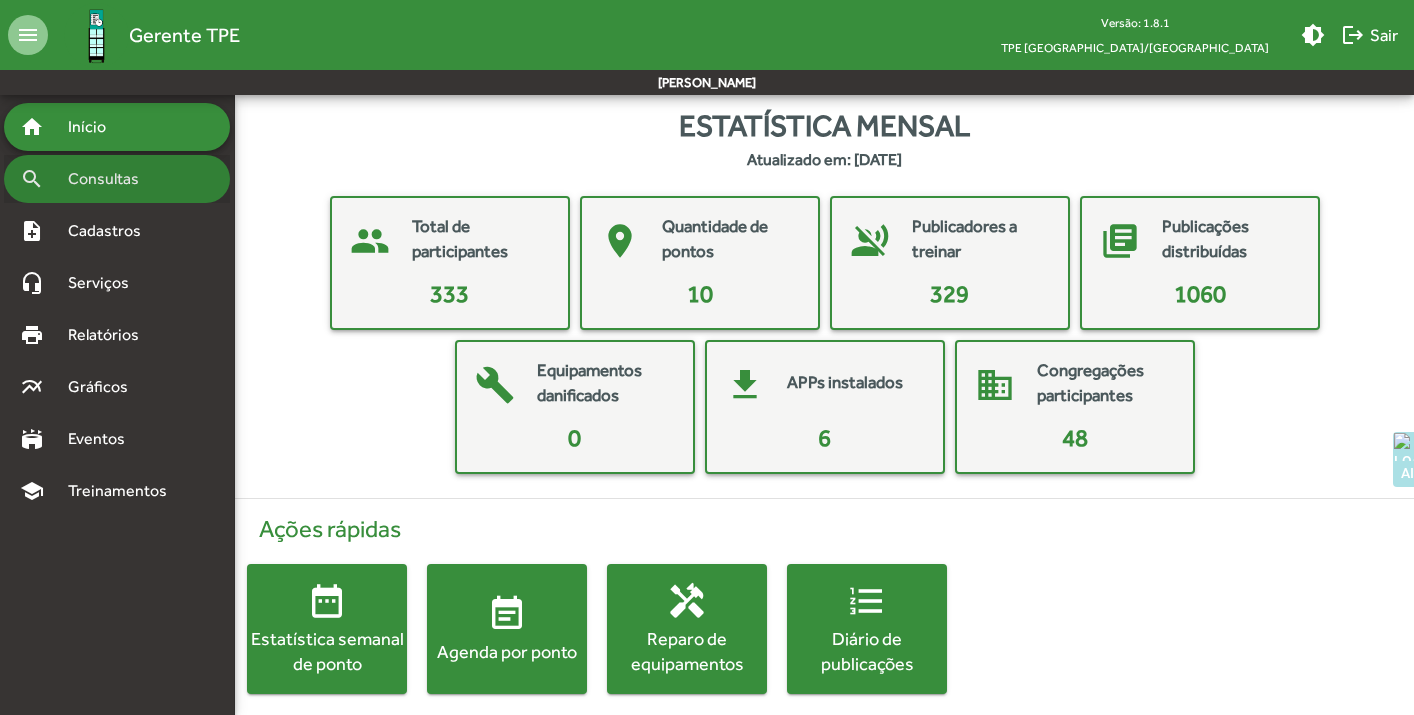 click on "Consultas" at bounding box center (110, 179) 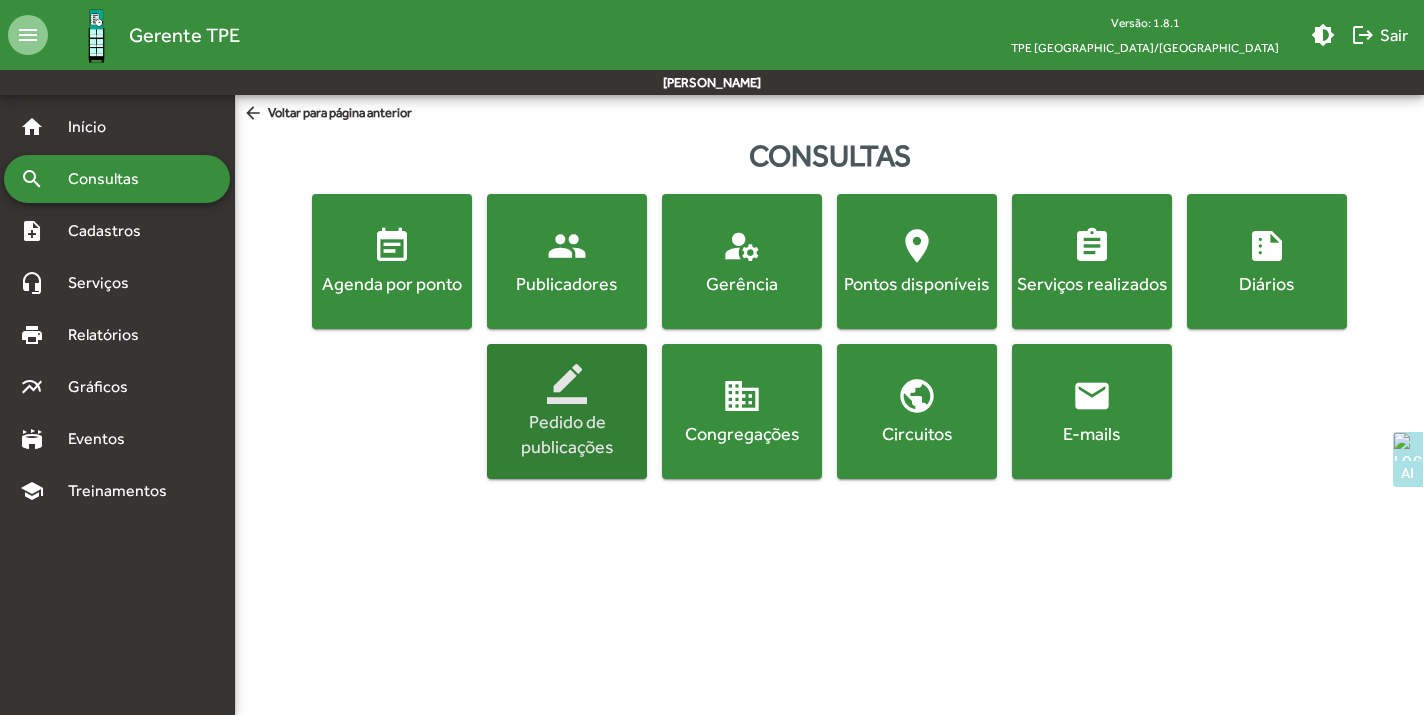 click on "border_color" 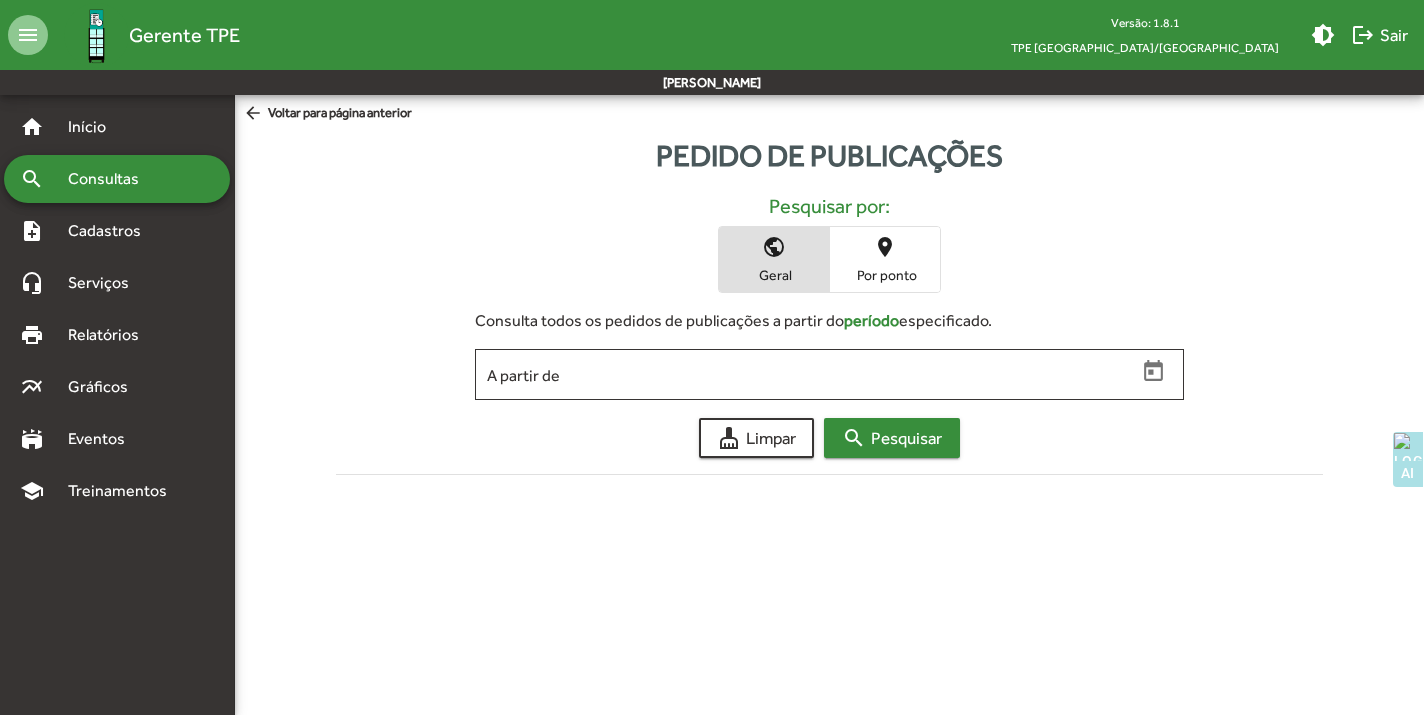 click on "search  Pesquisar" 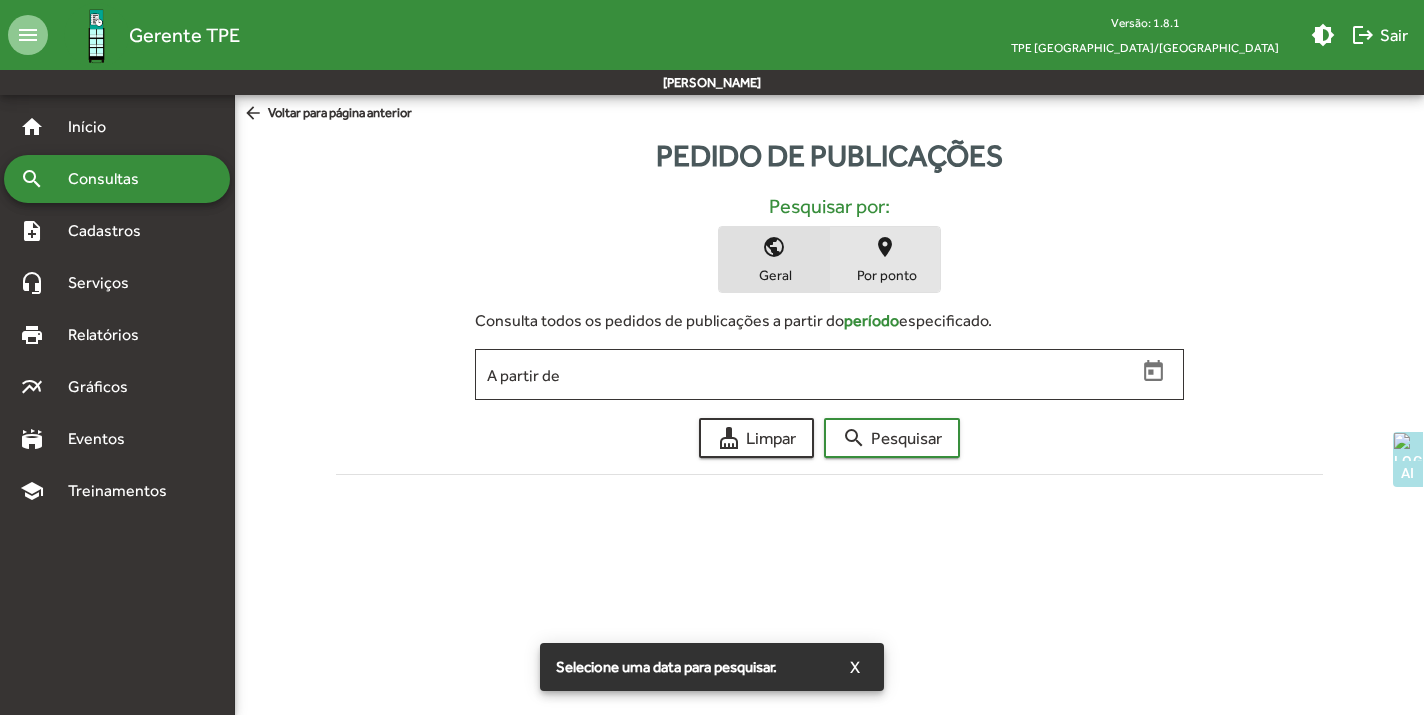 click on "place Por ponto" at bounding box center (885, 259) 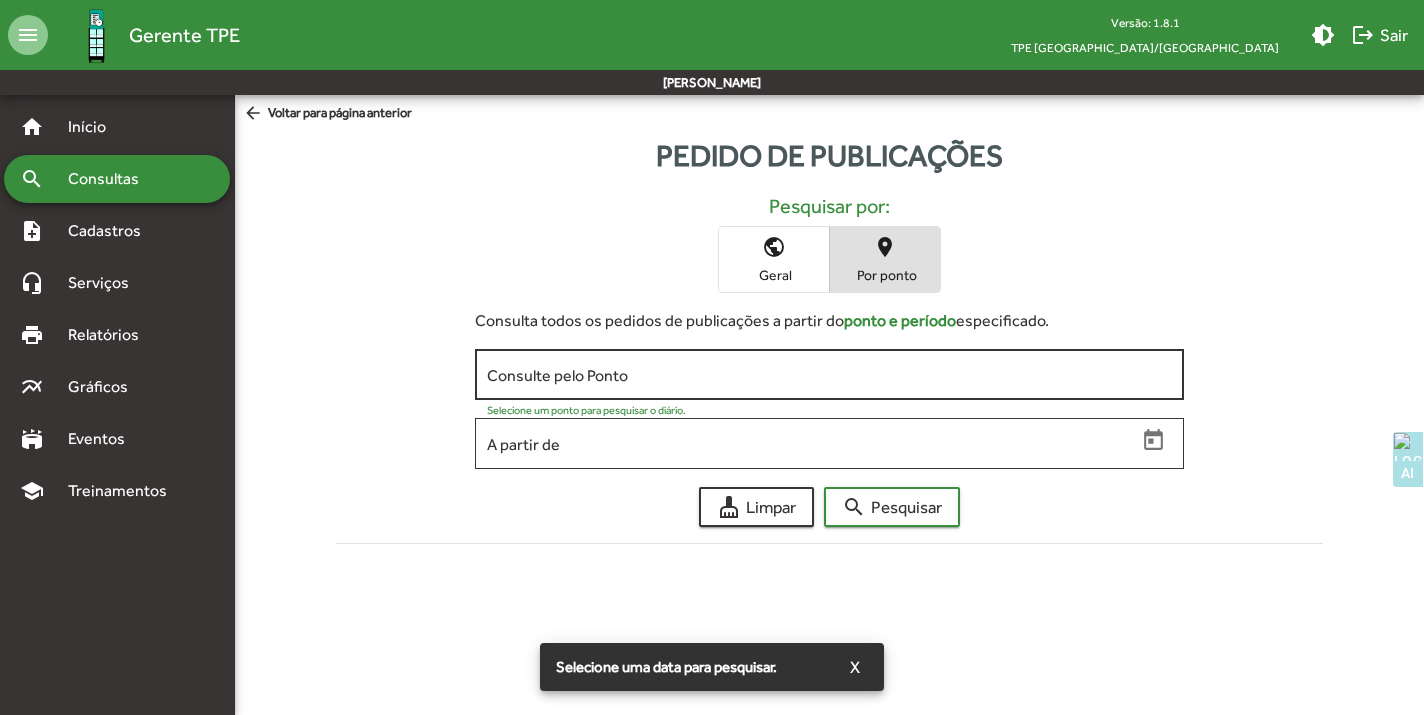 click on "Consulte pelo Ponto" 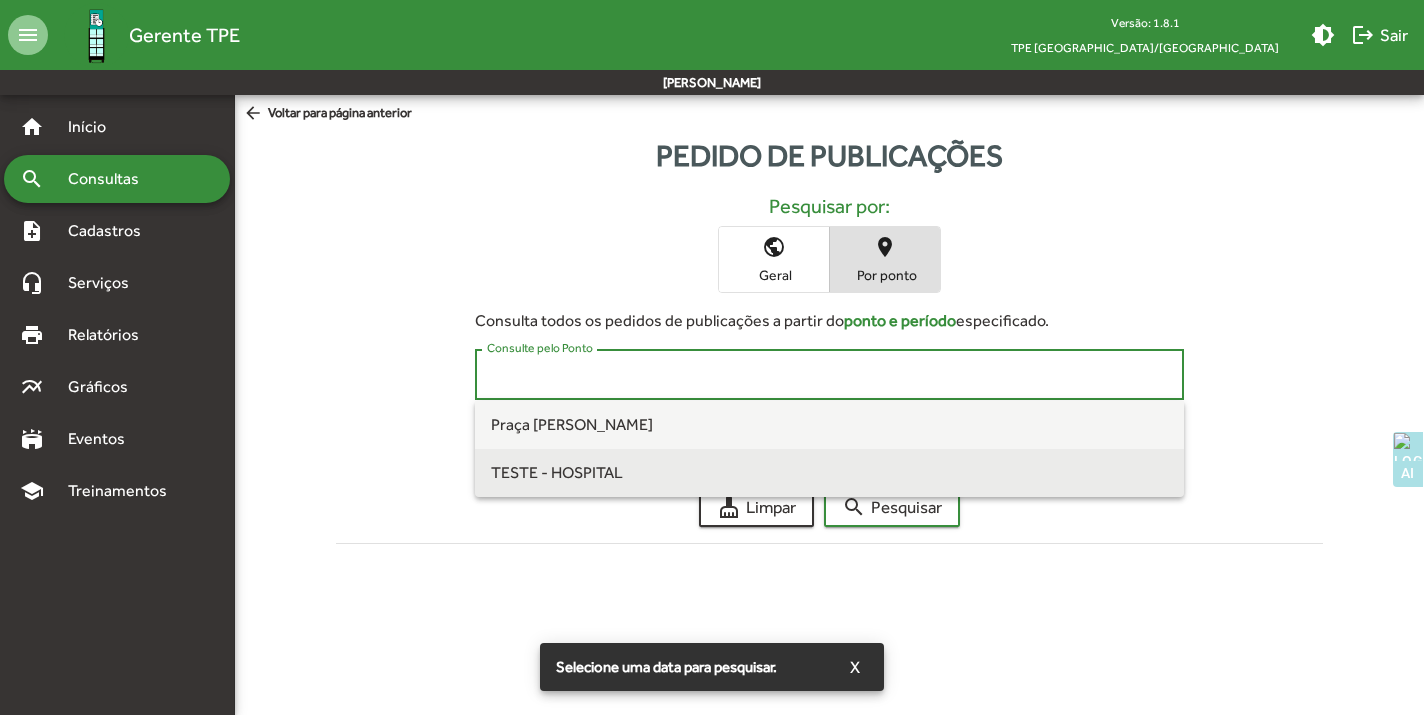 click on "TESTE - HOSPITAL" at bounding box center (557, 472) 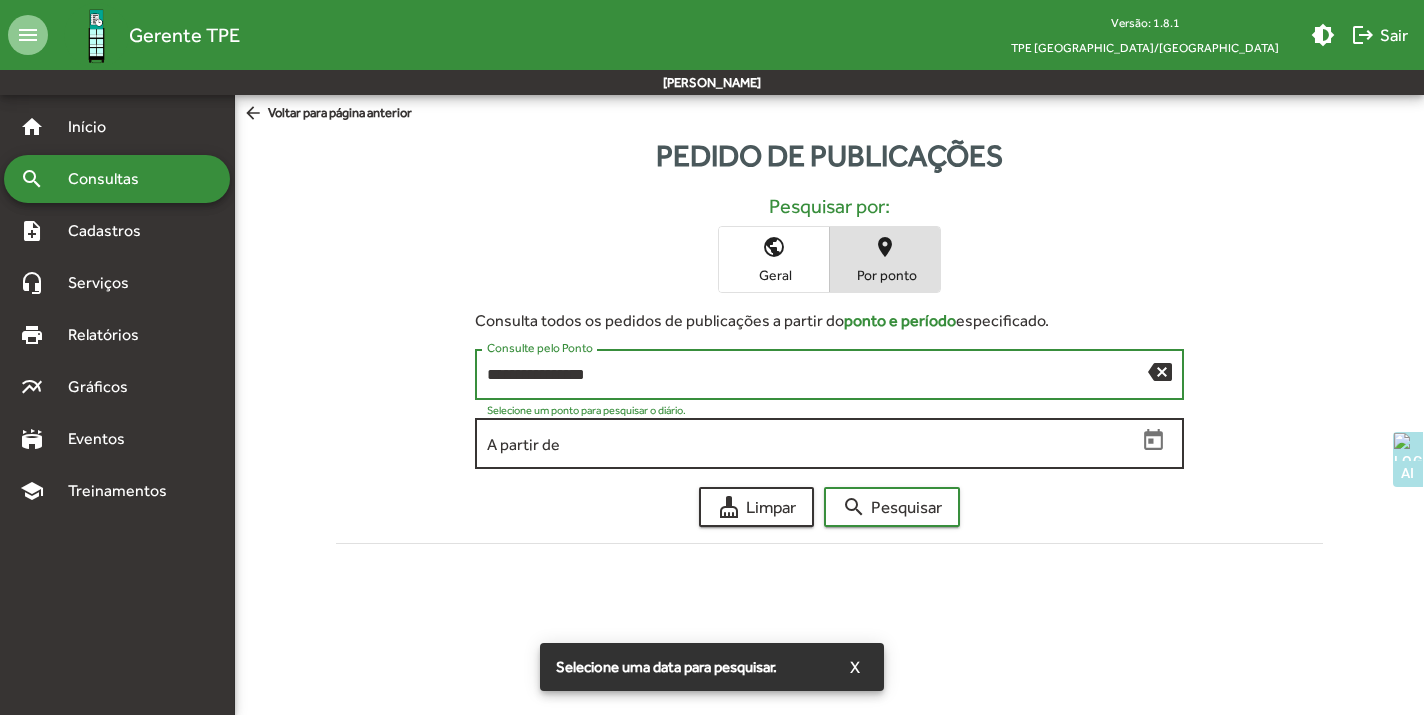 click on "A partir de" at bounding box center [811, 444] 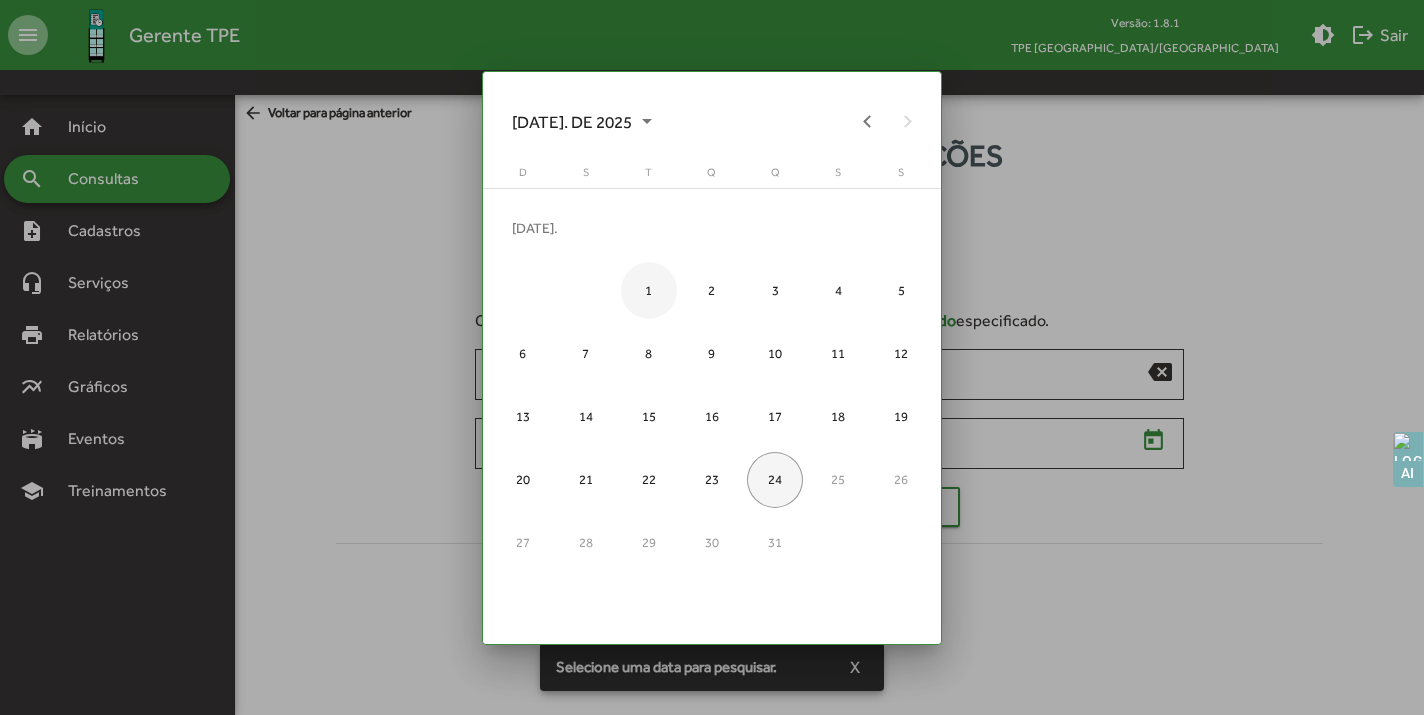 click on "1" at bounding box center (649, 290) 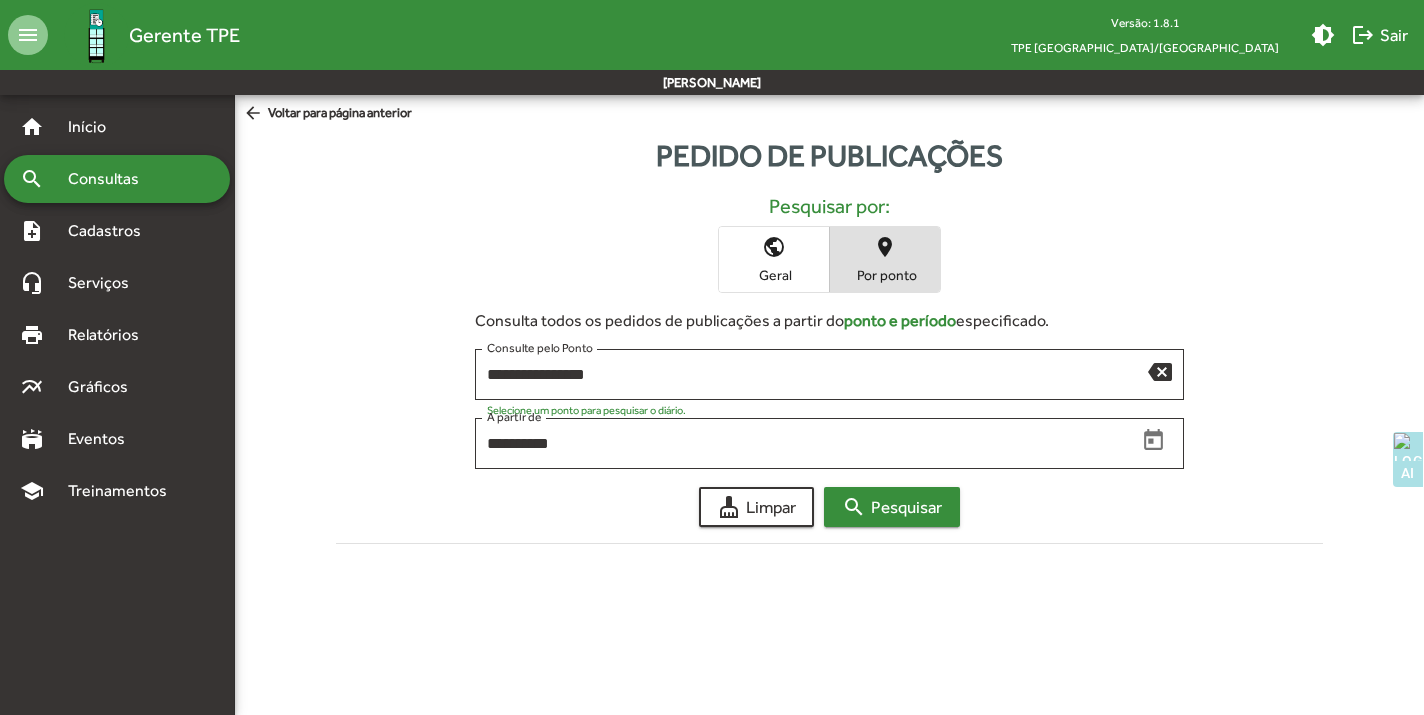 click on "search  Pesquisar" 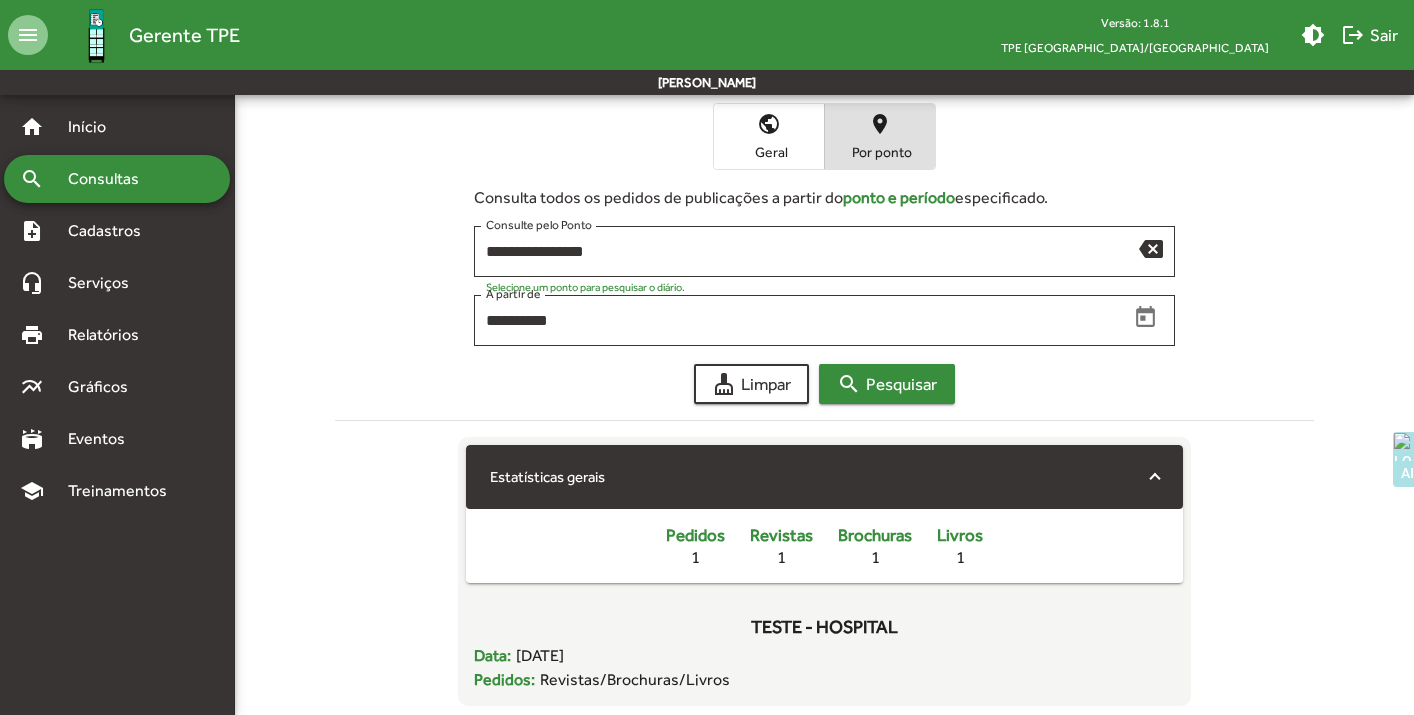 scroll, scrollTop: 139, scrollLeft: 0, axis: vertical 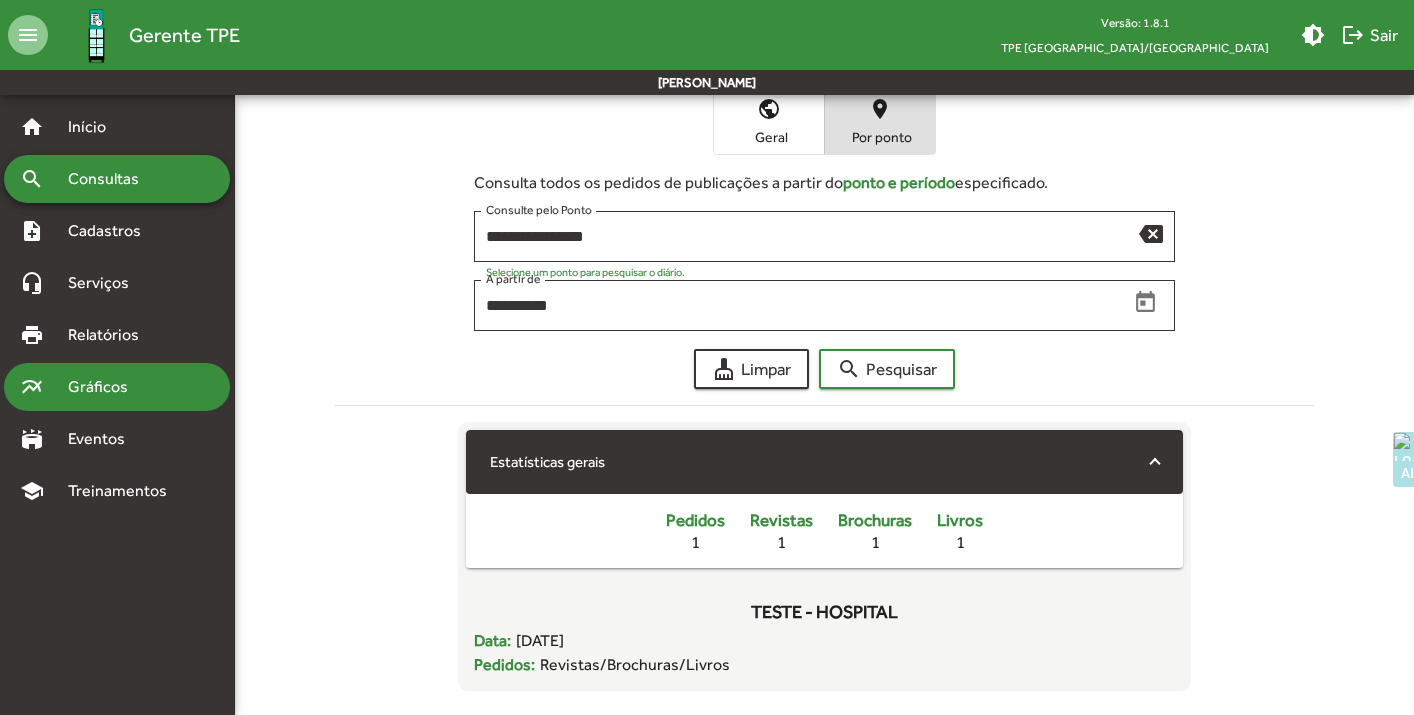 click on "multiline_chart Gráficos" at bounding box center [117, 387] 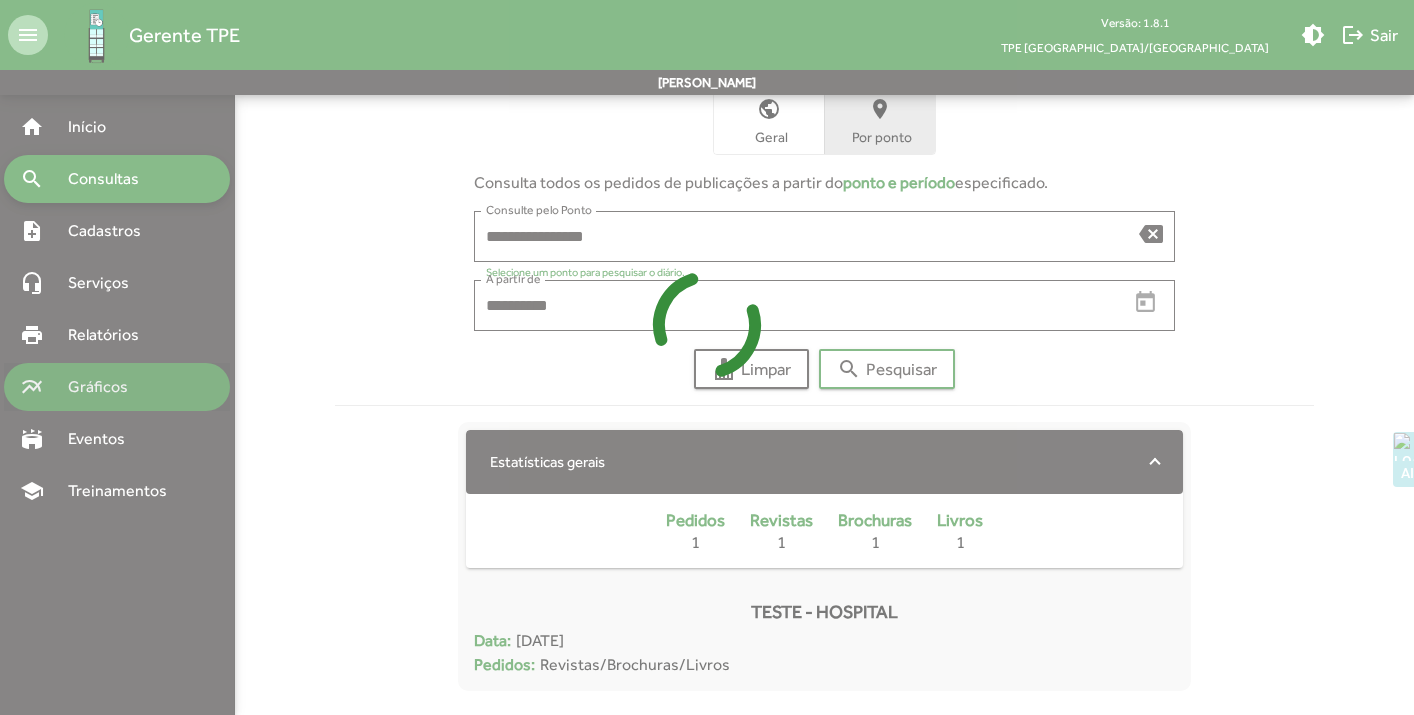 scroll, scrollTop: 0, scrollLeft: 0, axis: both 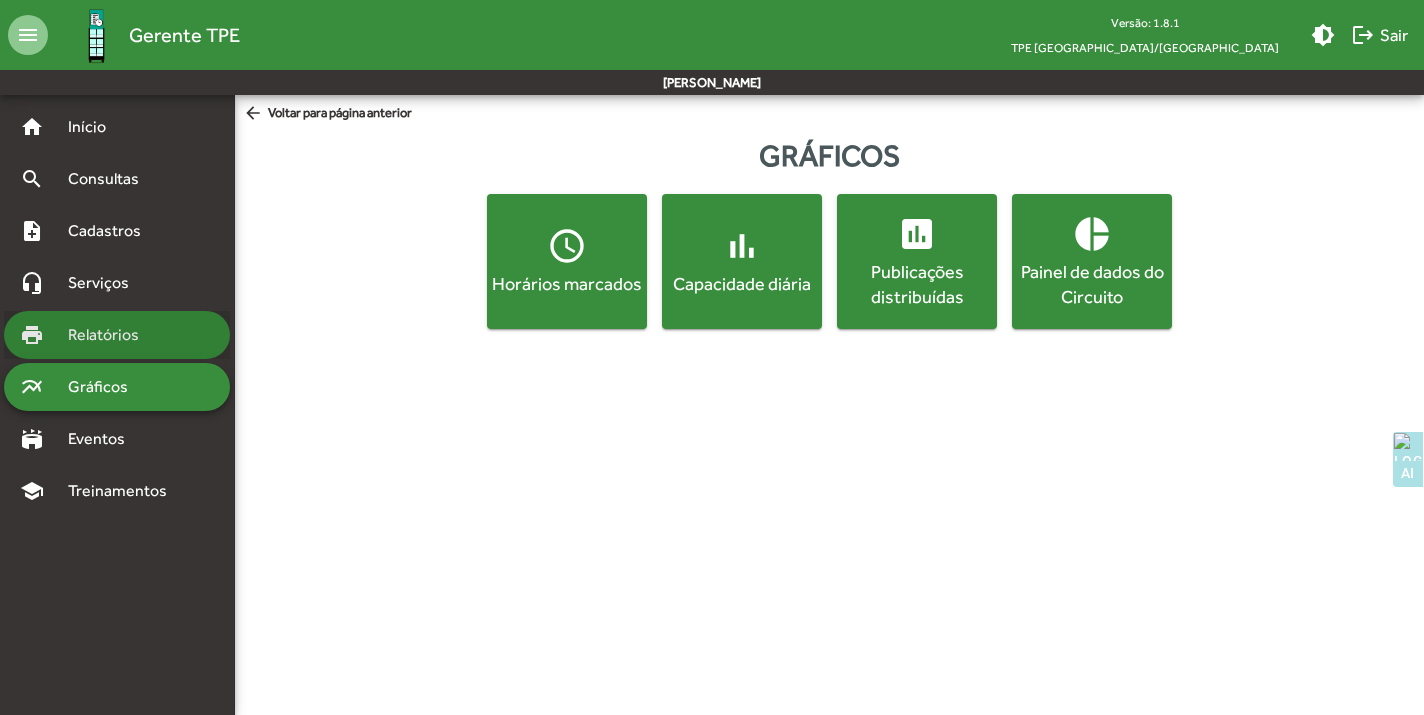 click on "Relatórios" at bounding box center (110, 335) 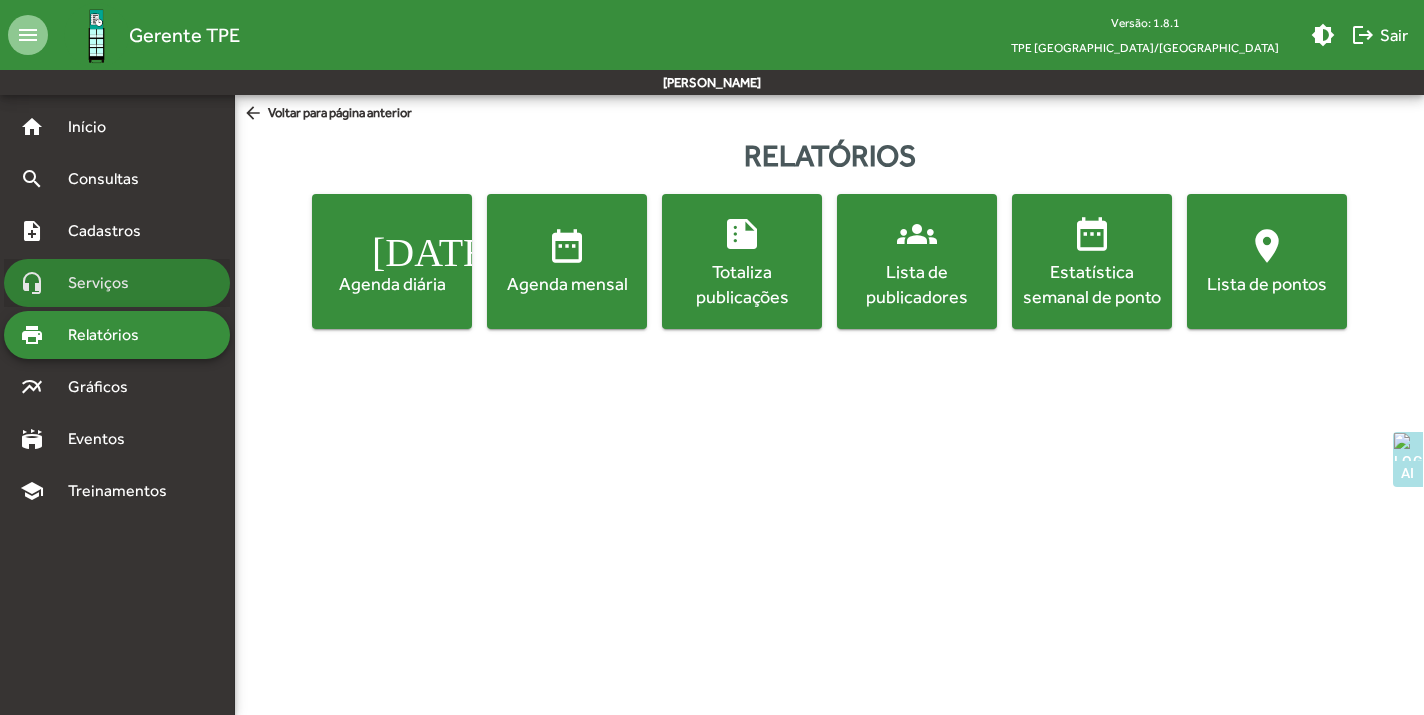 click on "Serviços" at bounding box center (106, 283) 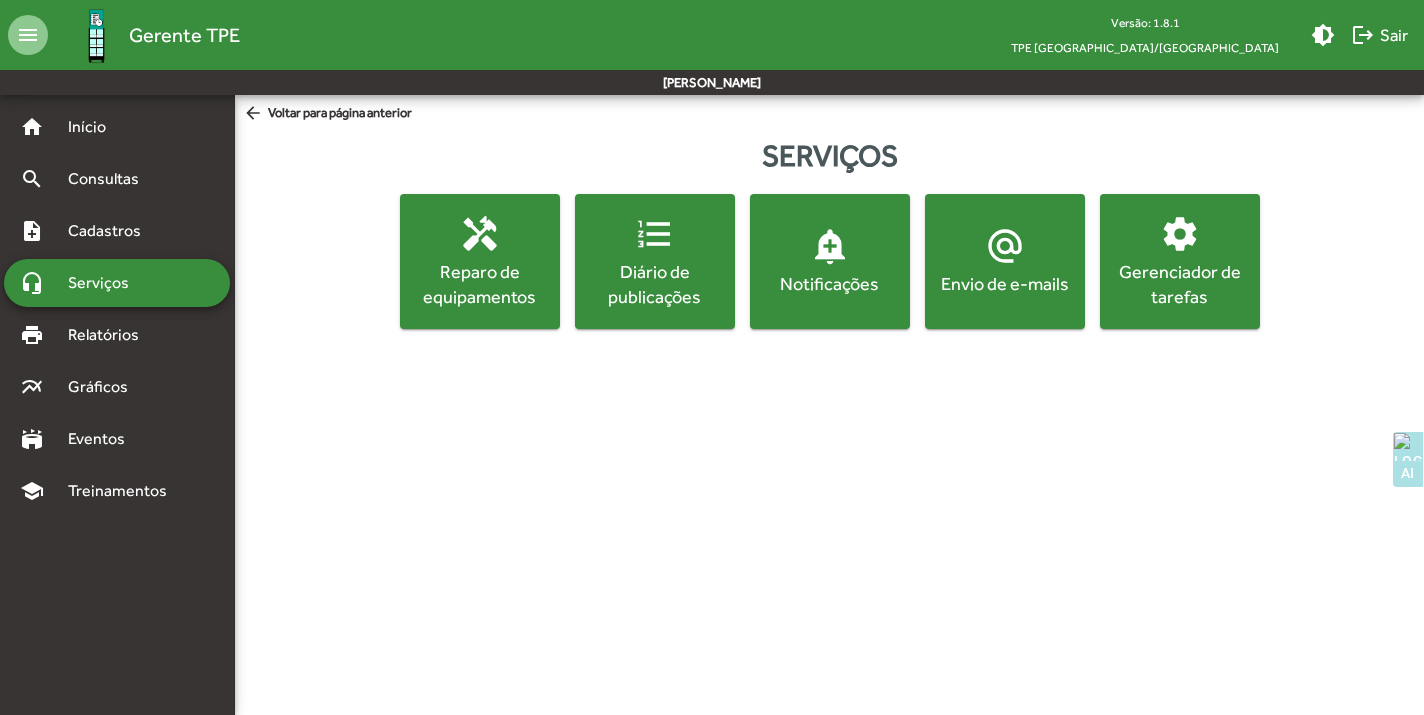 click on "Diário de publicações" 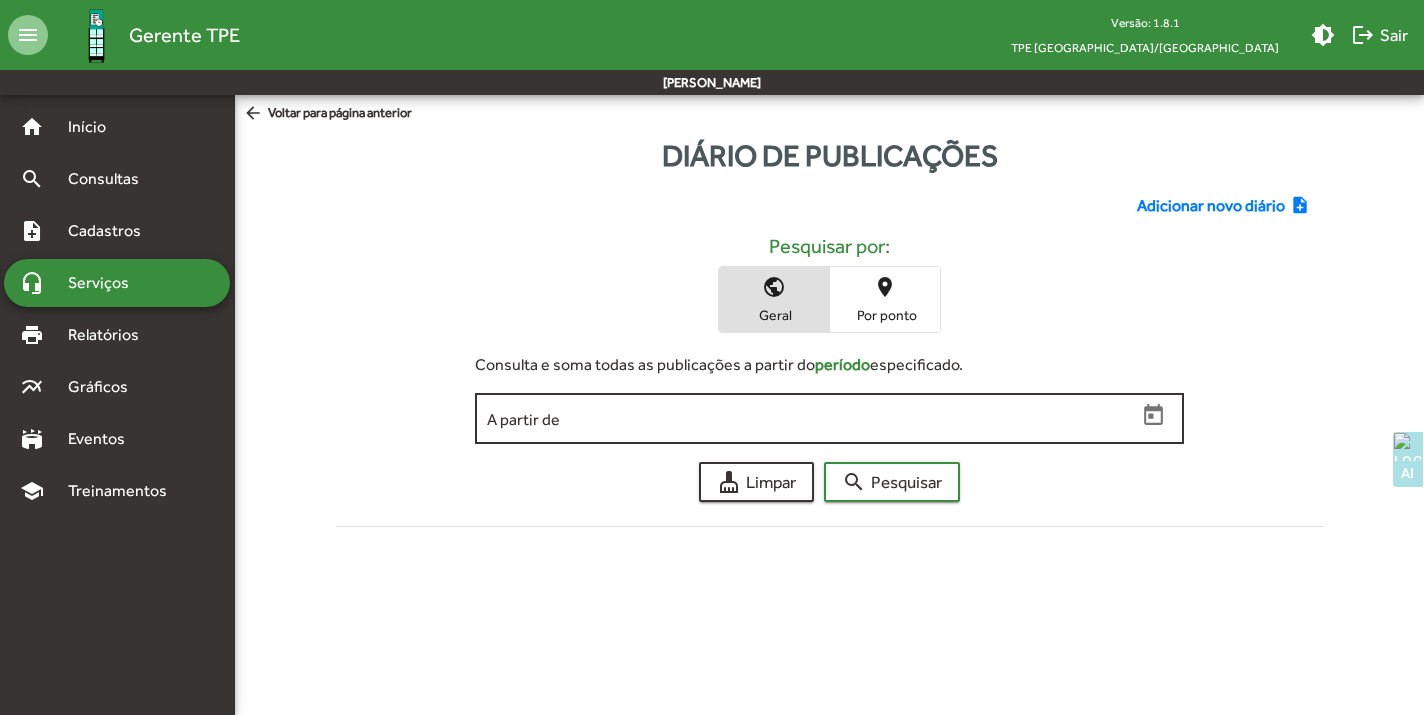 click on "A partir de" at bounding box center [811, 419] 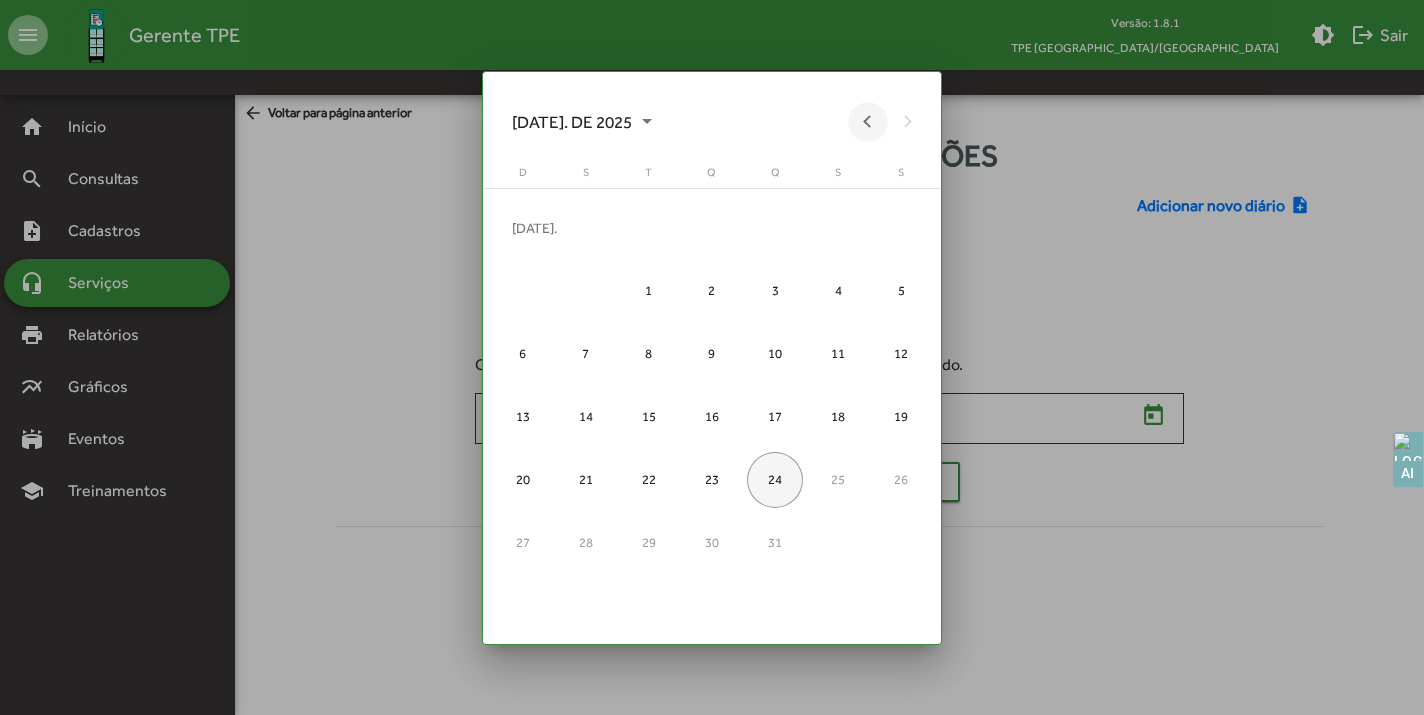 click at bounding box center [868, 122] 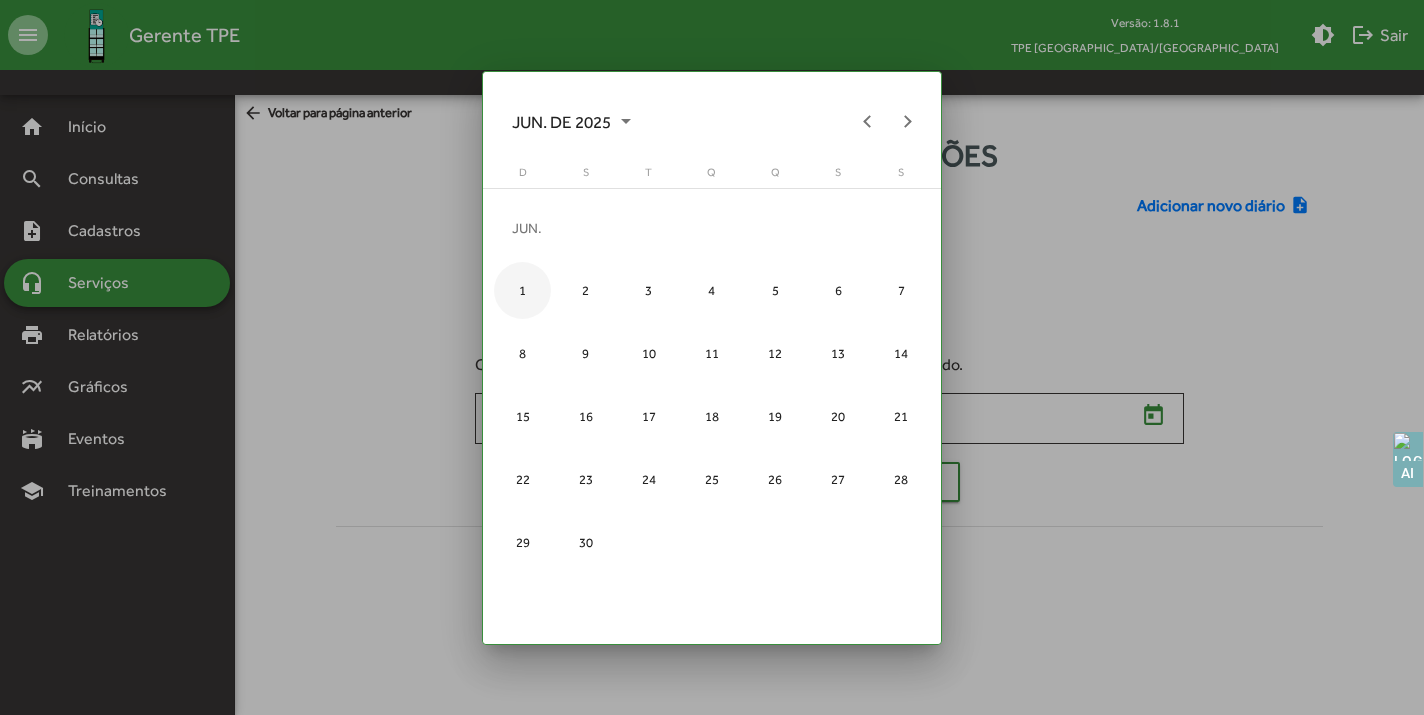 click on "1" at bounding box center [522, 290] 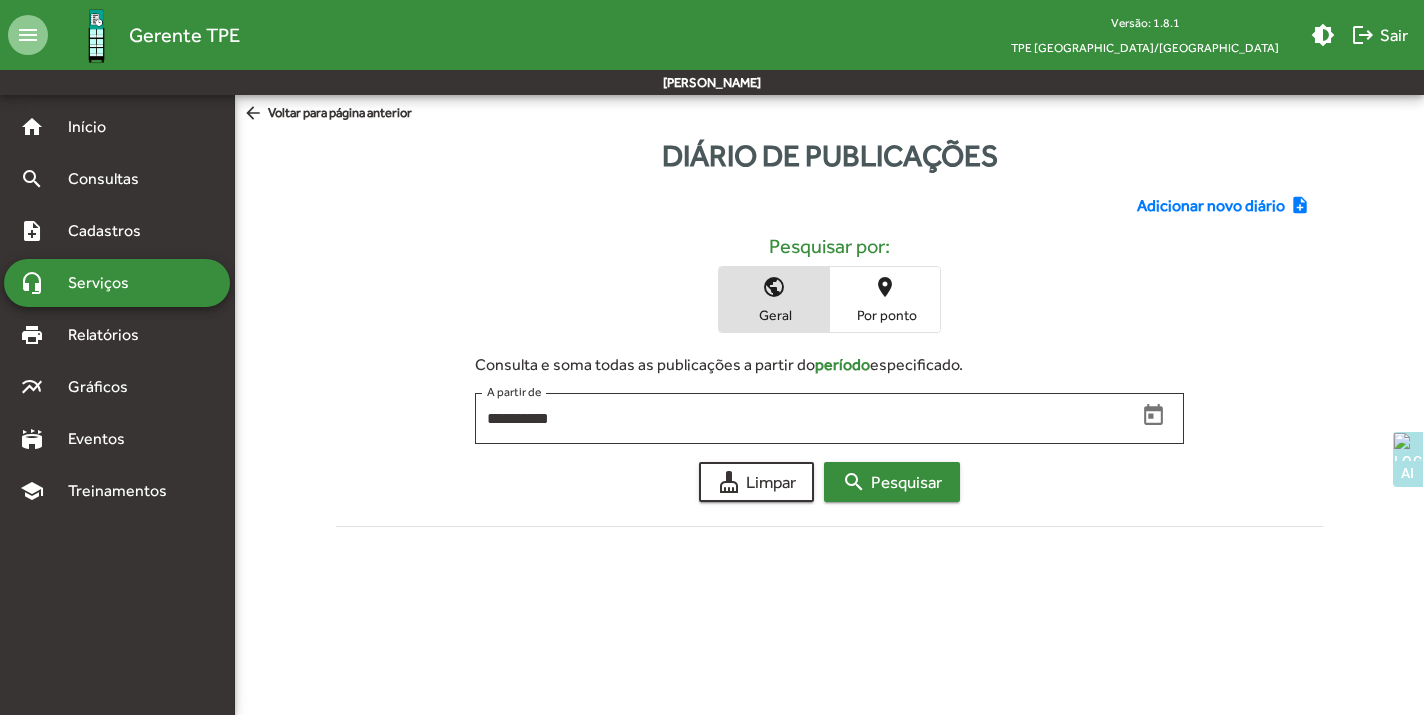 click on "search  Pesquisar" 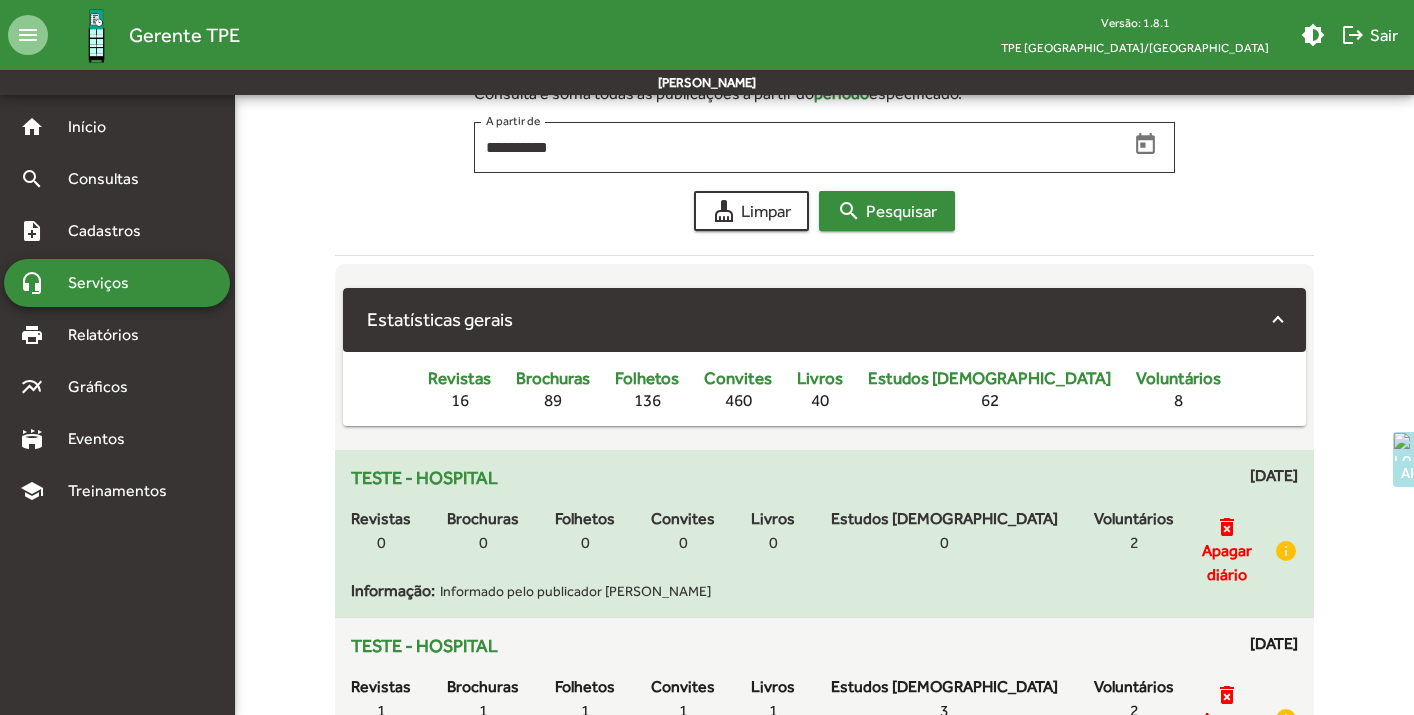 scroll, scrollTop: 271, scrollLeft: 0, axis: vertical 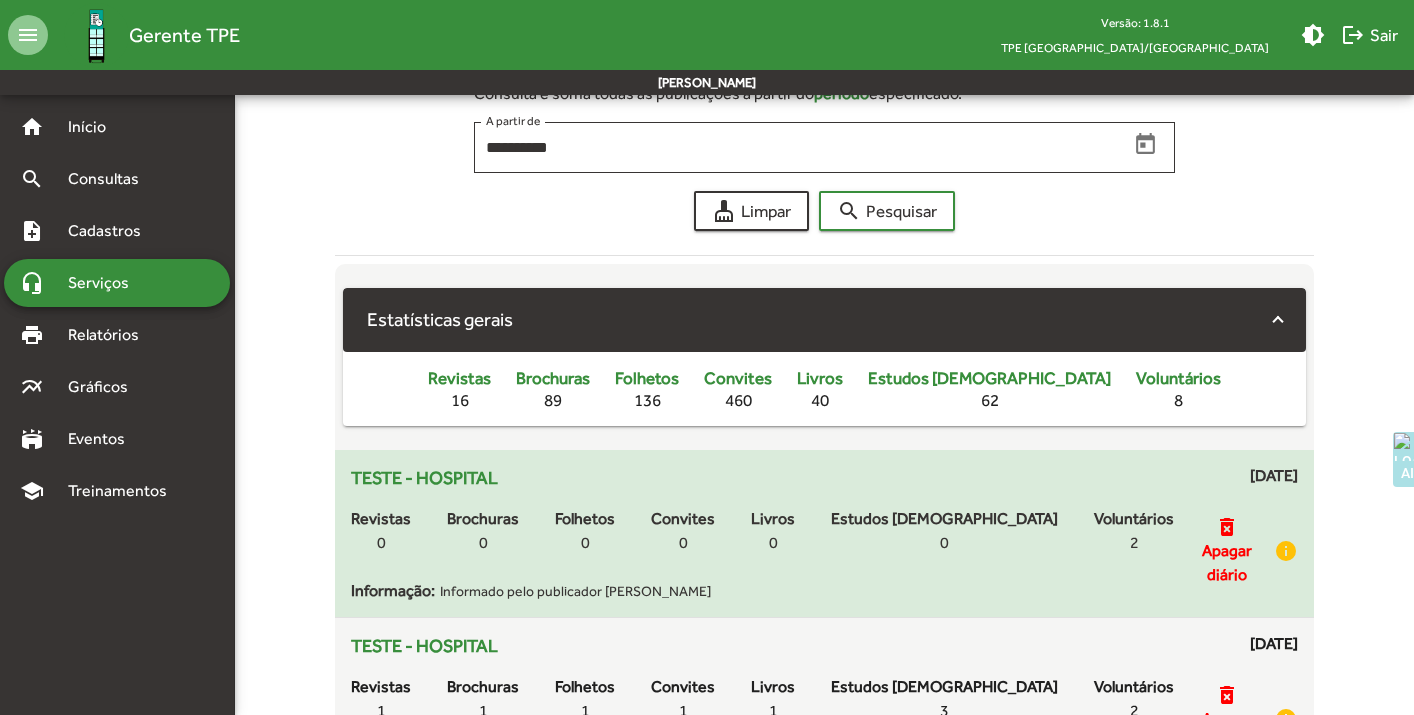 click on "delete_forever" 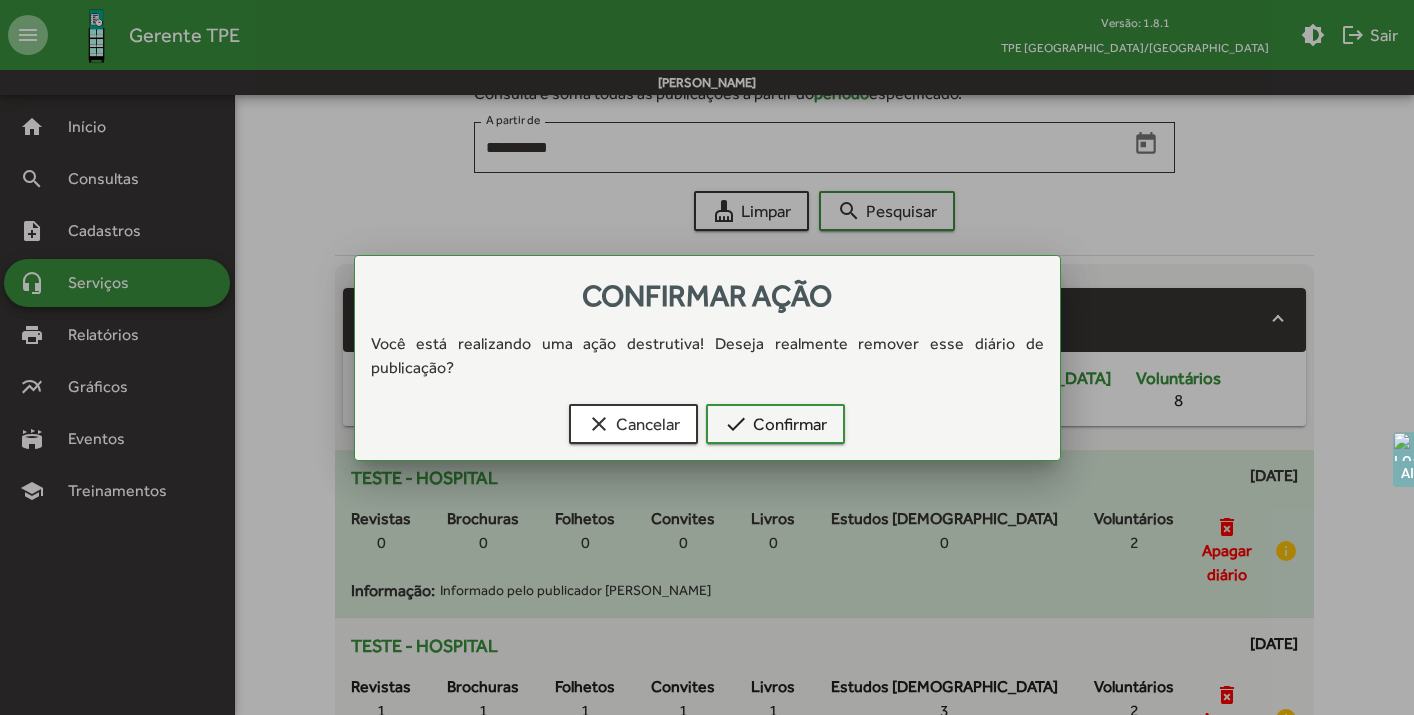 scroll, scrollTop: 0, scrollLeft: 0, axis: both 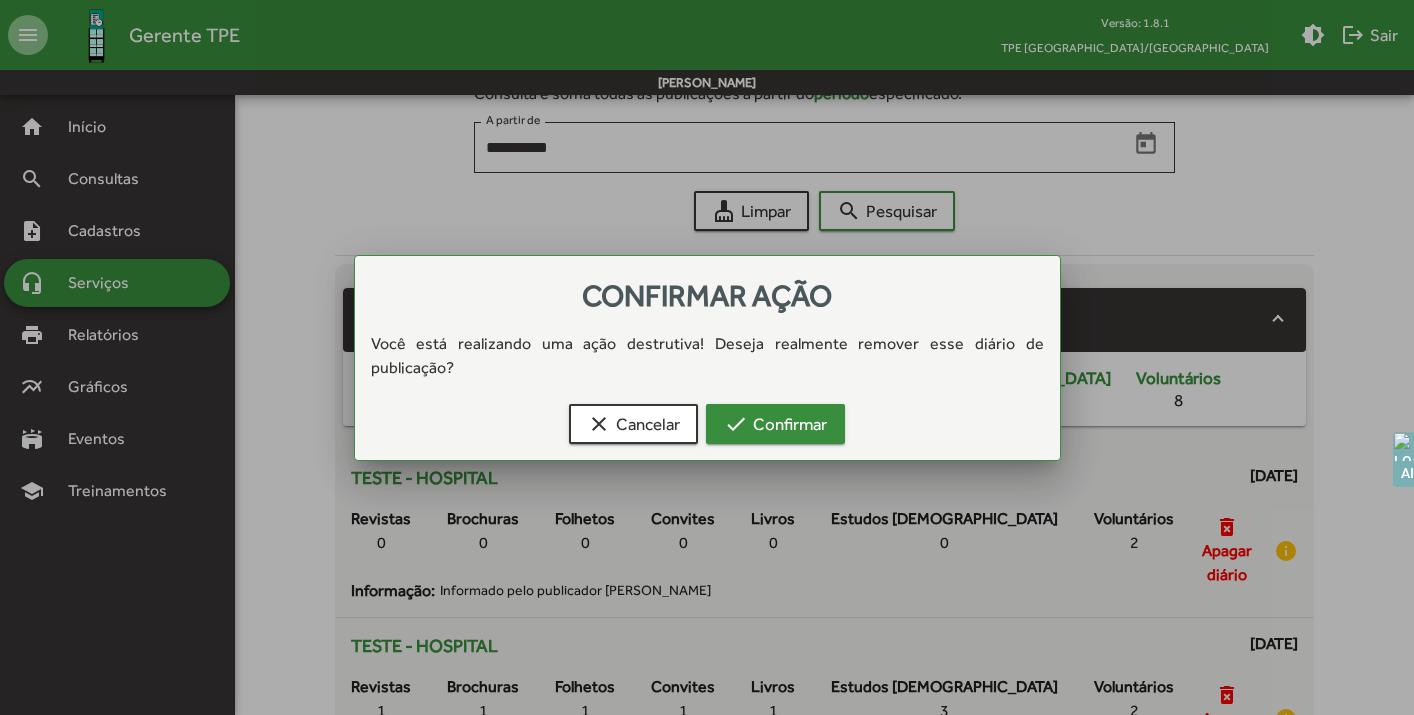 click on "check  Confirmar" at bounding box center [775, 424] 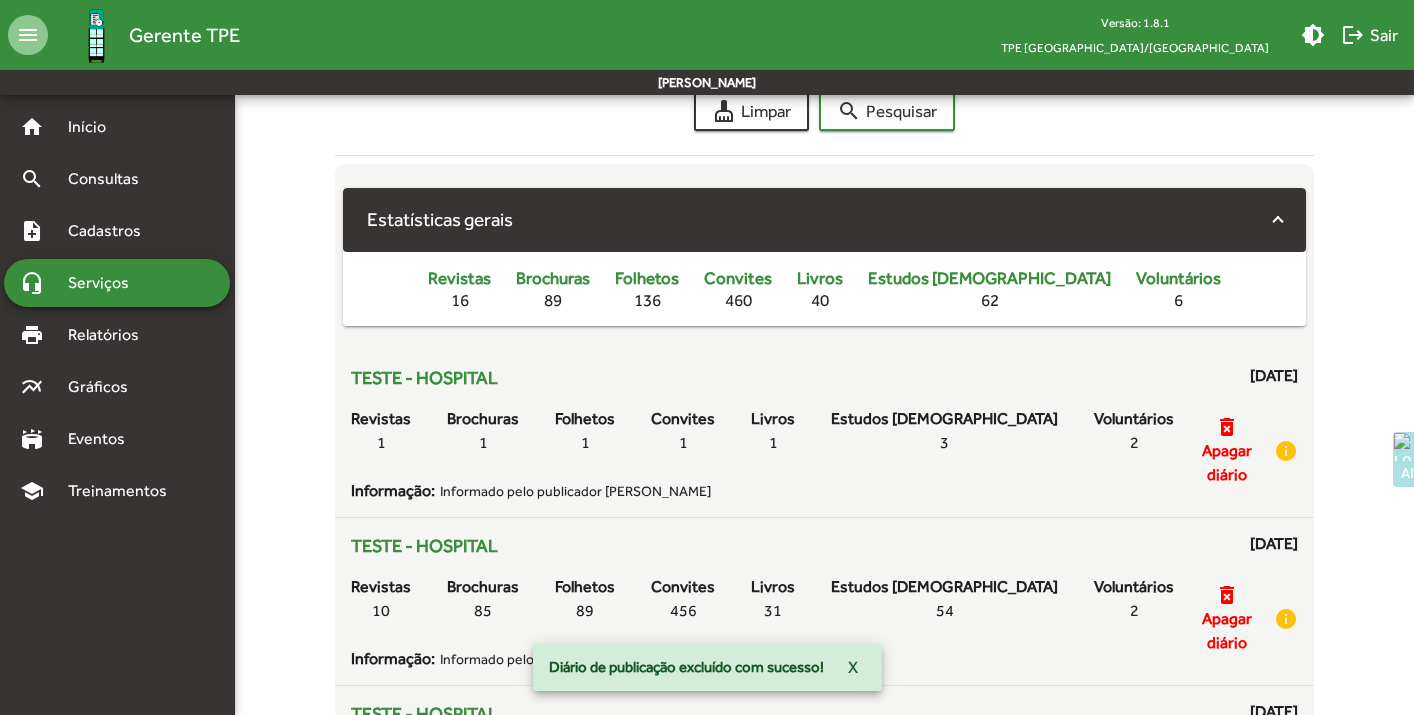 scroll, scrollTop: 543, scrollLeft: 0, axis: vertical 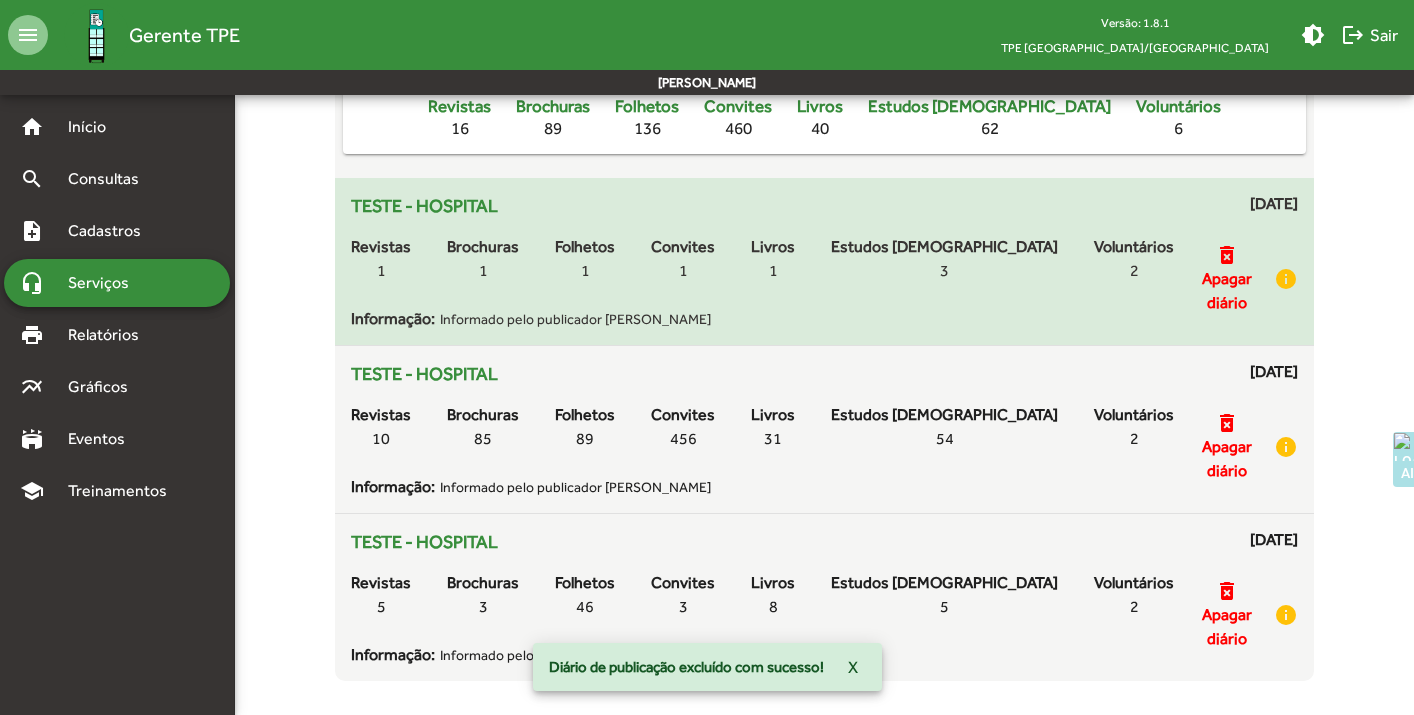 click on "delete_forever" 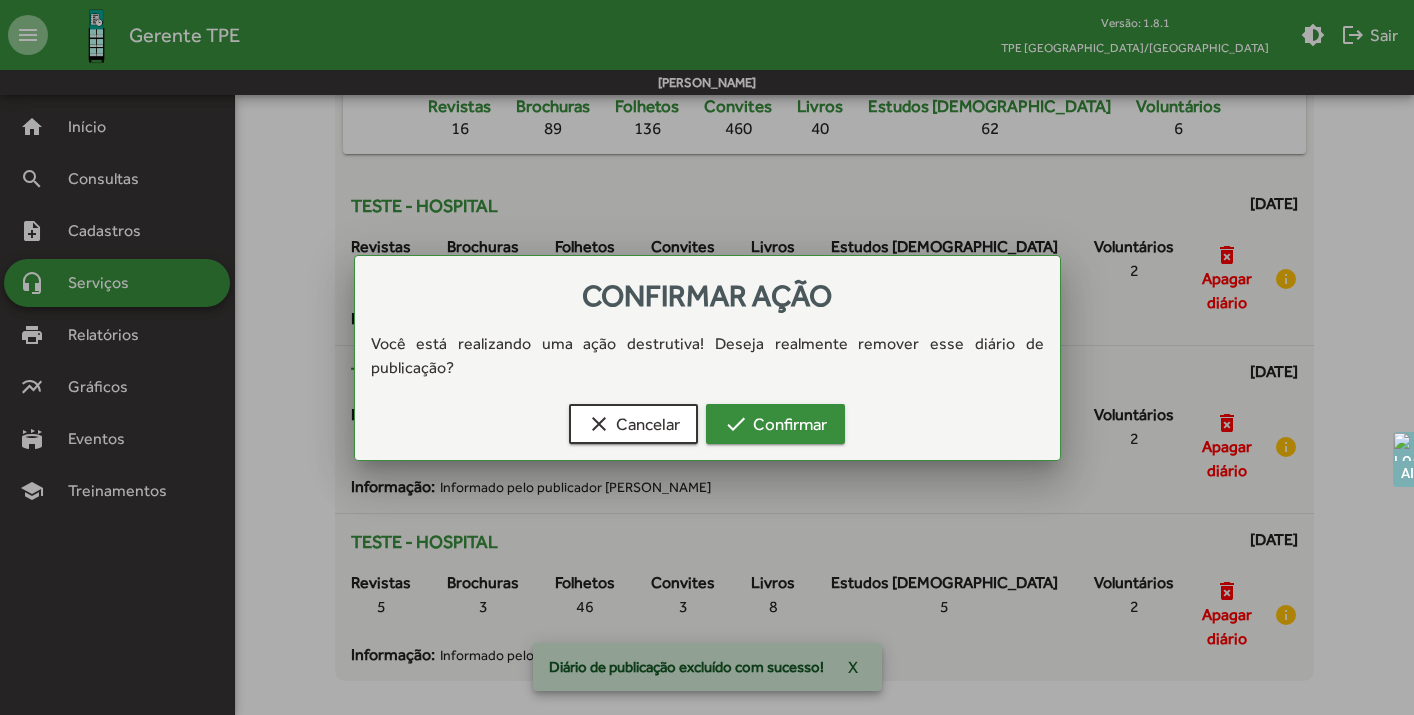 click on "check  Confirmar" at bounding box center [775, 424] 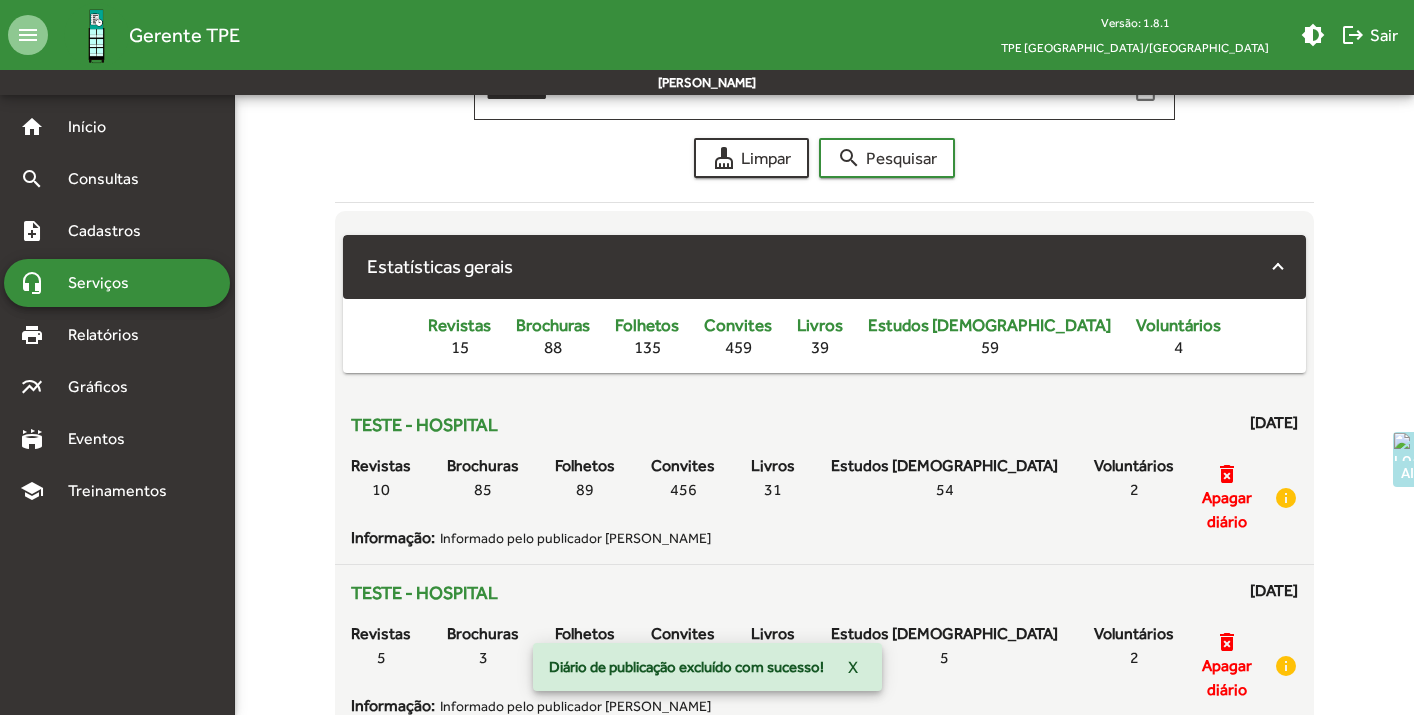 scroll, scrollTop: 374, scrollLeft: 0, axis: vertical 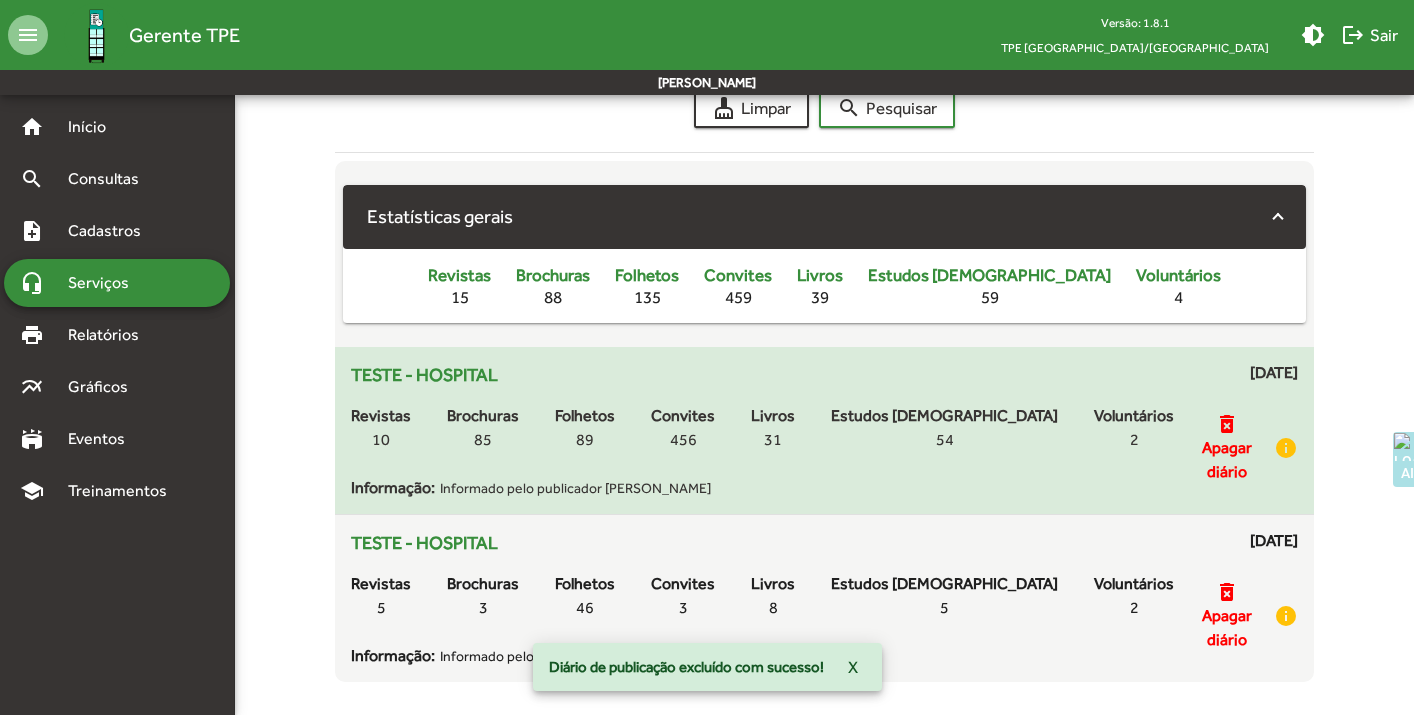 click on "delete_forever" 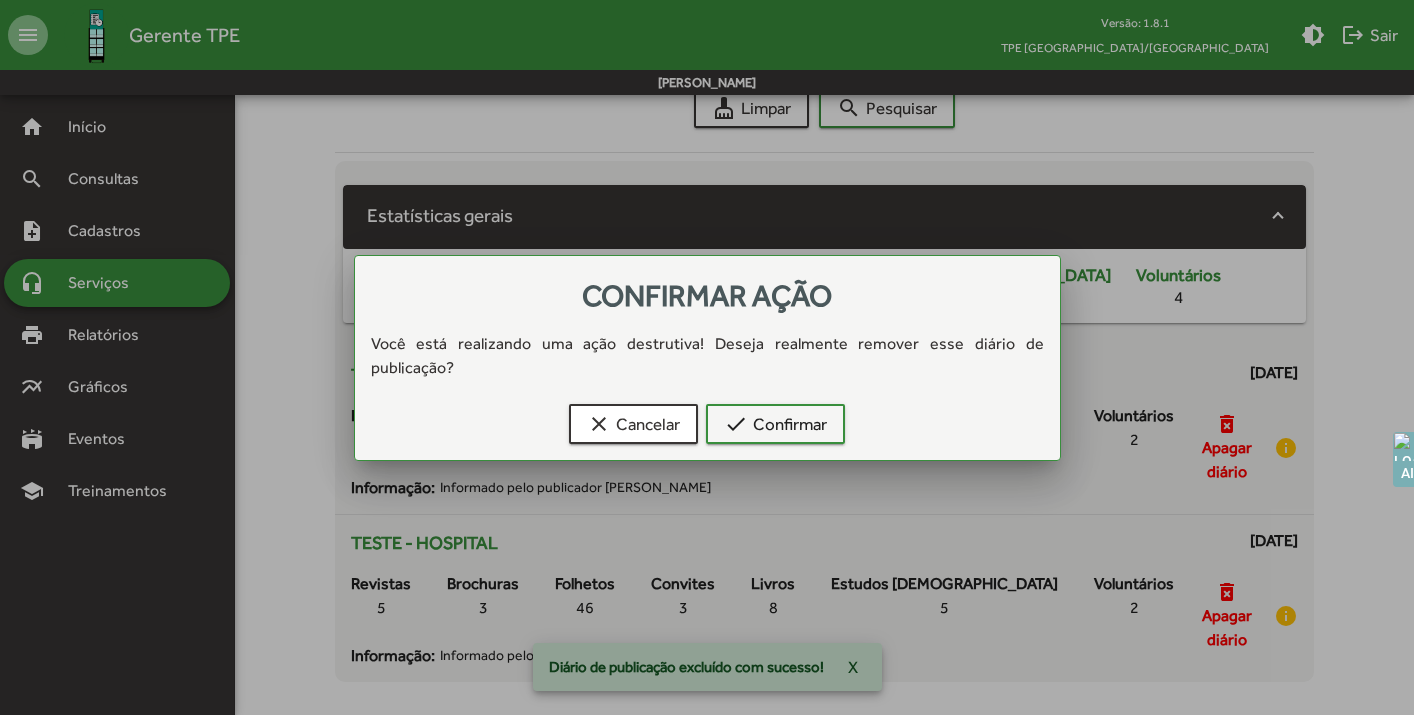 scroll, scrollTop: 0, scrollLeft: 0, axis: both 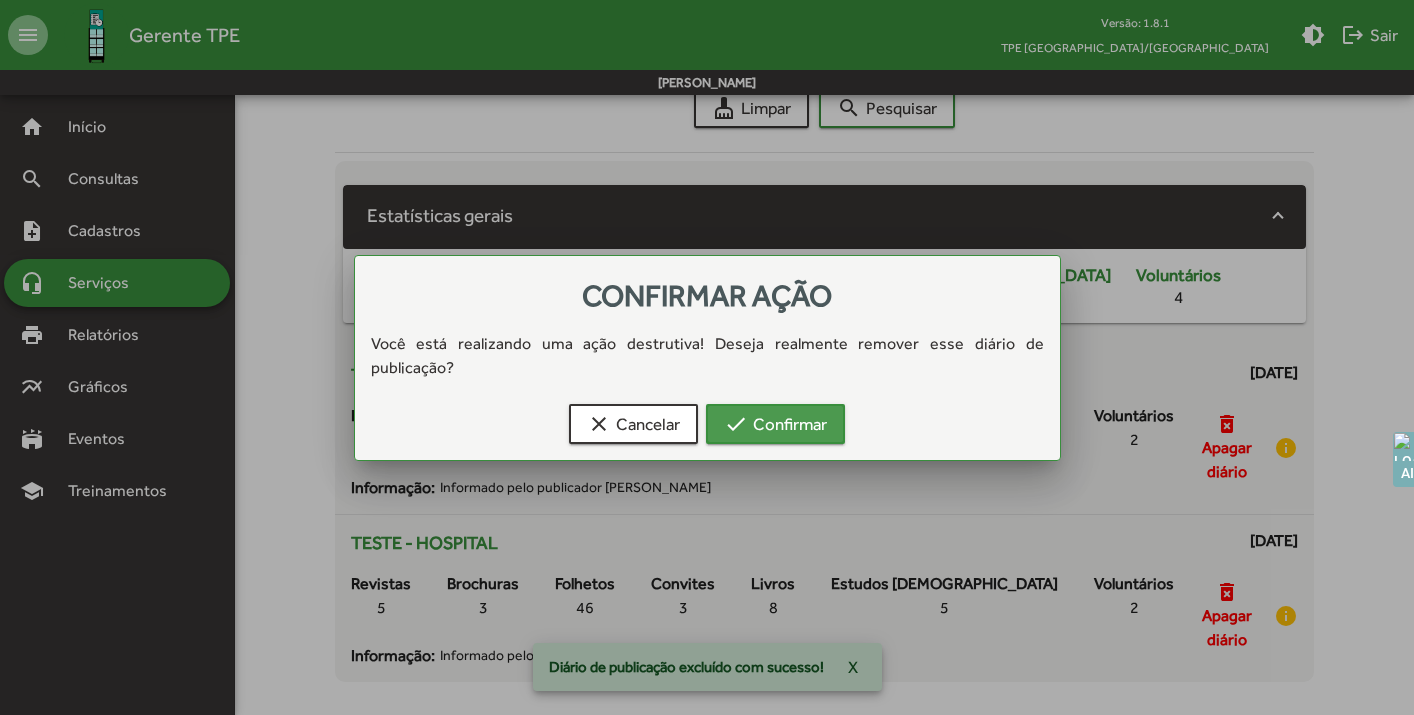 click on "check  Confirmar" at bounding box center [775, 424] 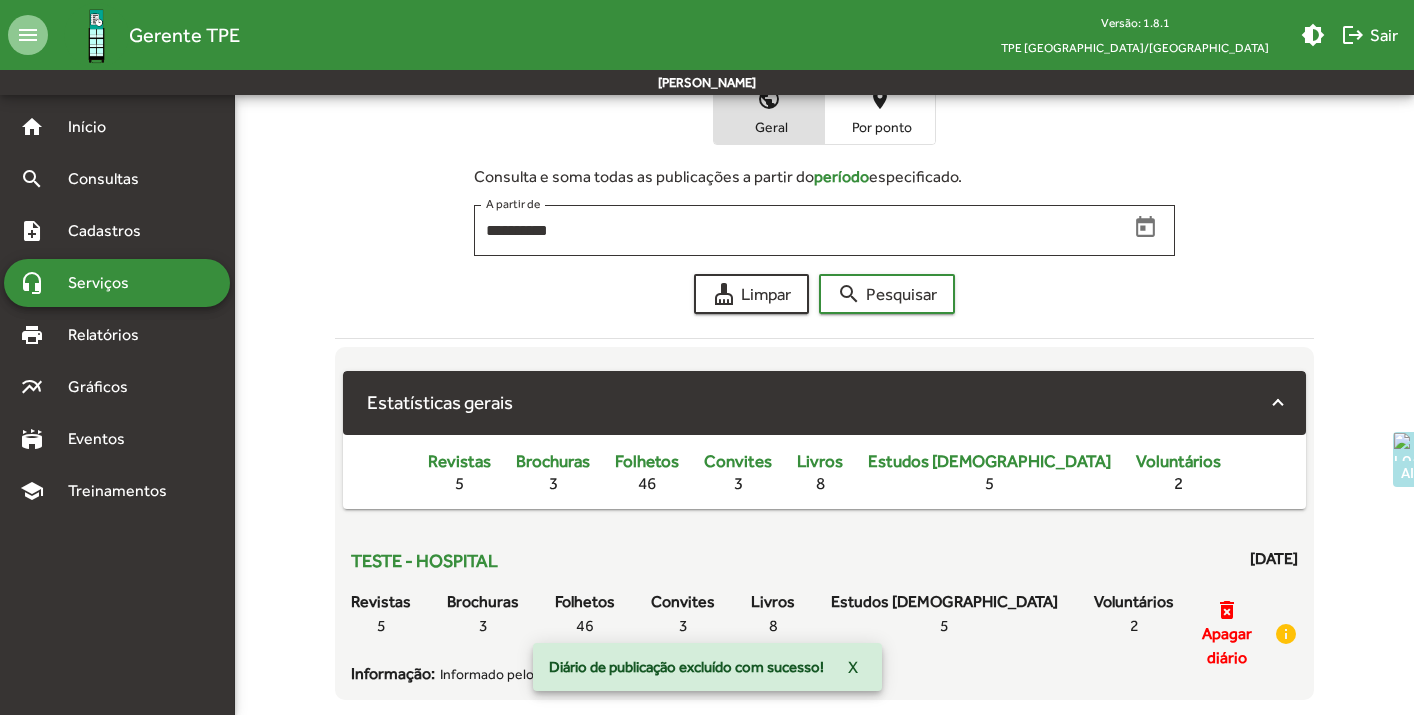 scroll, scrollTop: 221, scrollLeft: 0, axis: vertical 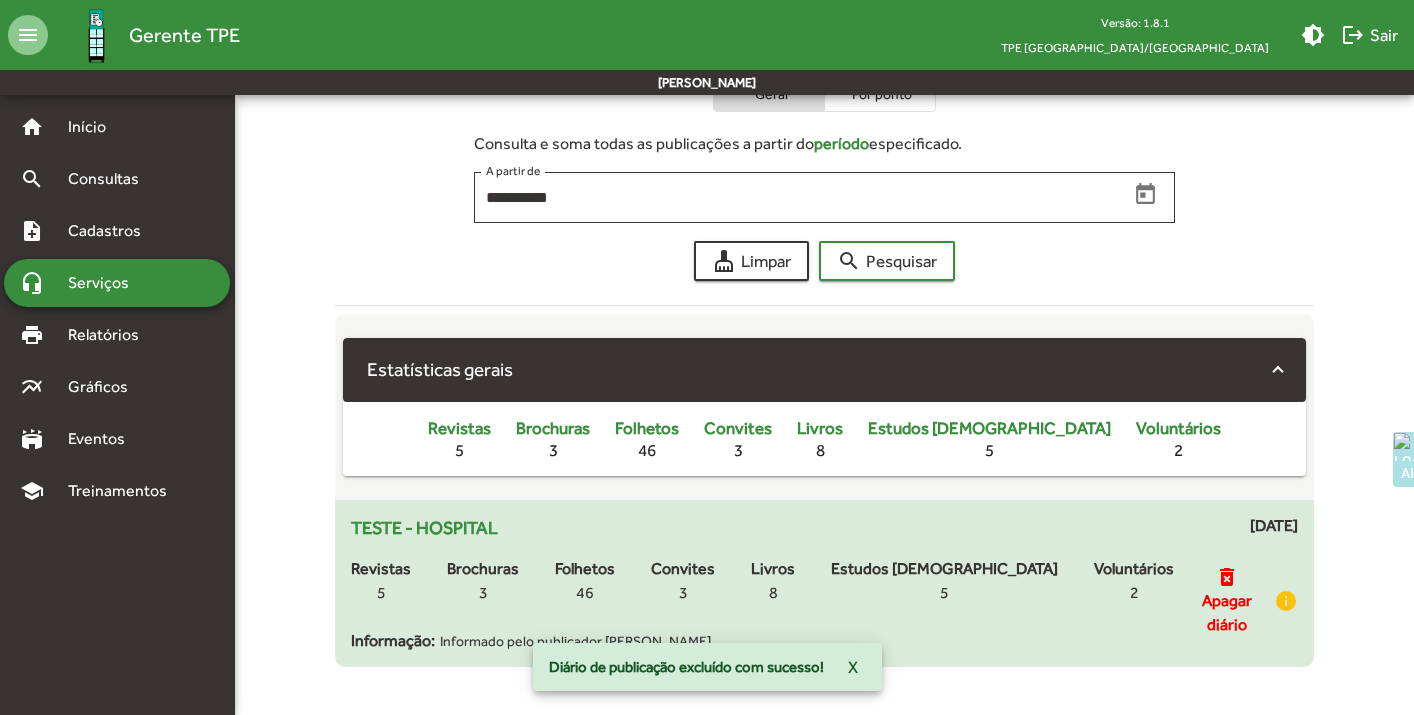 click on "delete_forever" 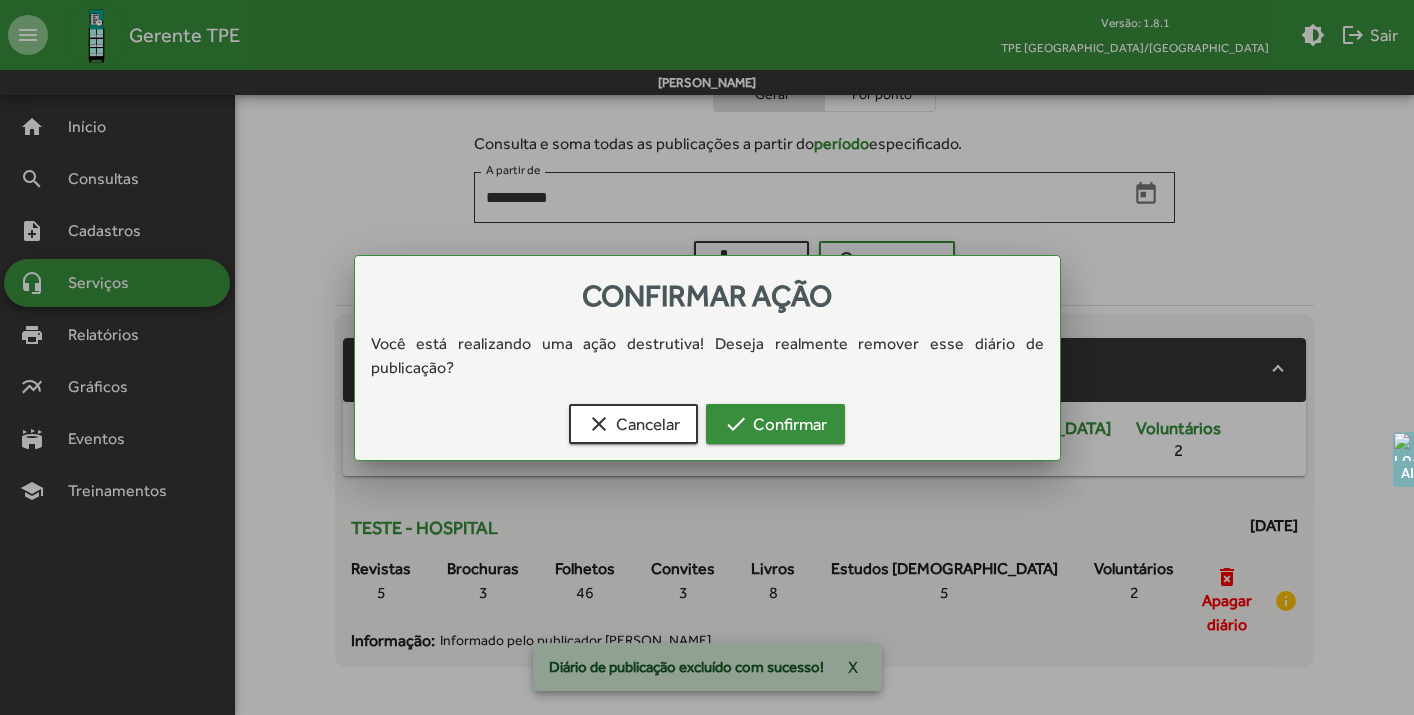 click on "check  Confirmar" at bounding box center (775, 424) 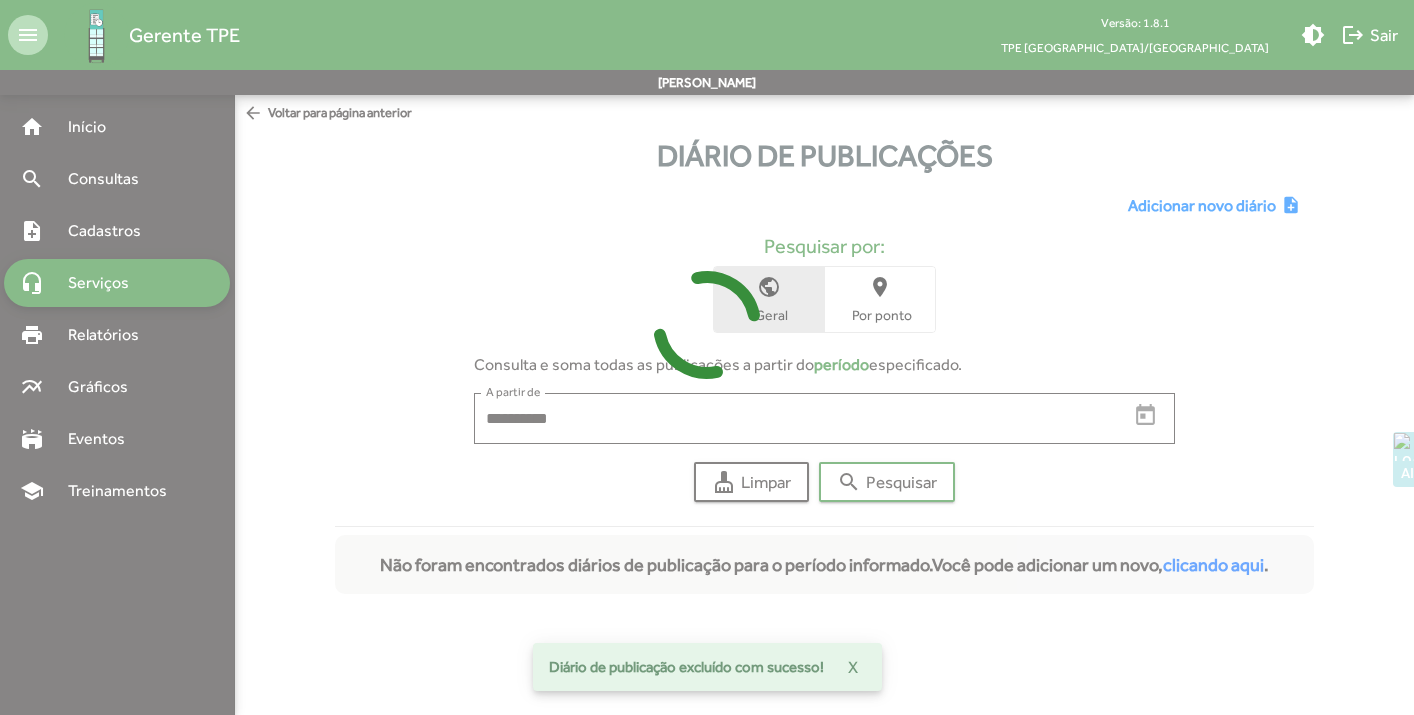 scroll, scrollTop: 0, scrollLeft: 0, axis: both 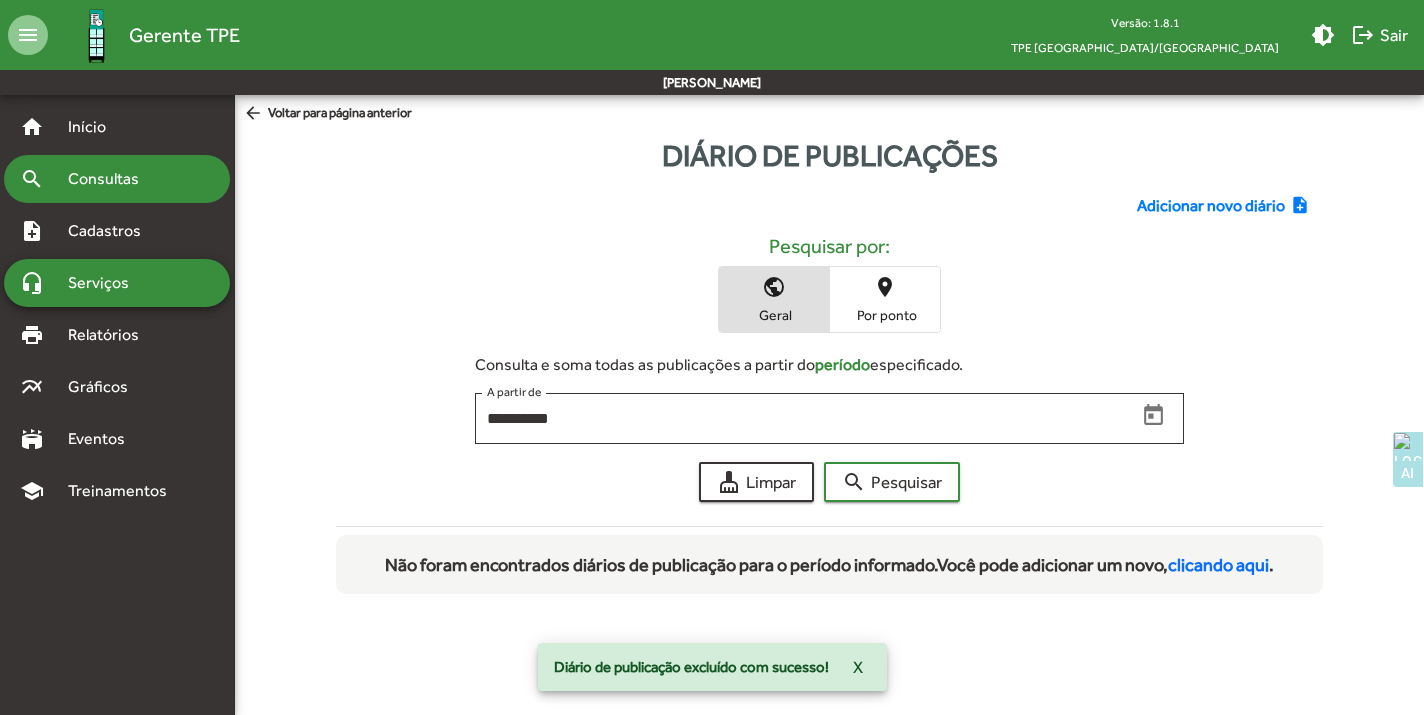 click on "search Consultas" at bounding box center [117, 179] 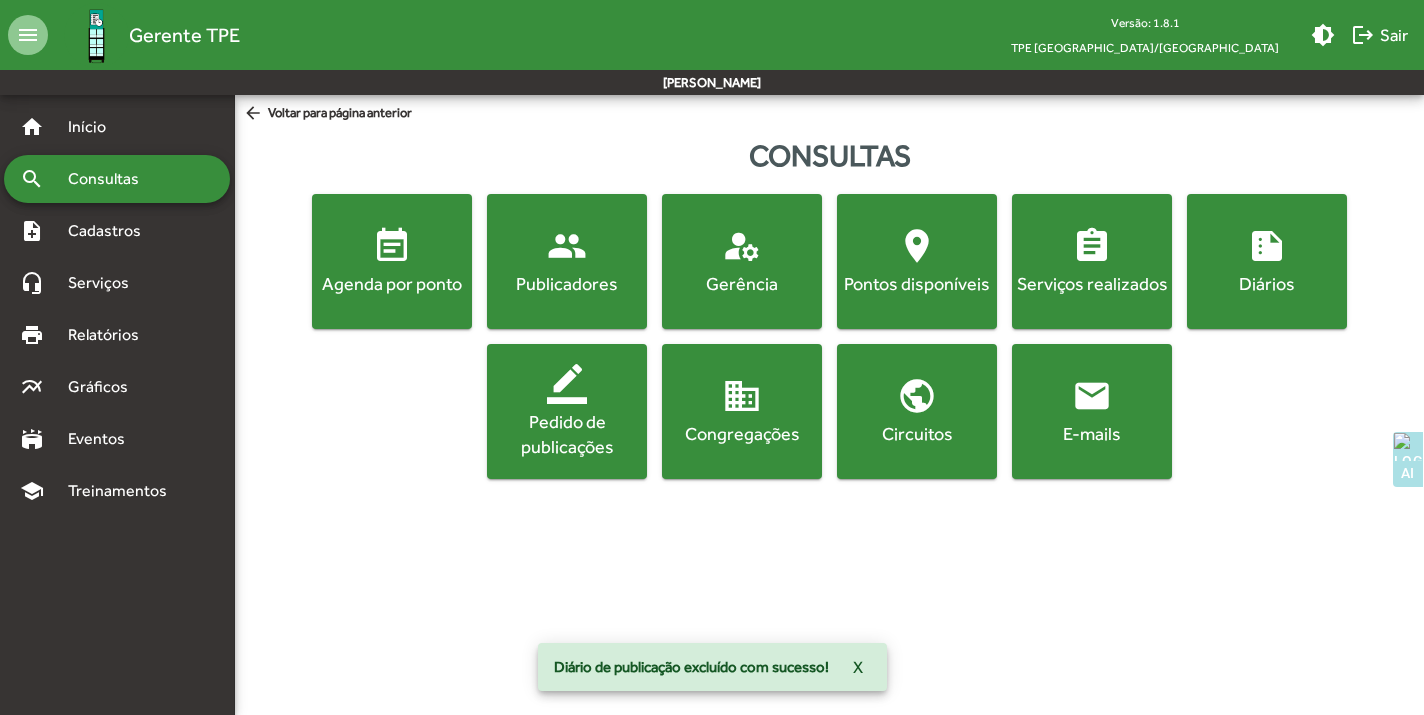 click on "location_on" 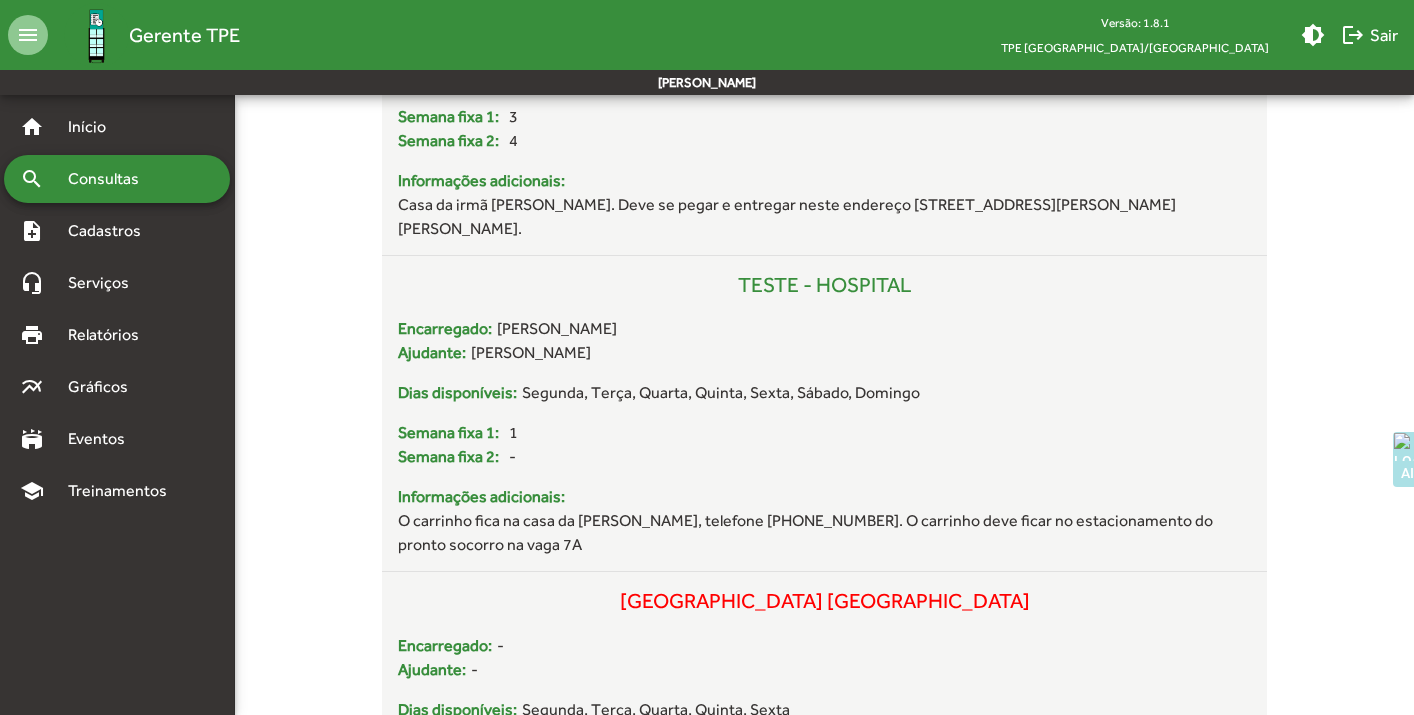 scroll, scrollTop: 2590, scrollLeft: 0, axis: vertical 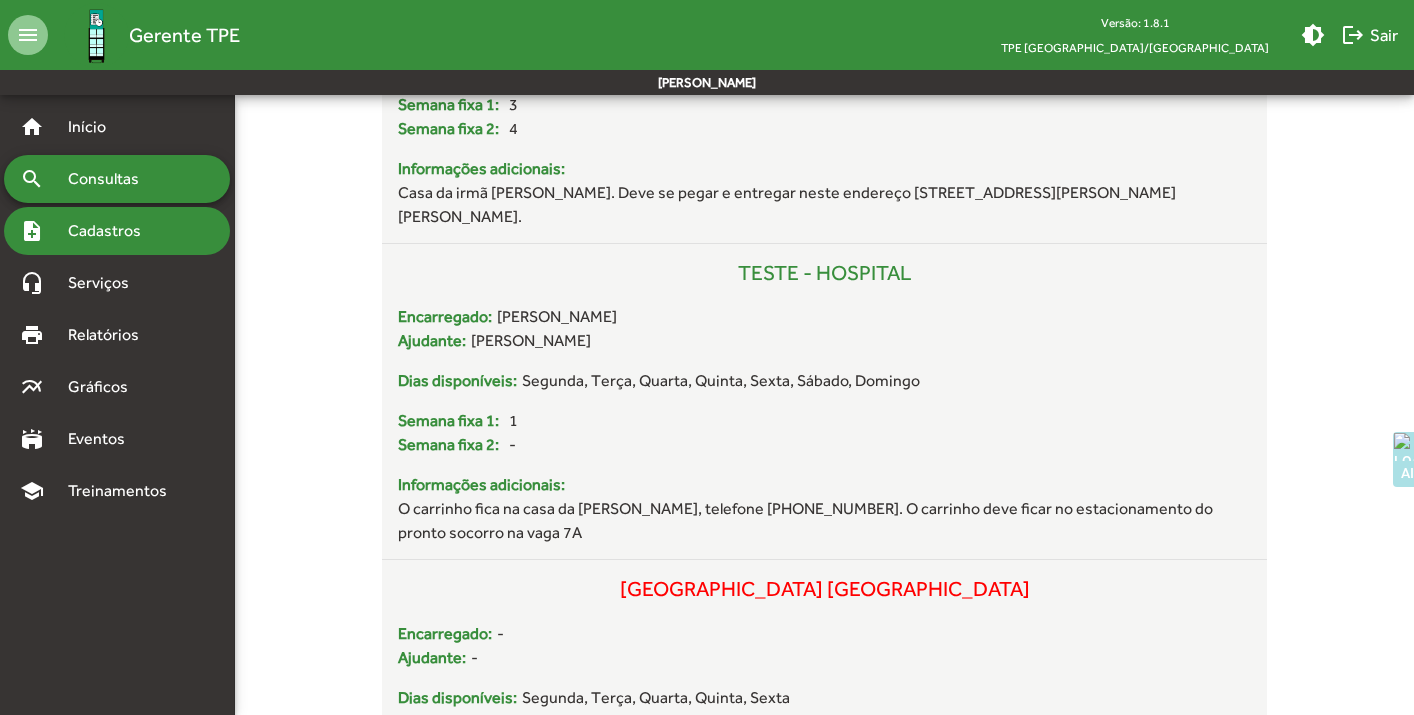 click on "Cadastros" at bounding box center [111, 231] 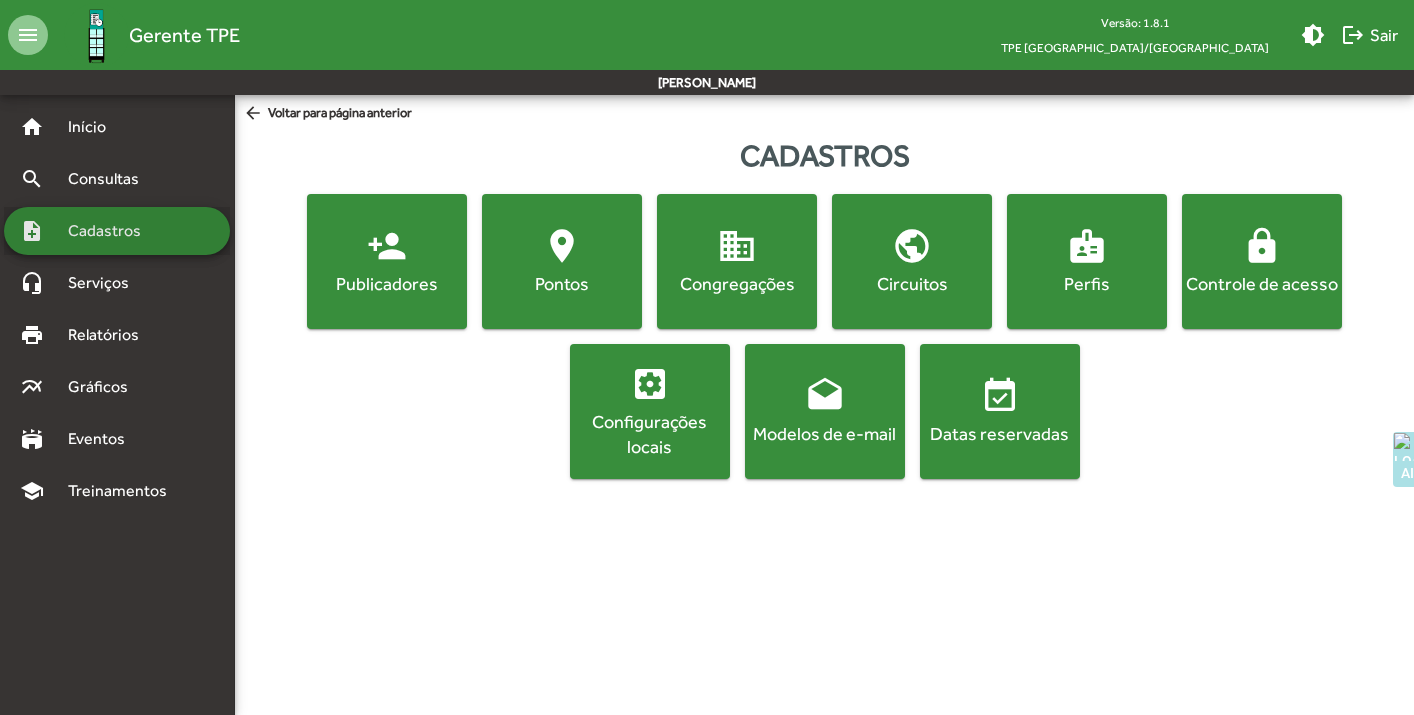 scroll, scrollTop: 0, scrollLeft: 0, axis: both 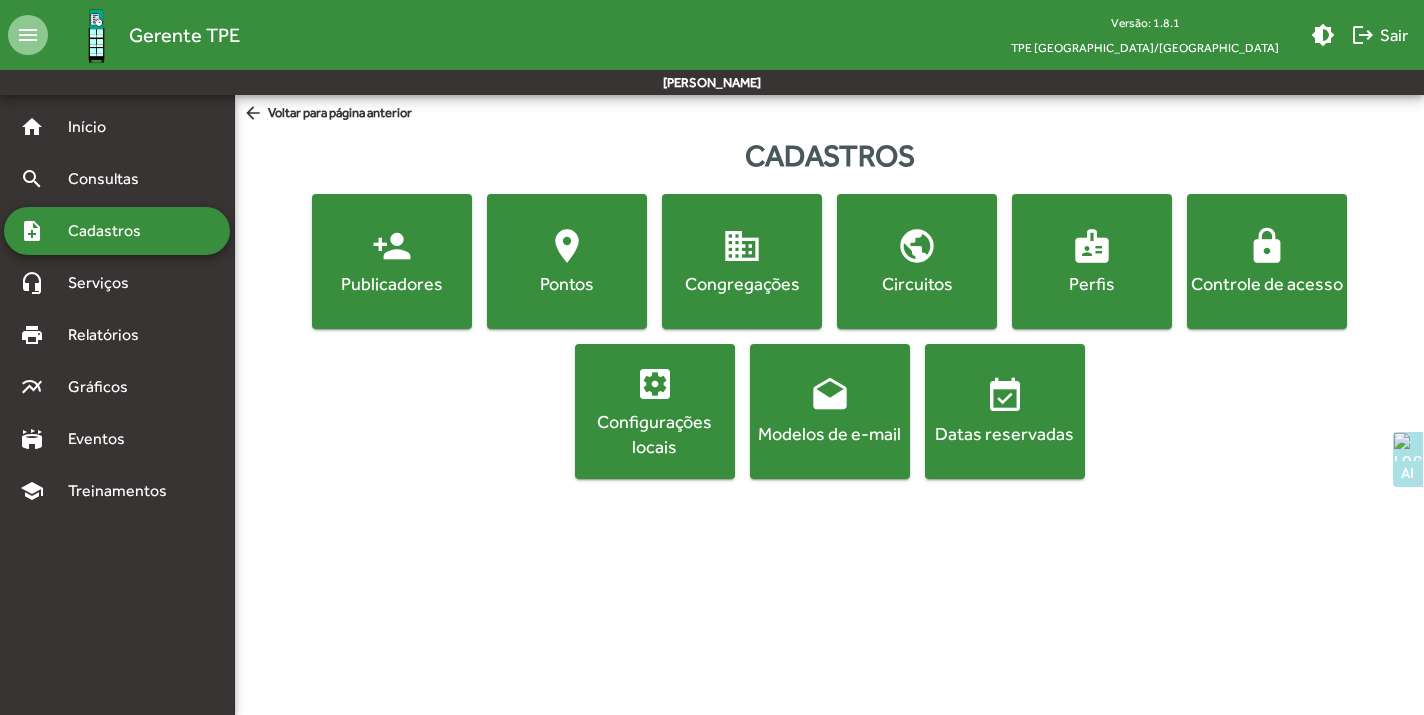 click on "Configurações locais" 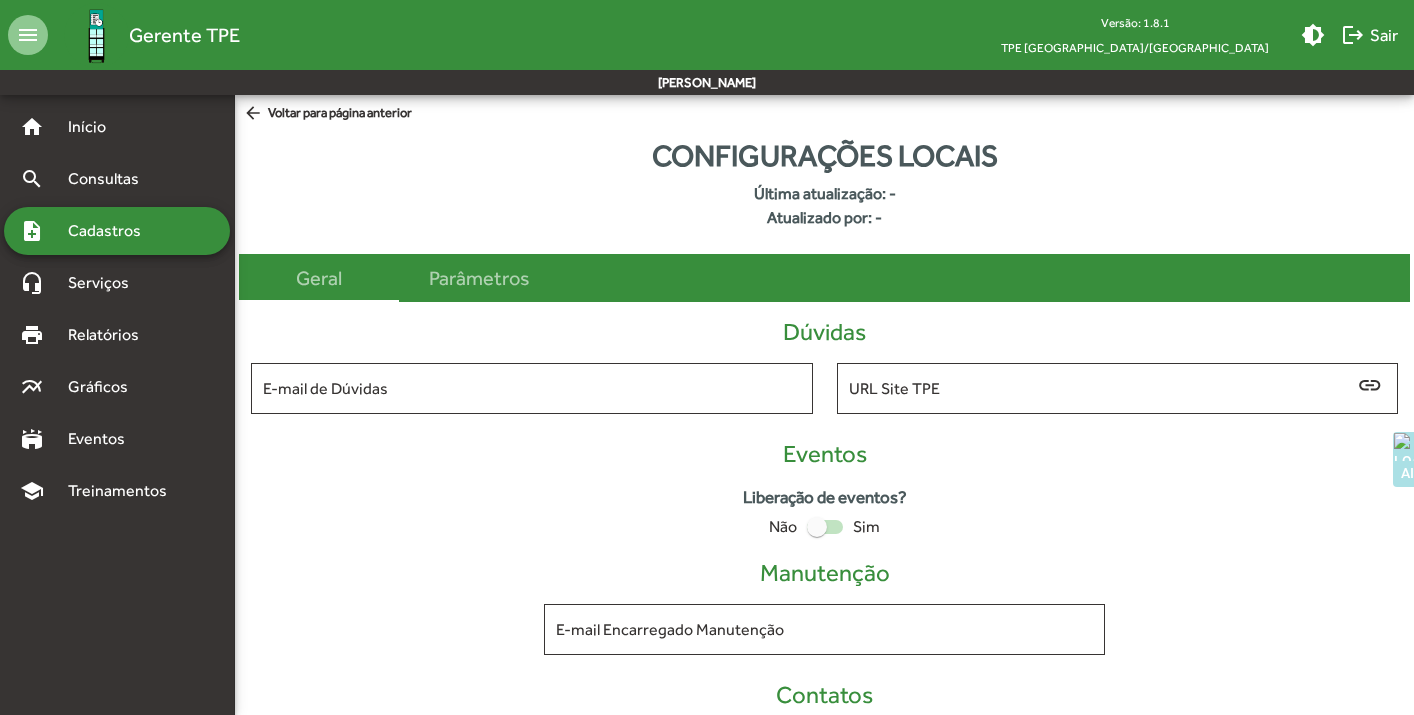 type on "**********" 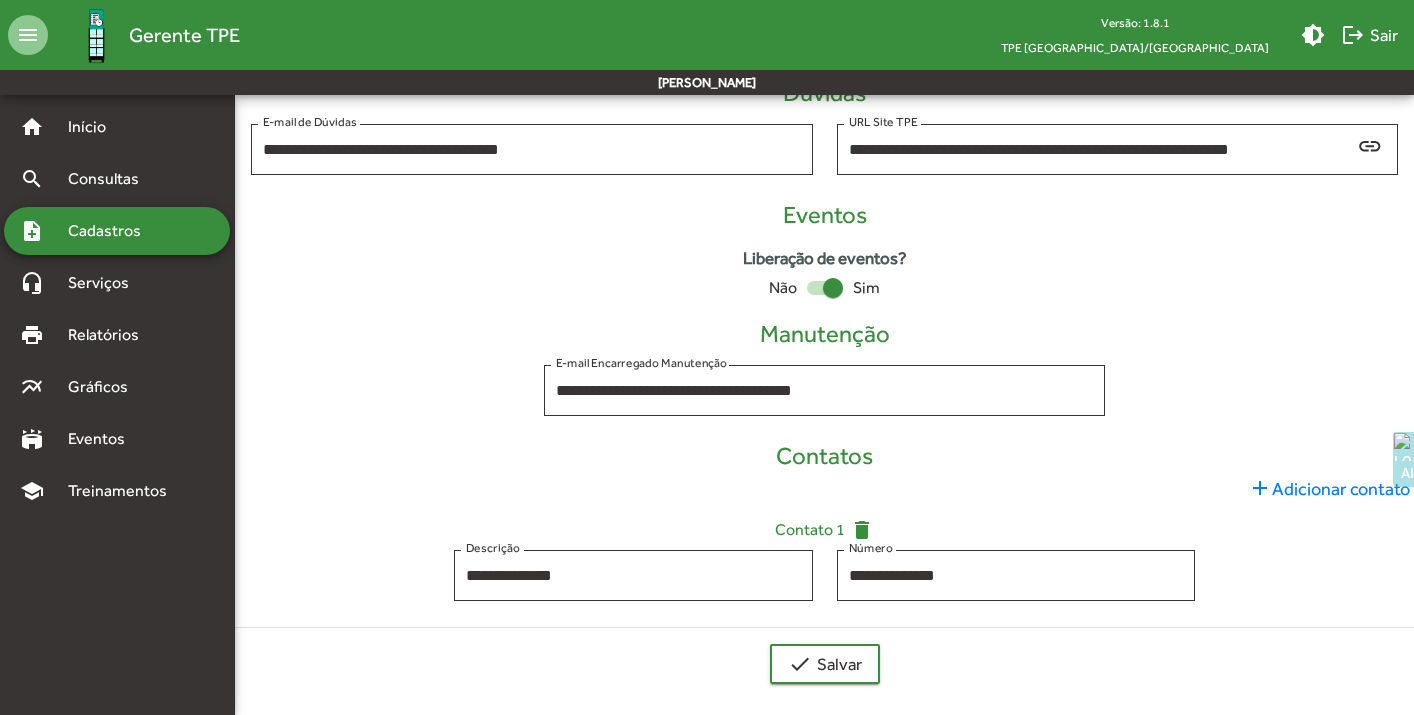 scroll, scrollTop: 249, scrollLeft: 0, axis: vertical 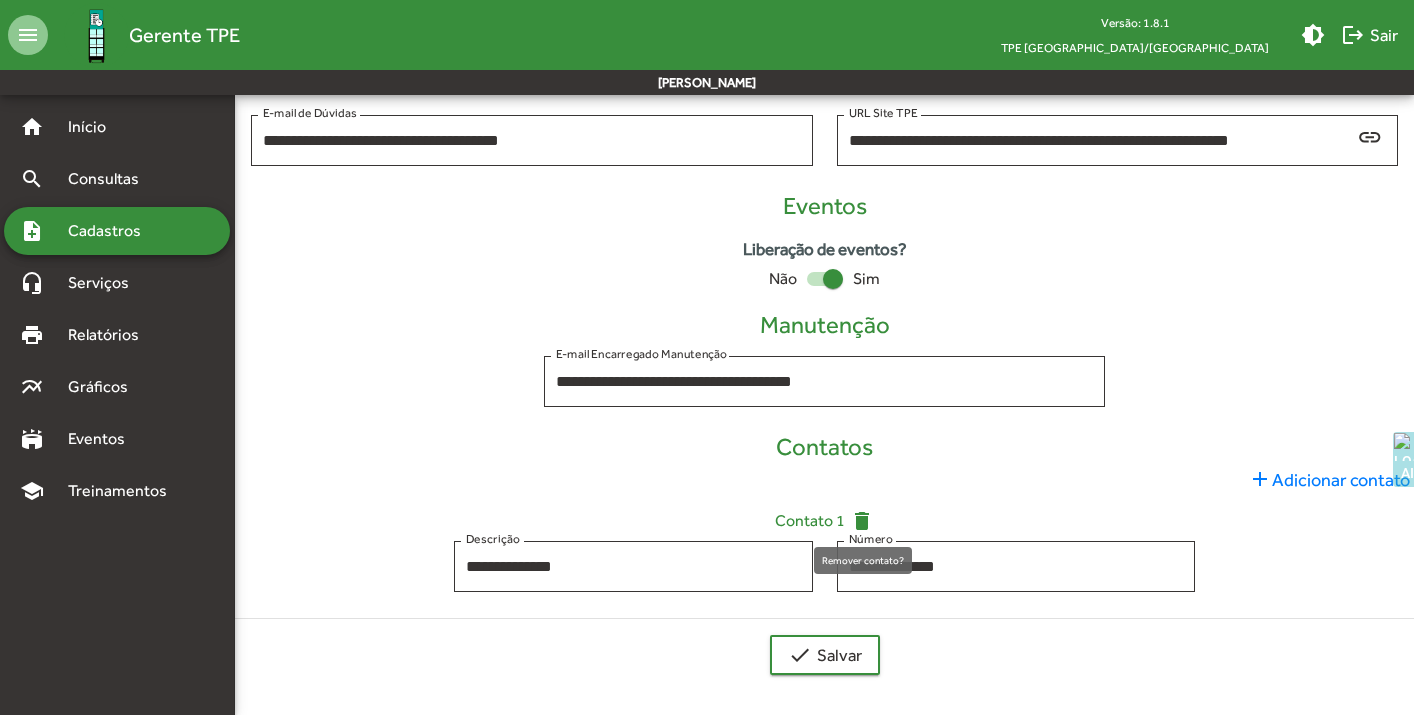click on "delete" at bounding box center (862, 521) 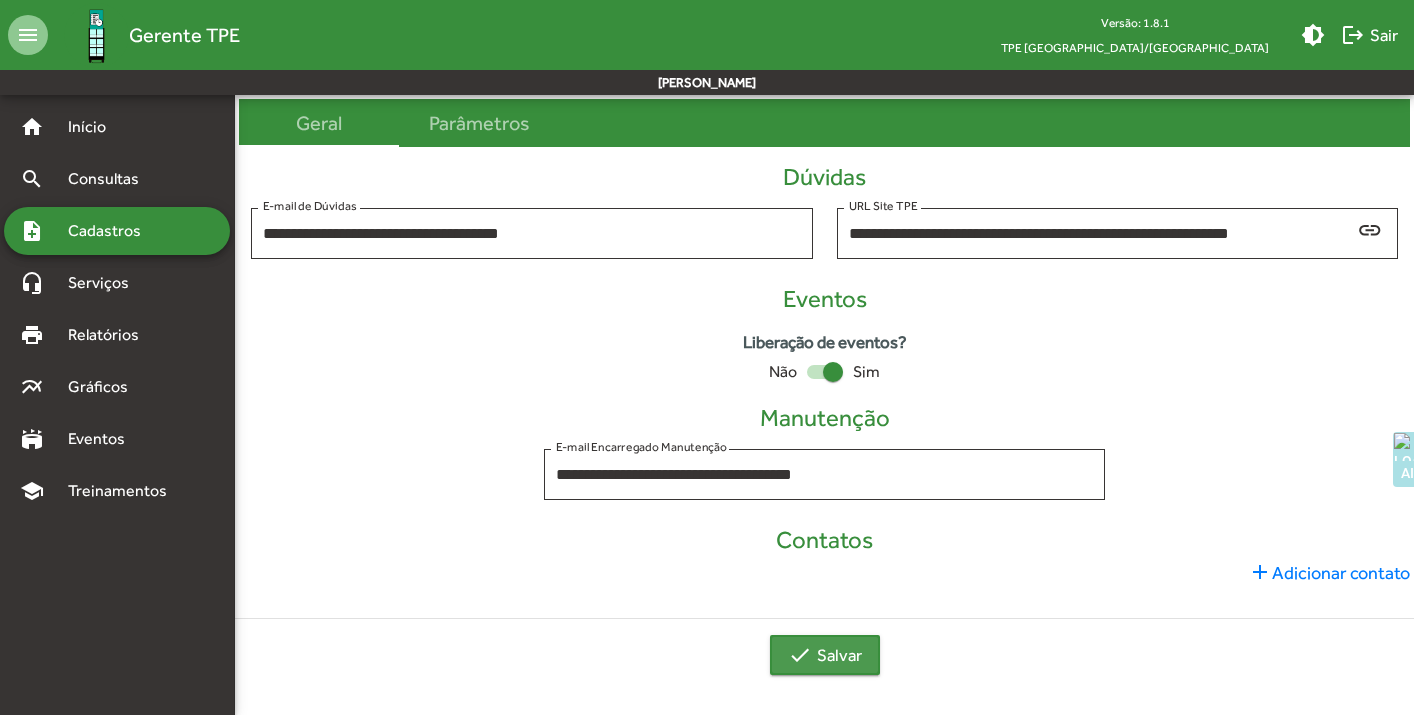 click on "check" 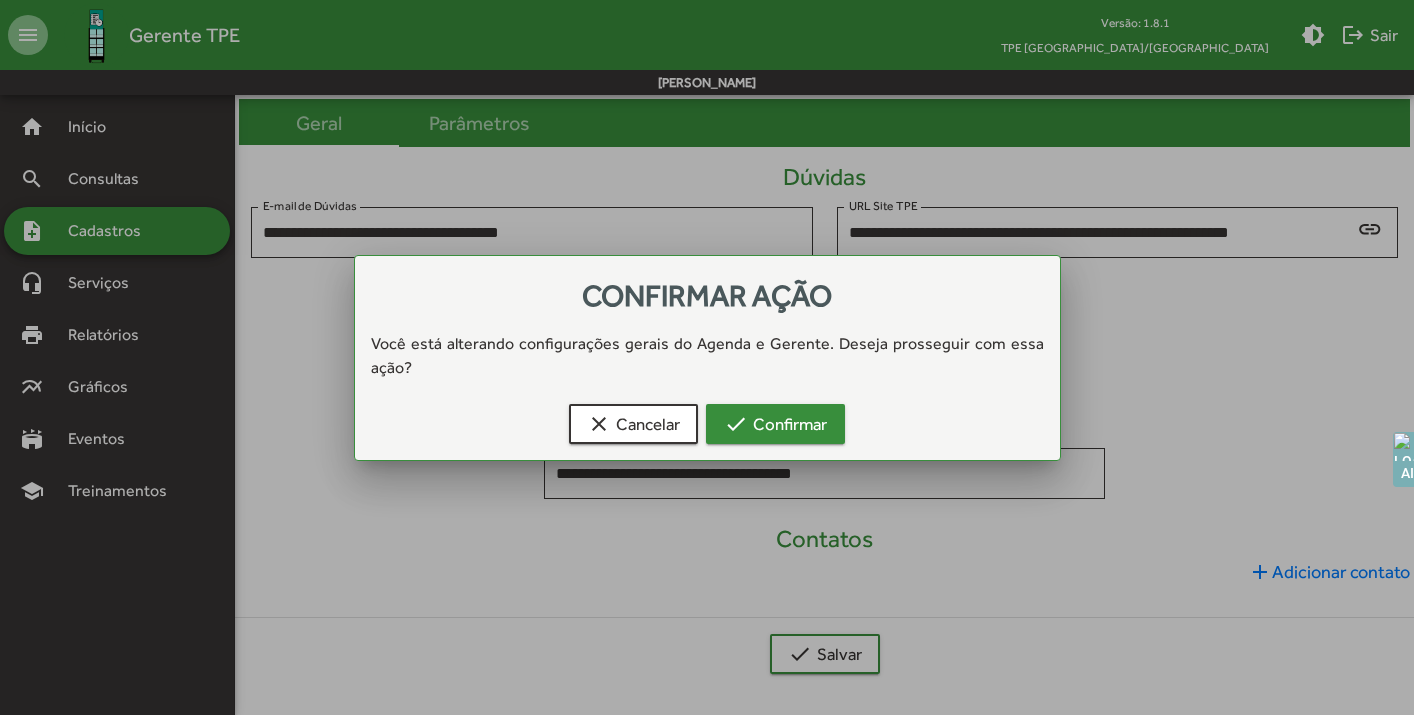 click on "check  Confirmar" at bounding box center [775, 424] 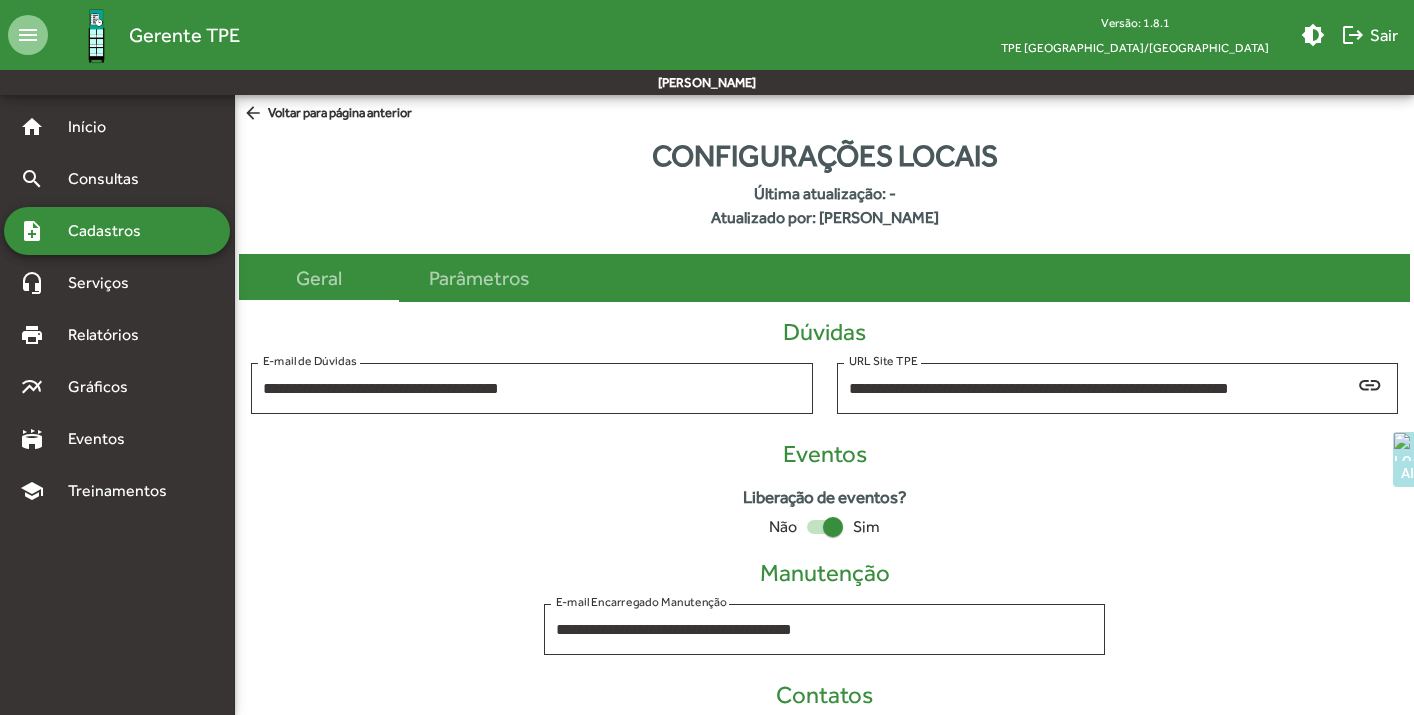 scroll, scrollTop: 155, scrollLeft: 0, axis: vertical 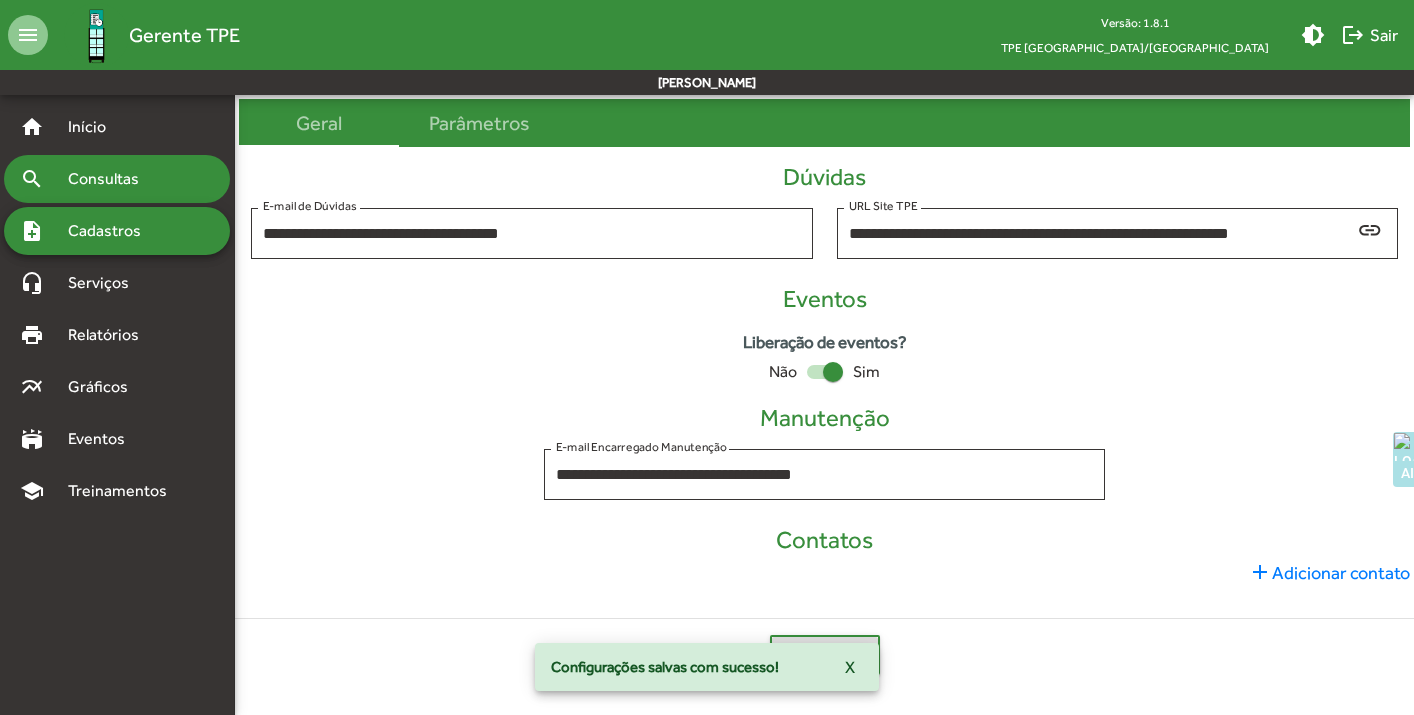 click on "Consultas" at bounding box center [110, 179] 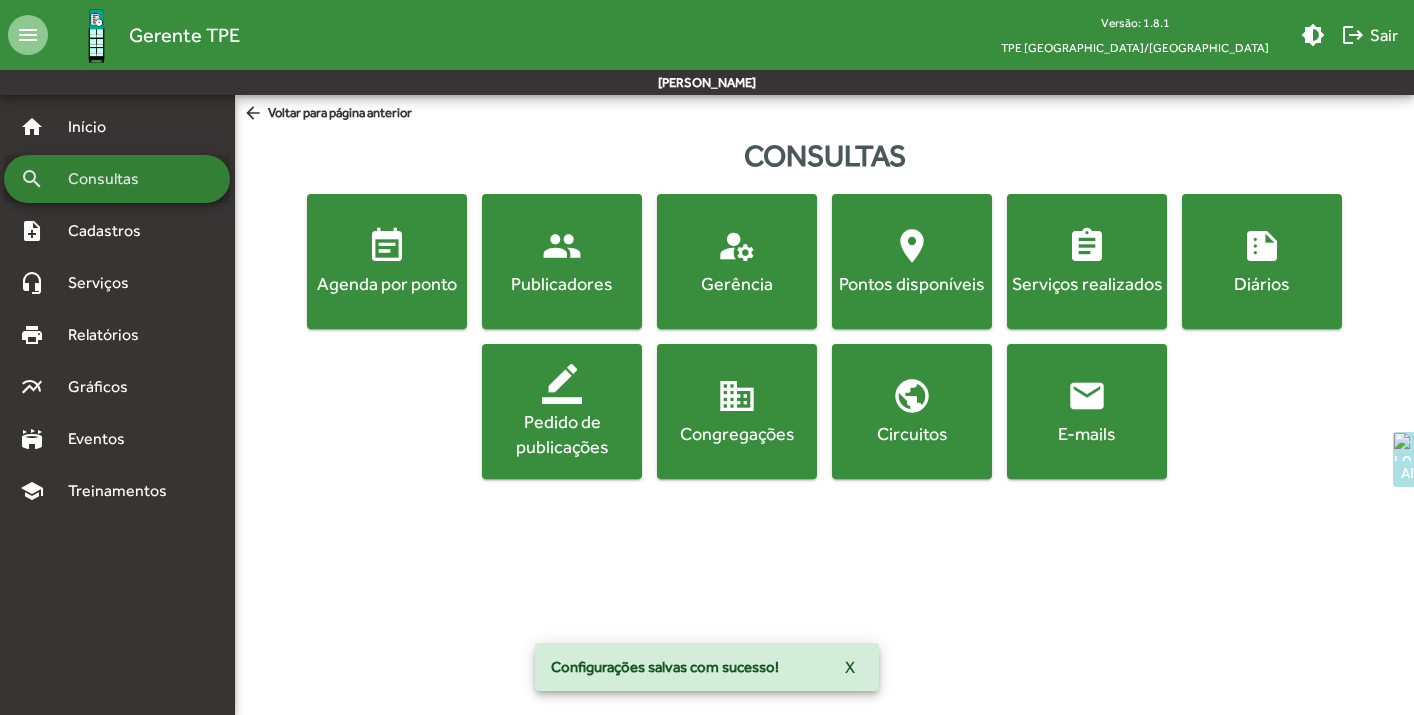 scroll, scrollTop: 0, scrollLeft: 0, axis: both 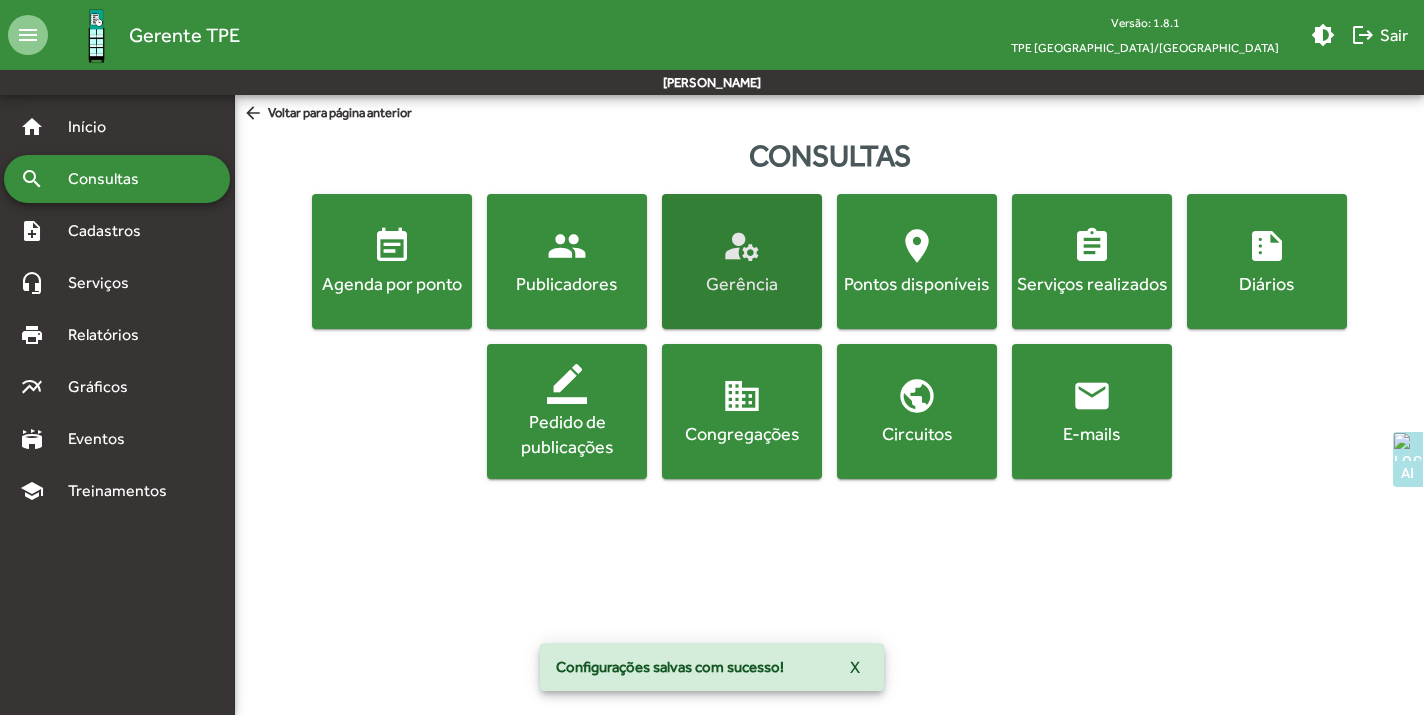 click on "Gerência" 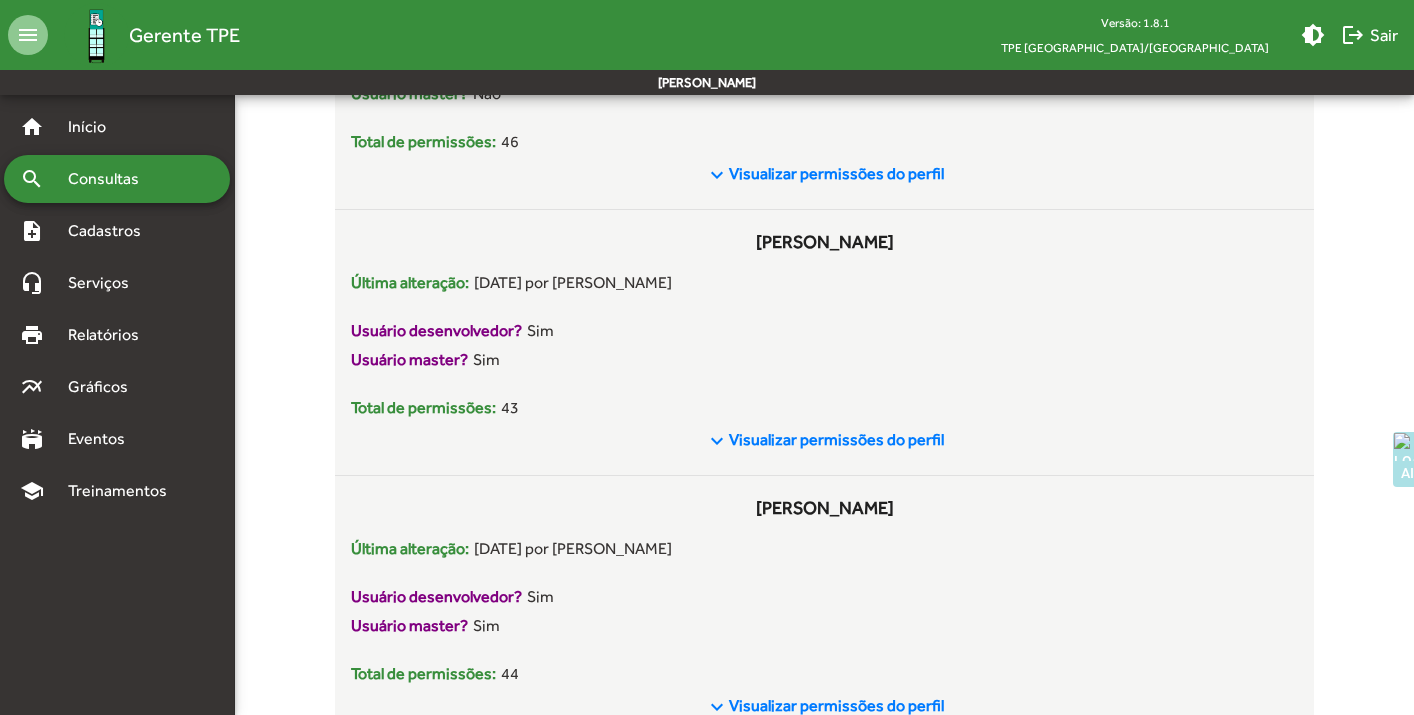 scroll, scrollTop: 1653, scrollLeft: 0, axis: vertical 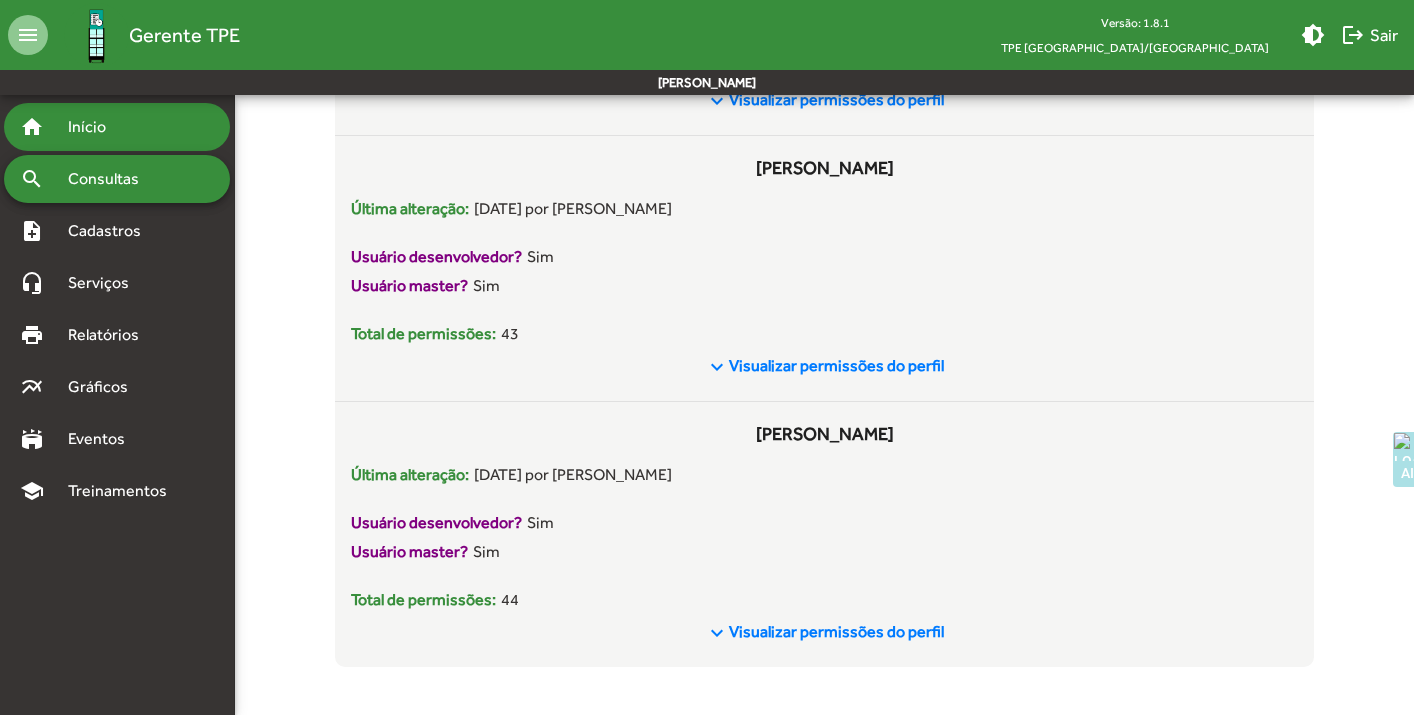 click on "Início" at bounding box center (95, 127) 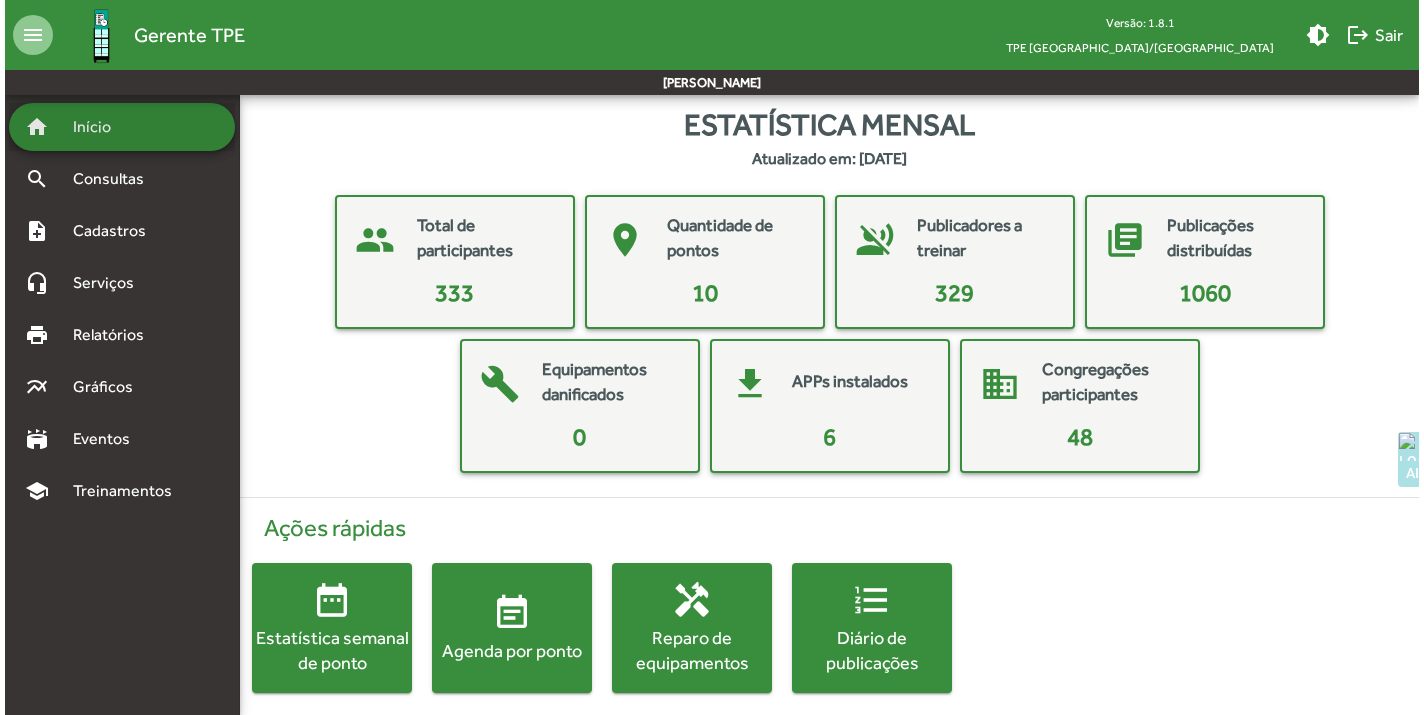 scroll, scrollTop: 0, scrollLeft: 0, axis: both 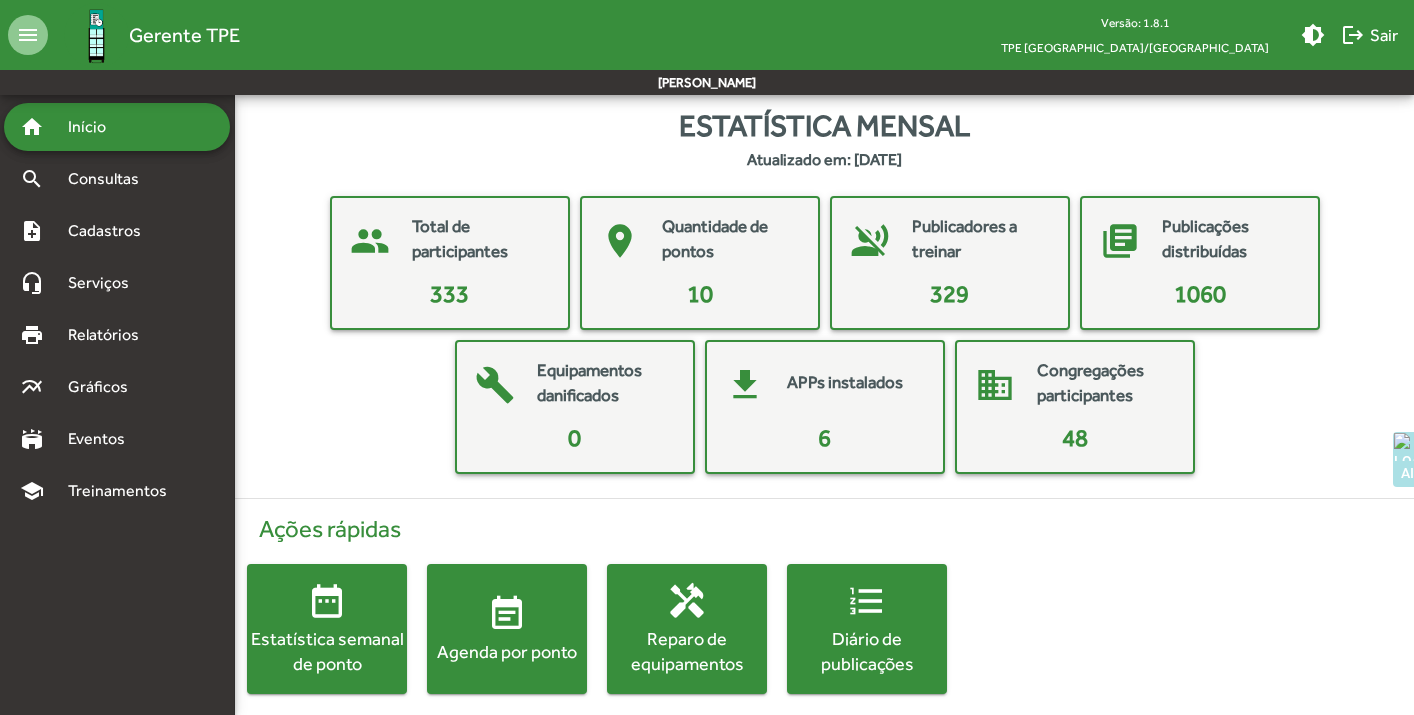click on "handyman  Reparo de equipamentos" 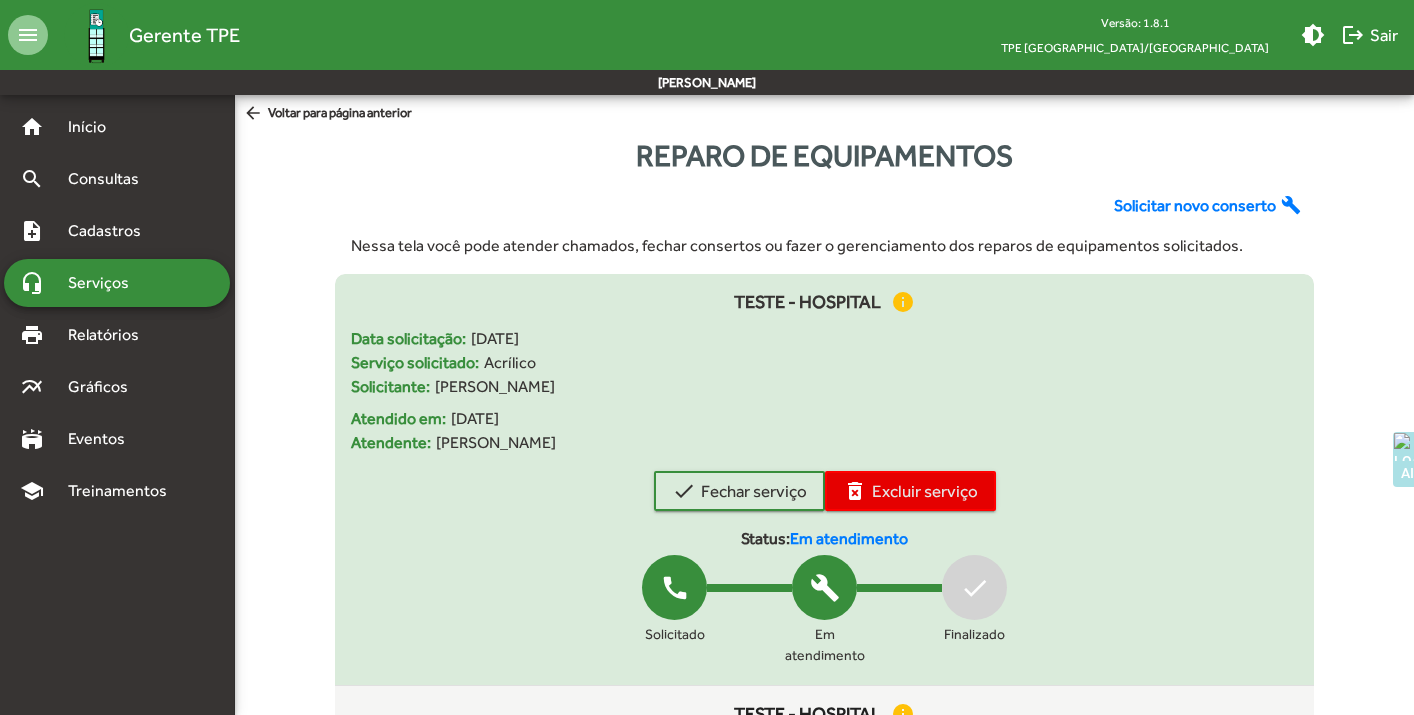 click on "delete_forever  Excluir serviço" 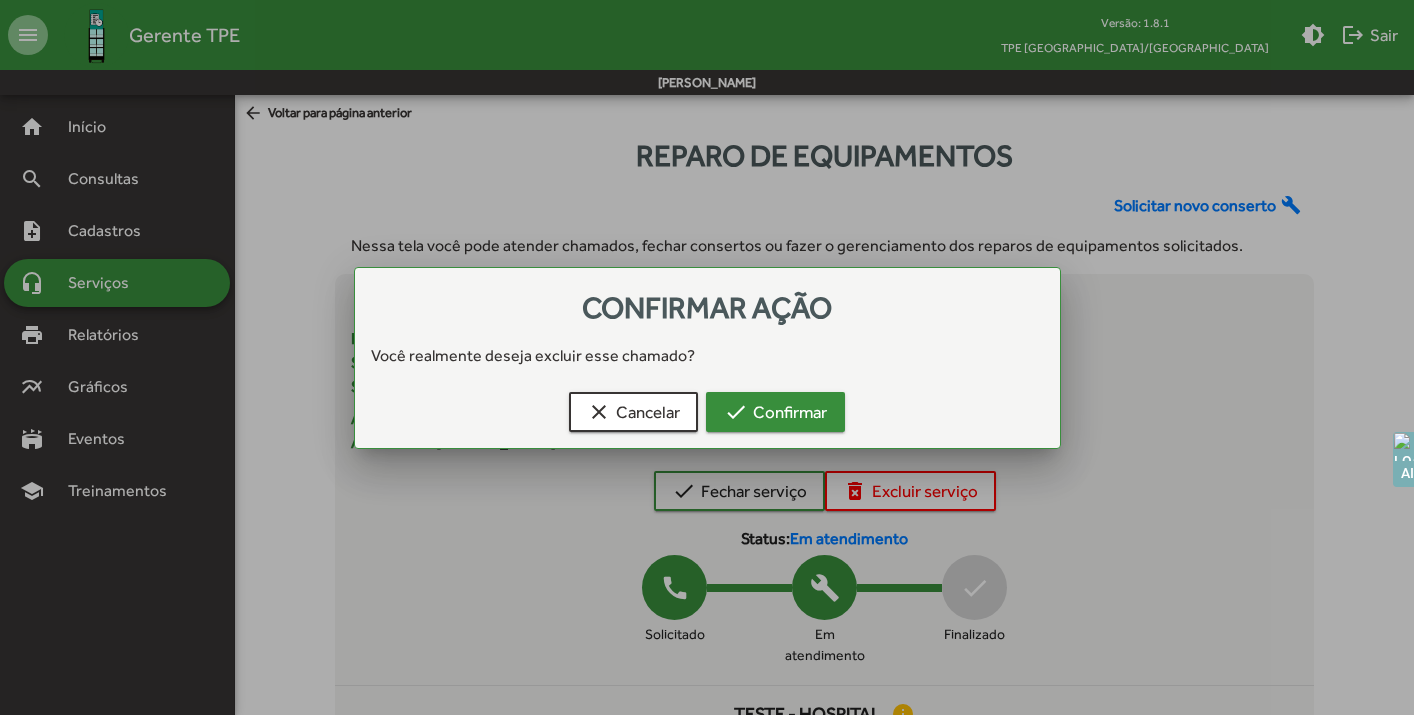 click on "check  Confirmar" at bounding box center [775, 412] 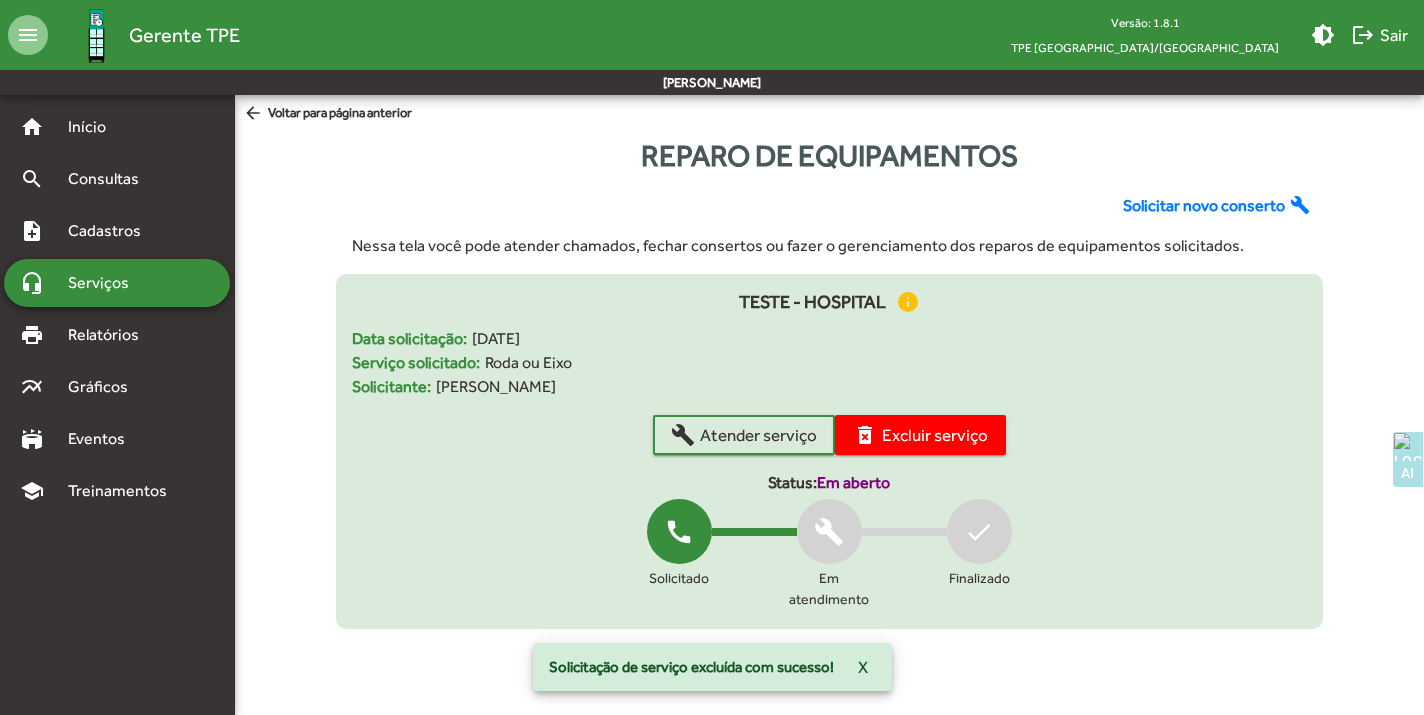 click on "delete_forever  Excluir serviço" 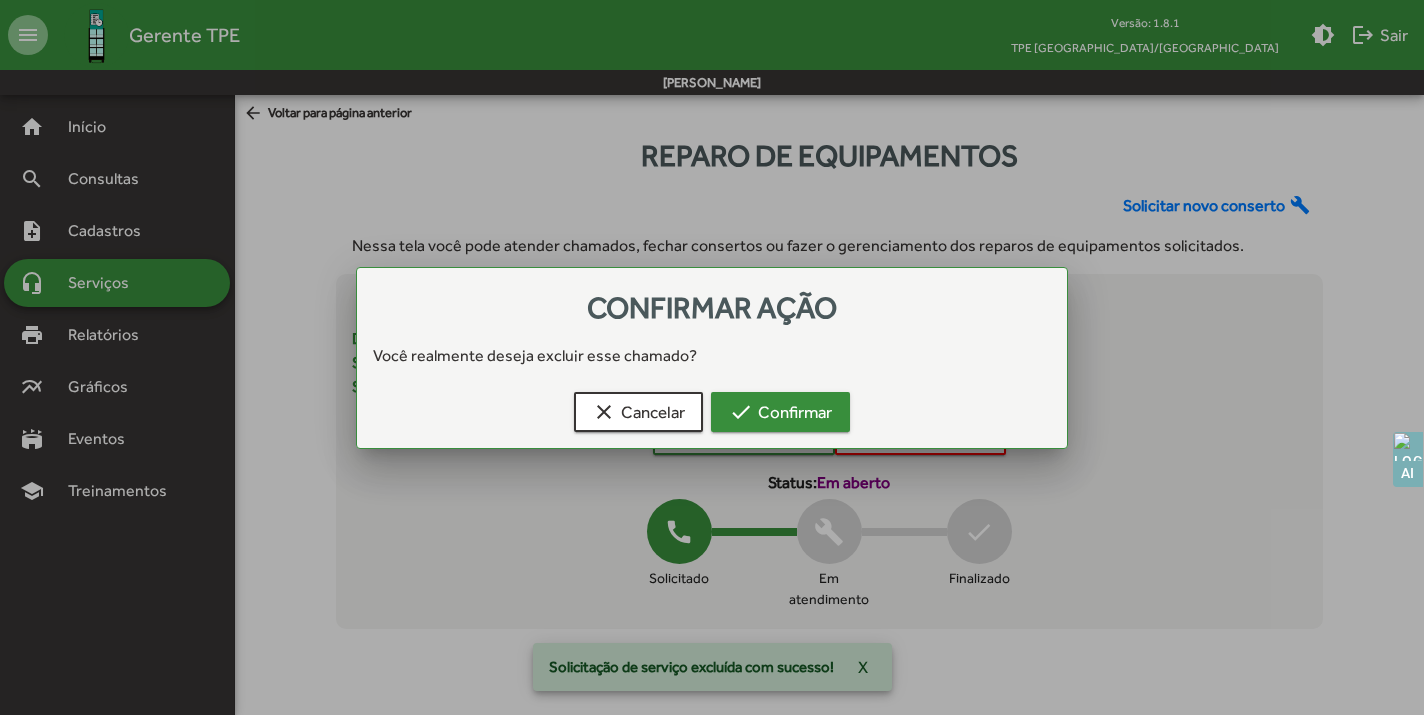 click on "check  Confirmar" at bounding box center [780, 412] 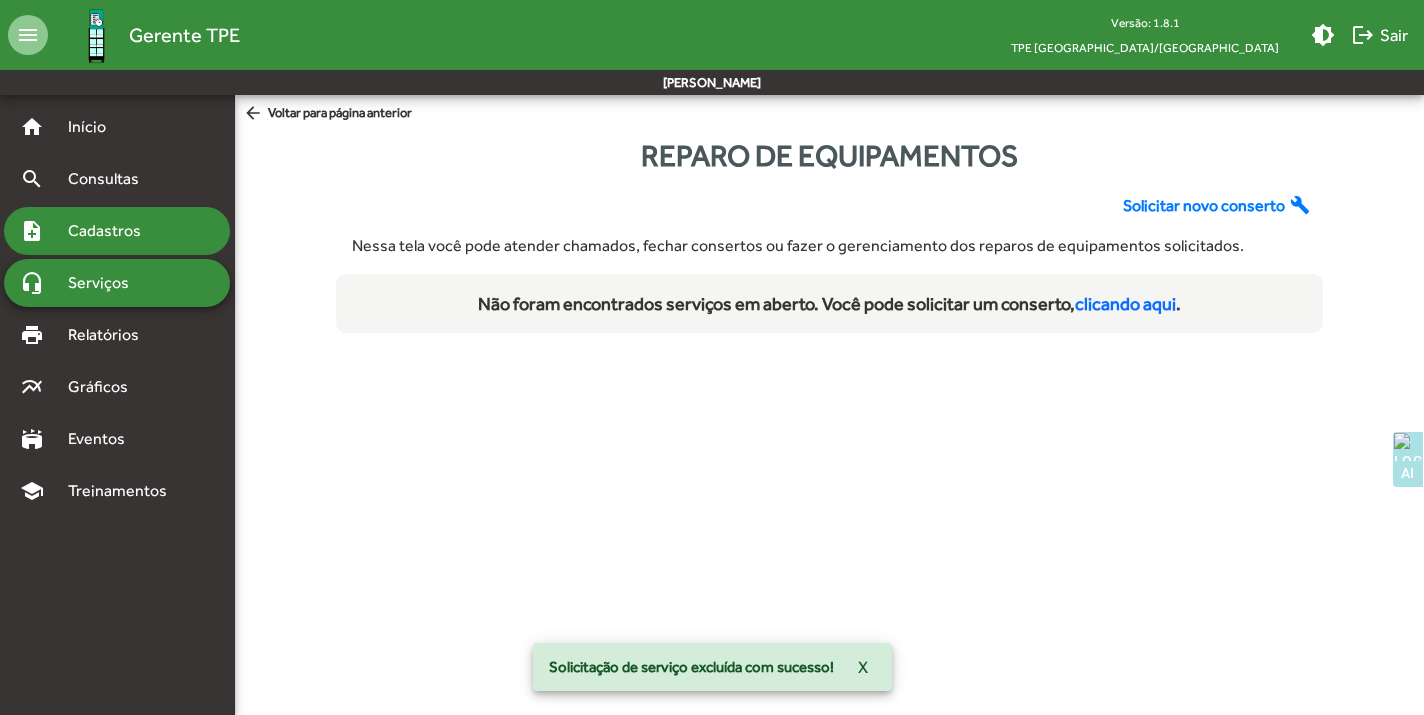 click on "Cadastros" at bounding box center (111, 231) 